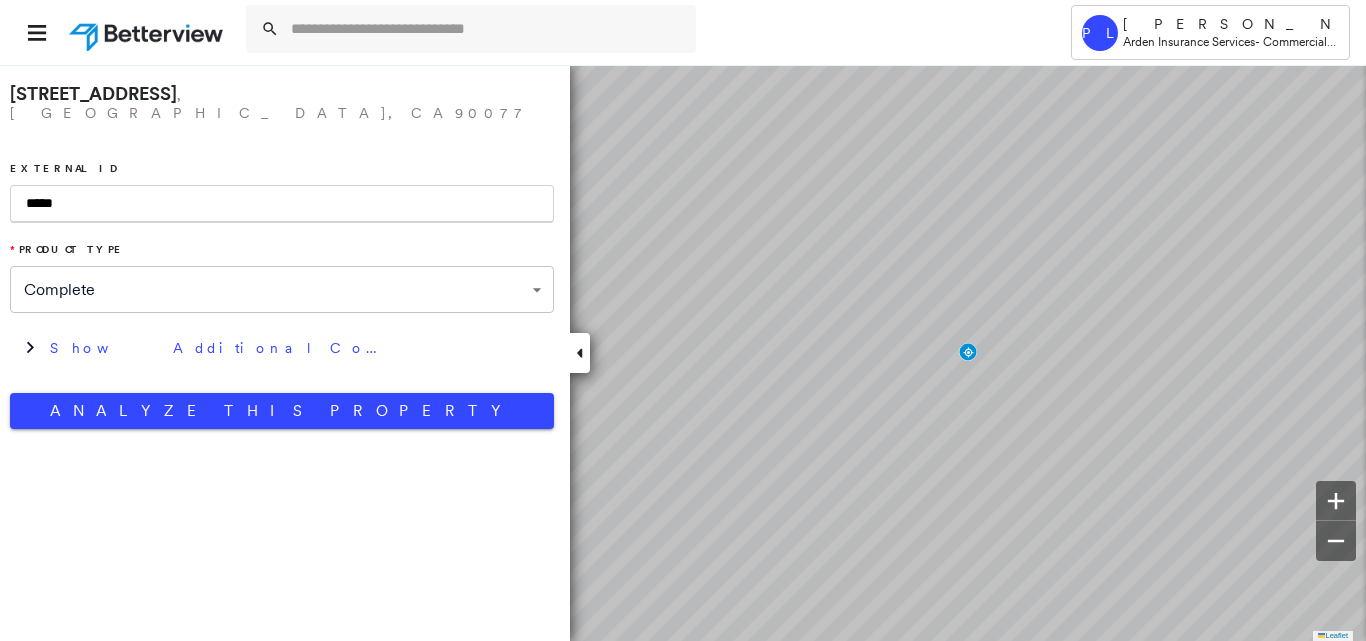 scroll, scrollTop: 0, scrollLeft: 0, axis: both 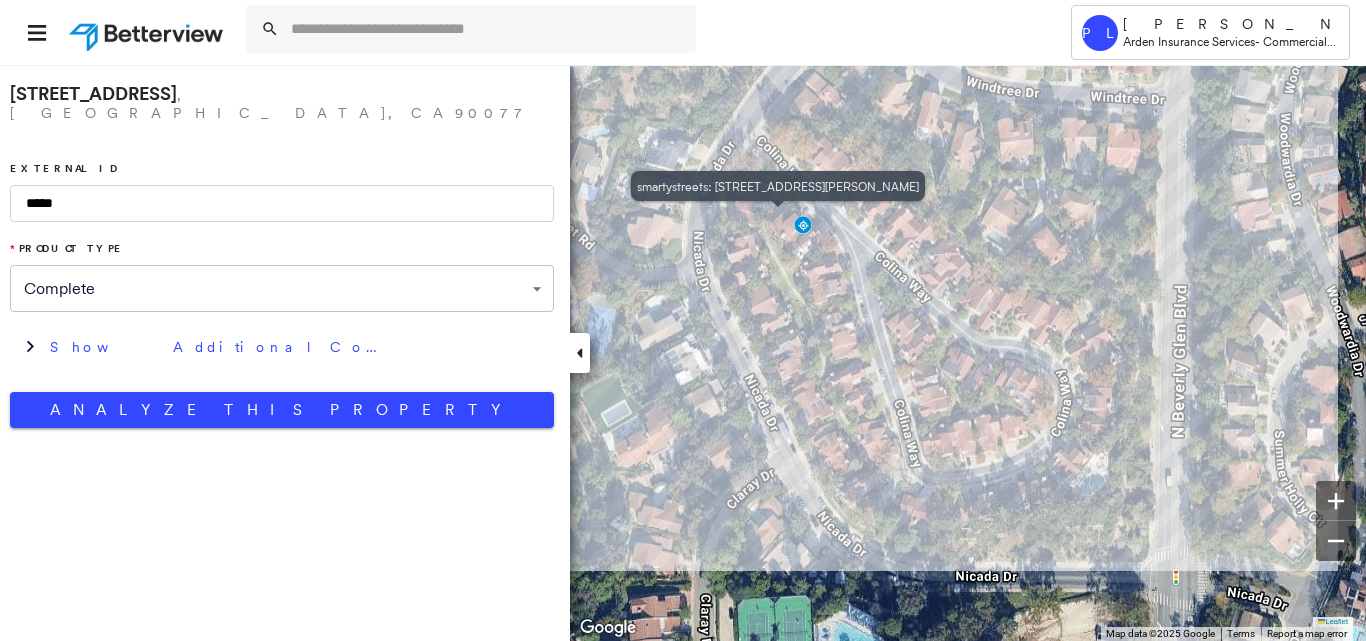 drag, startPoint x: 872, startPoint y: 309, endPoint x: 800, endPoint y: 219, distance: 115.25623 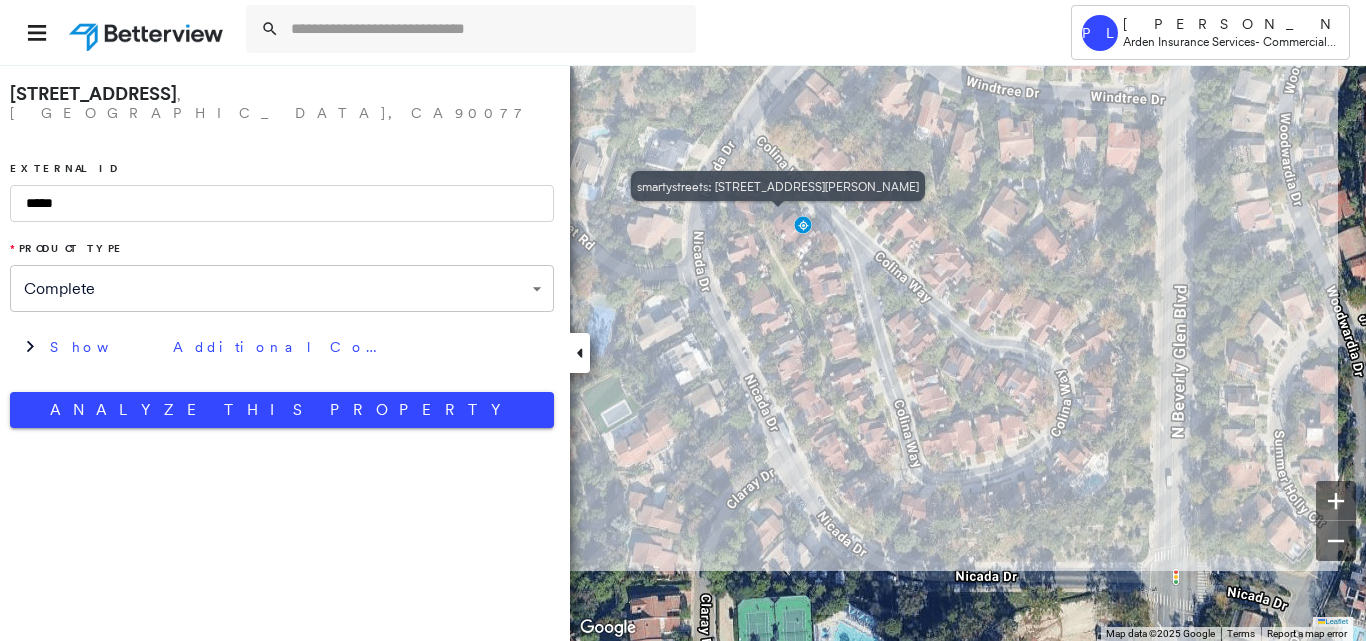 click 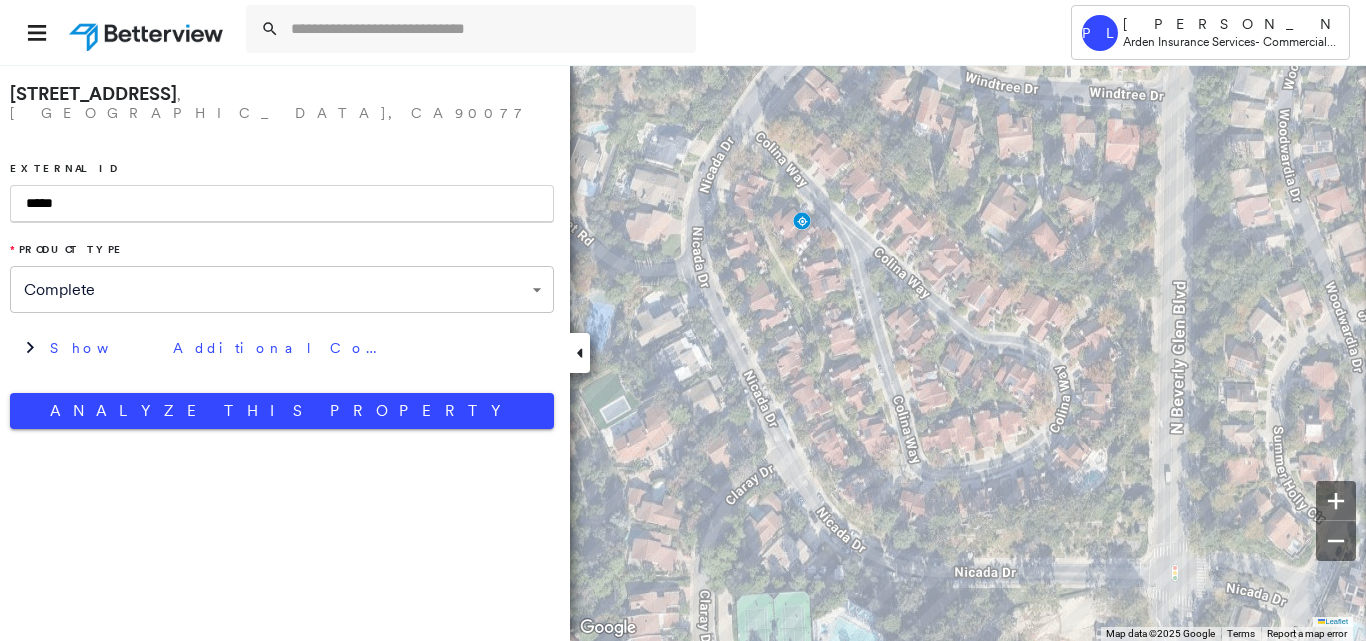 click on "*****" at bounding box center [282, 204] 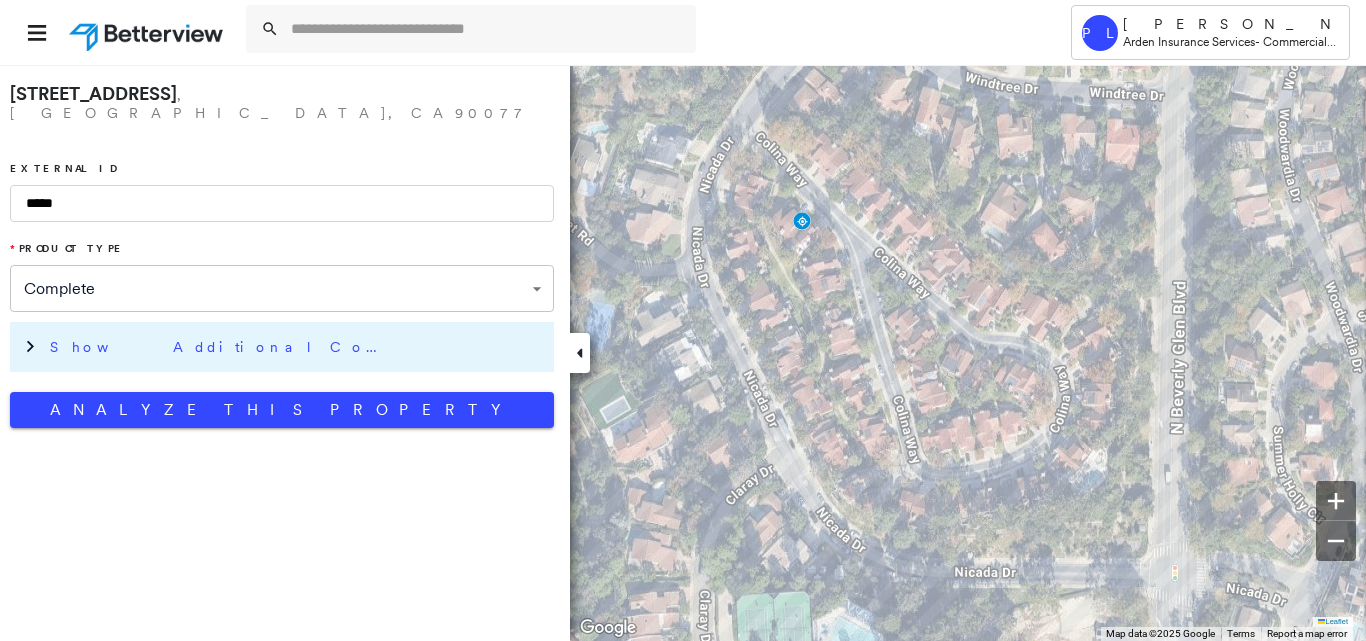 click on "Show Additional Company Data" at bounding box center [282, 347] 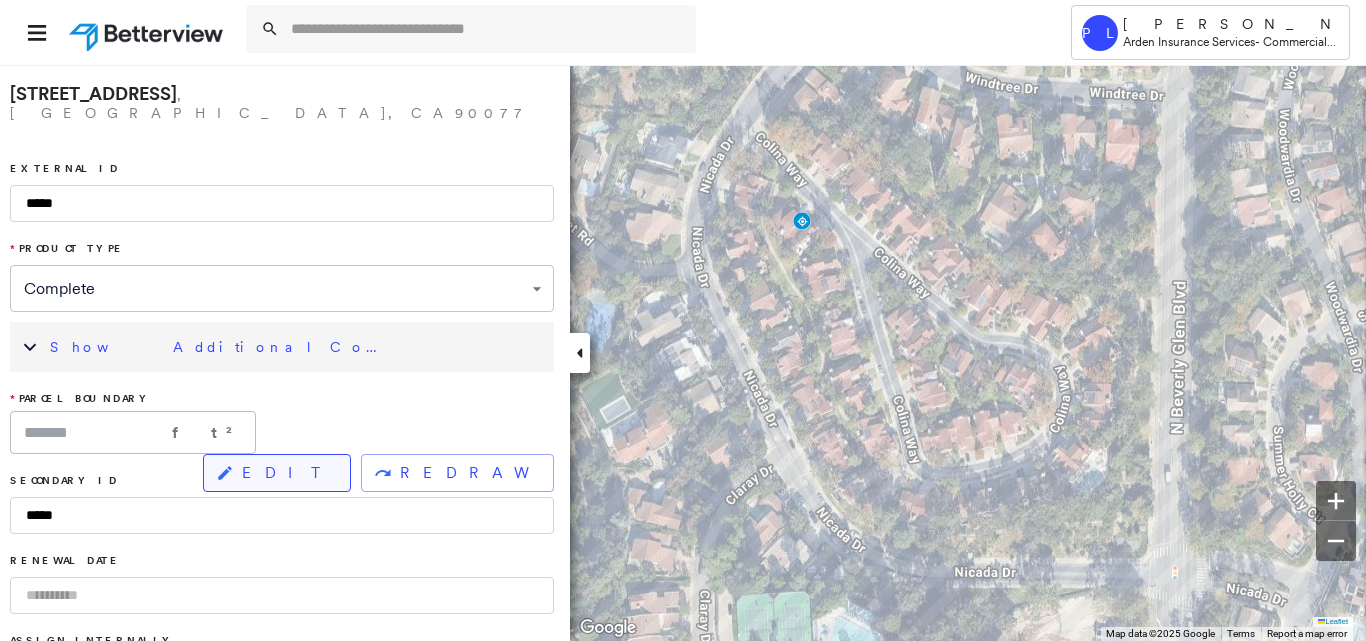 click on "EDIT" at bounding box center (288, 473) 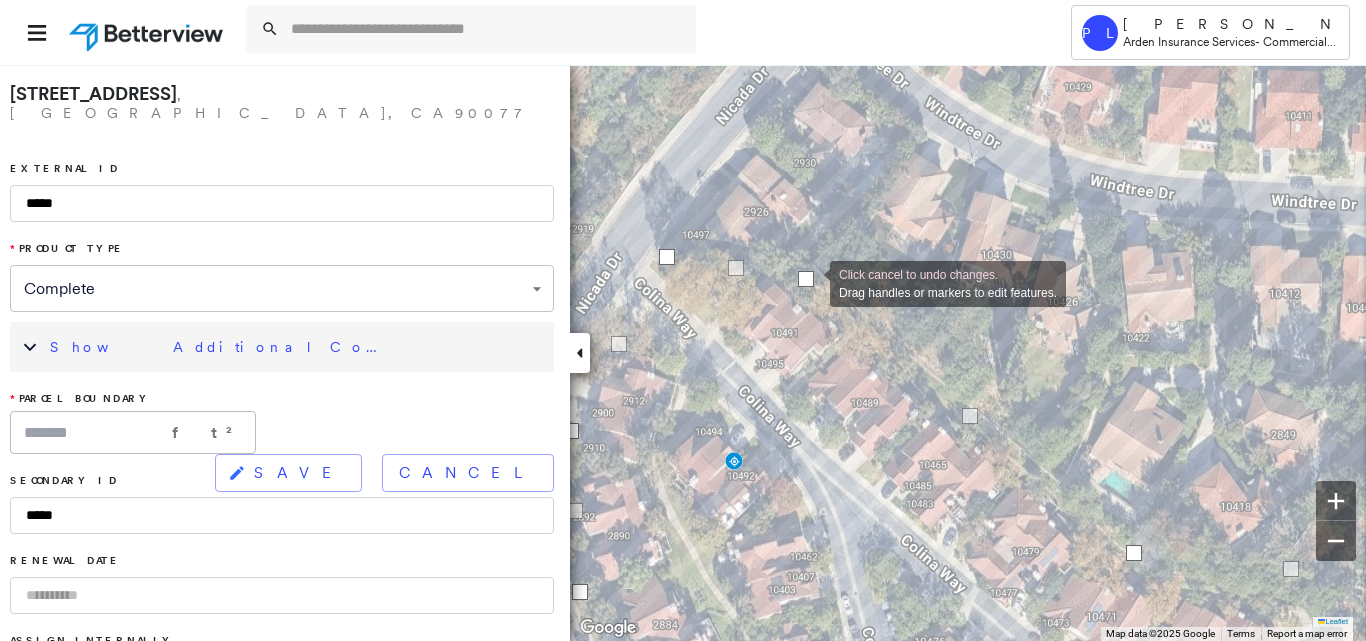 drag, startPoint x: 940, startPoint y: 301, endPoint x: 810, endPoint y: 282, distance: 131.38112 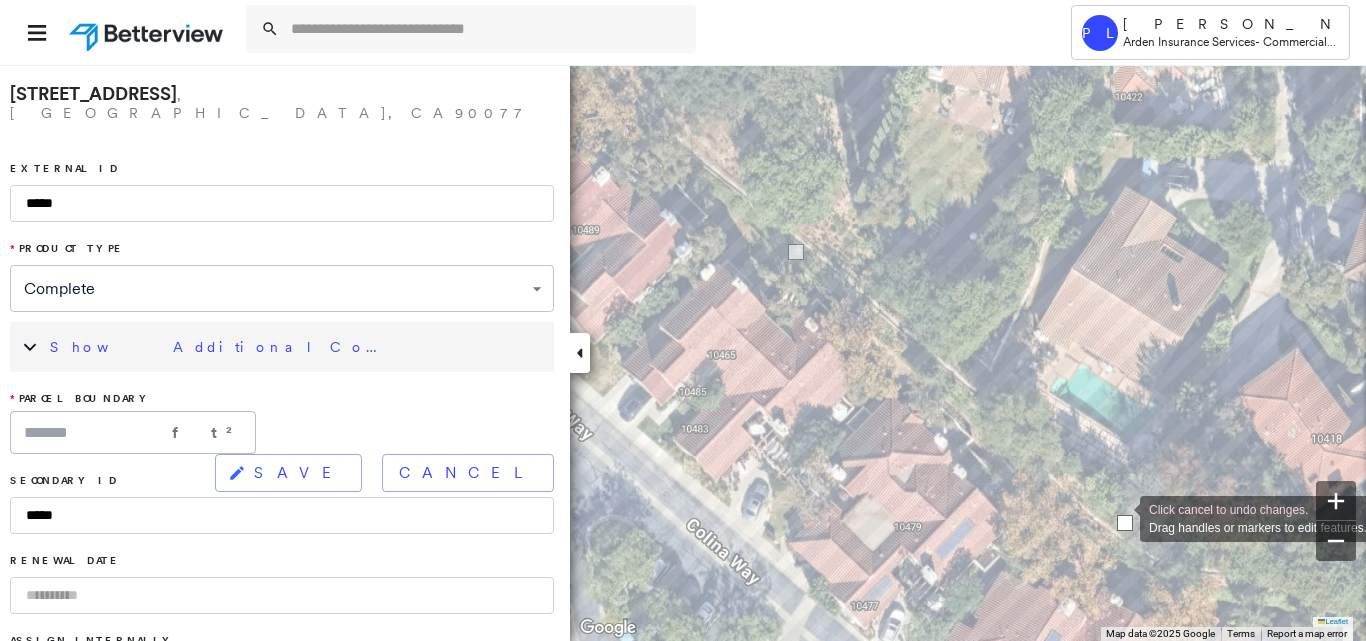 click at bounding box center (1125, 523) 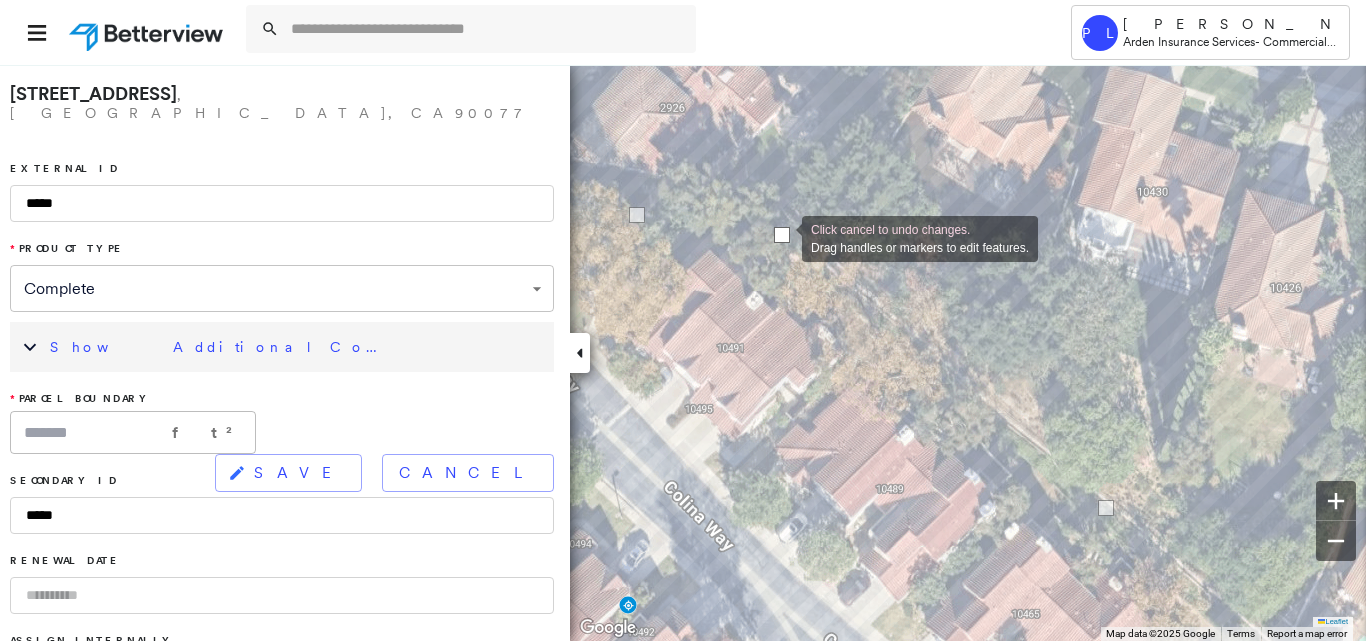 drag, startPoint x: 771, startPoint y: 242, endPoint x: 782, endPoint y: 237, distance: 12.083046 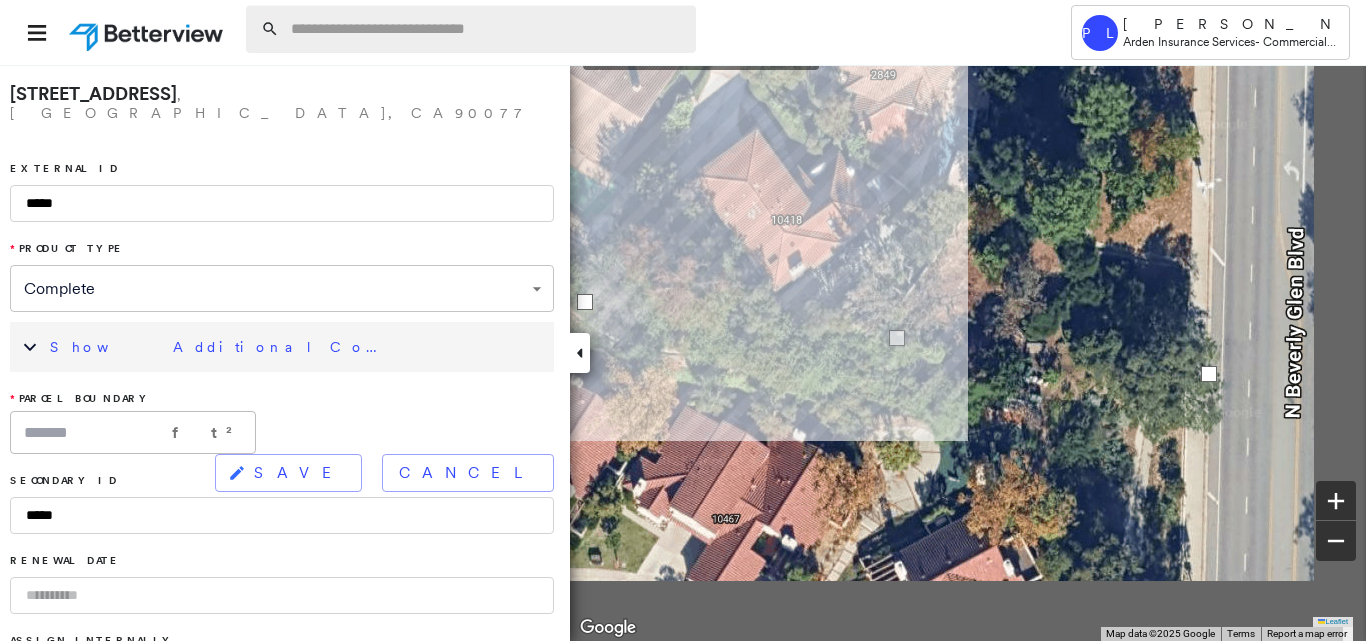 click on "**********" at bounding box center (683, 352) 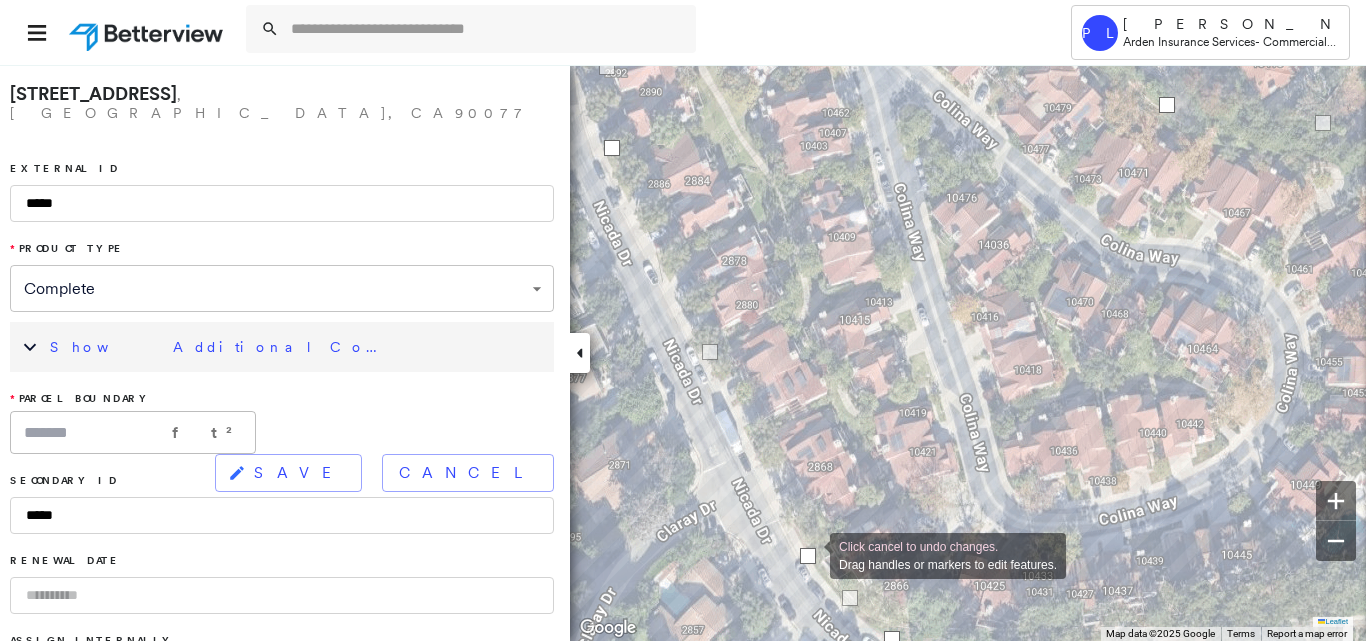 drag, startPoint x: 813, startPoint y: 544, endPoint x: 810, endPoint y: 554, distance: 10.440307 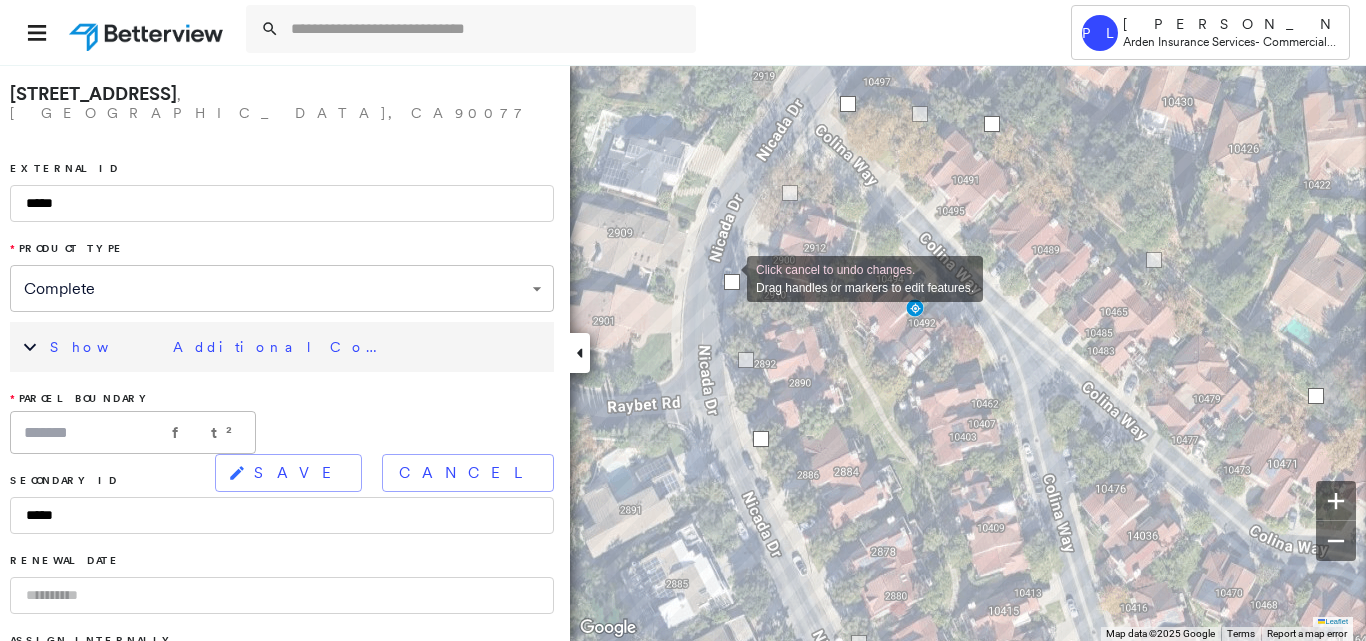 drag, startPoint x: 747, startPoint y: 273, endPoint x: 727, endPoint y: 277, distance: 20.396078 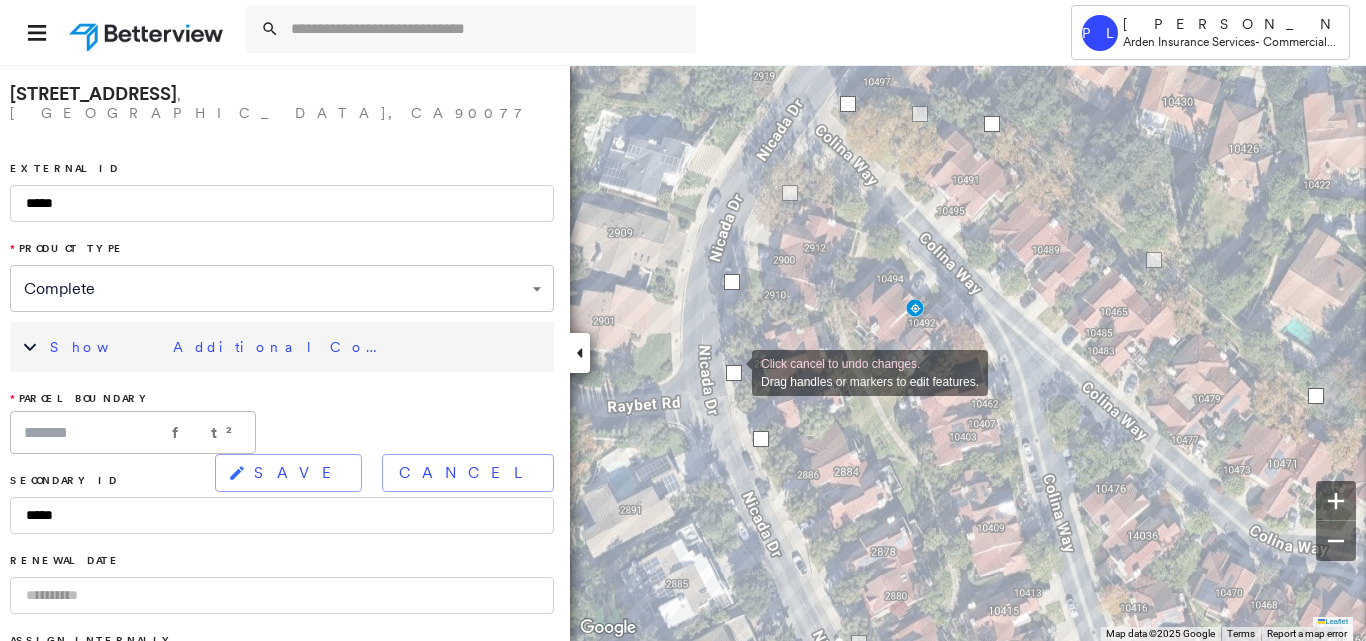 drag, startPoint x: 743, startPoint y: 360, endPoint x: 732, endPoint y: 371, distance: 15.556349 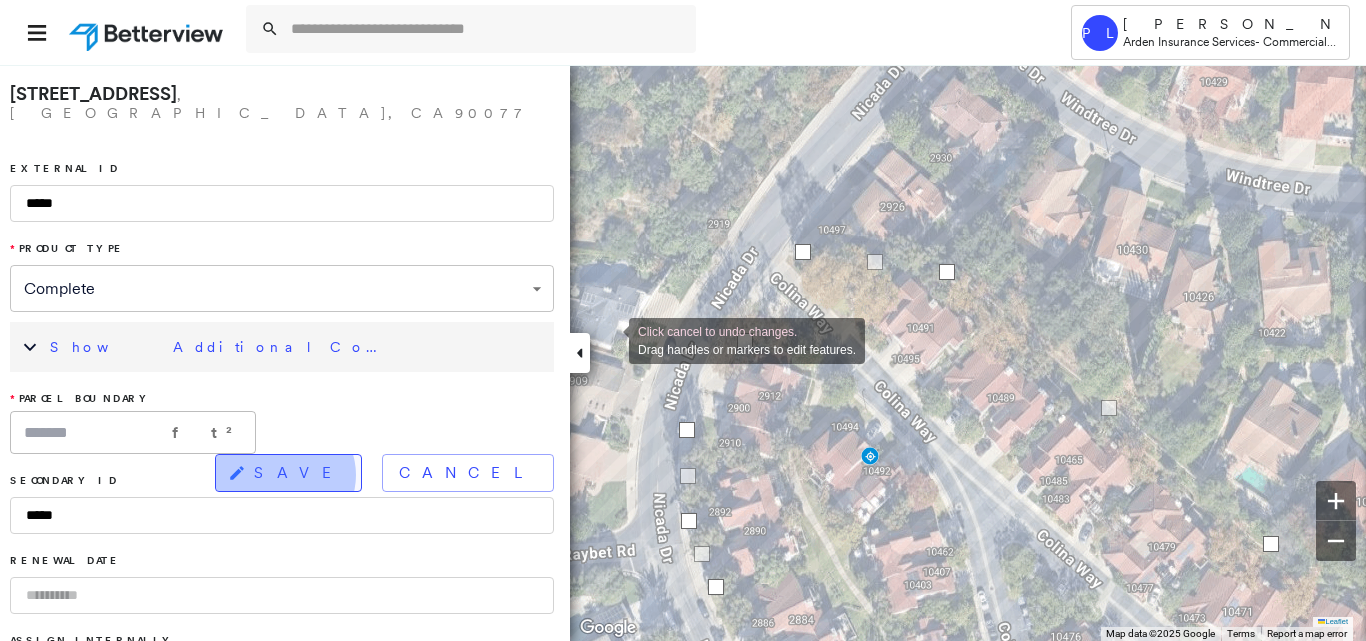 click on "SAVE" at bounding box center (299, 473) 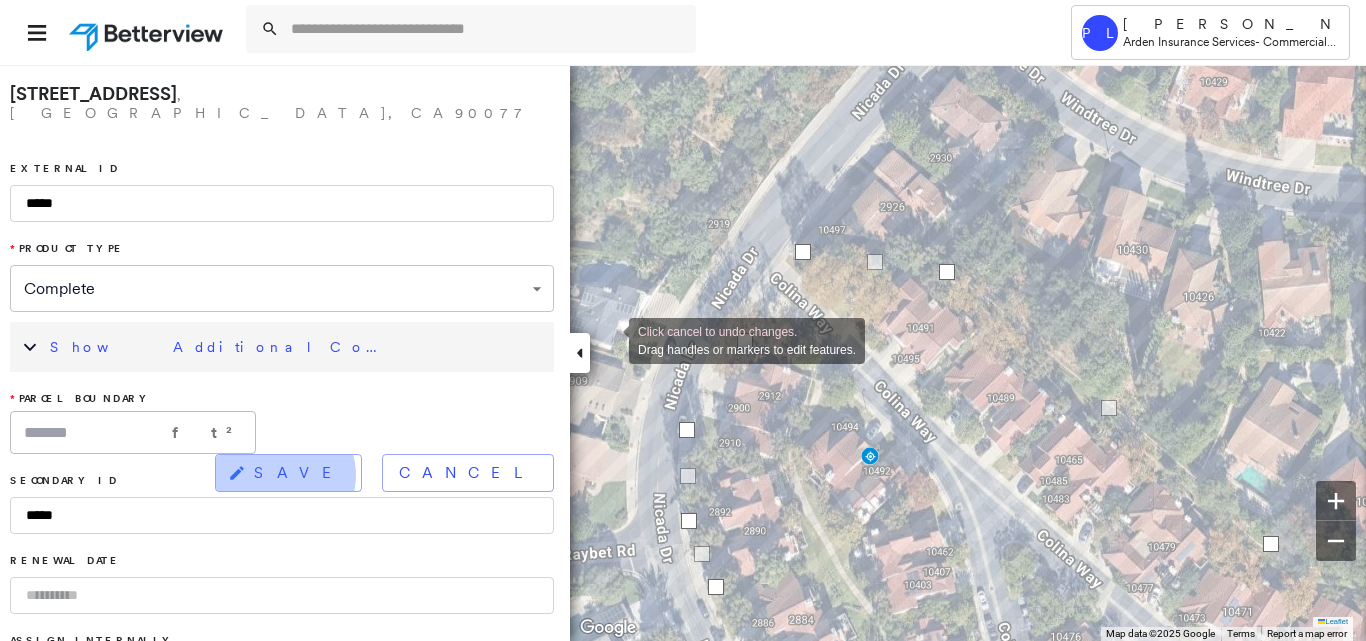 type on "*******" 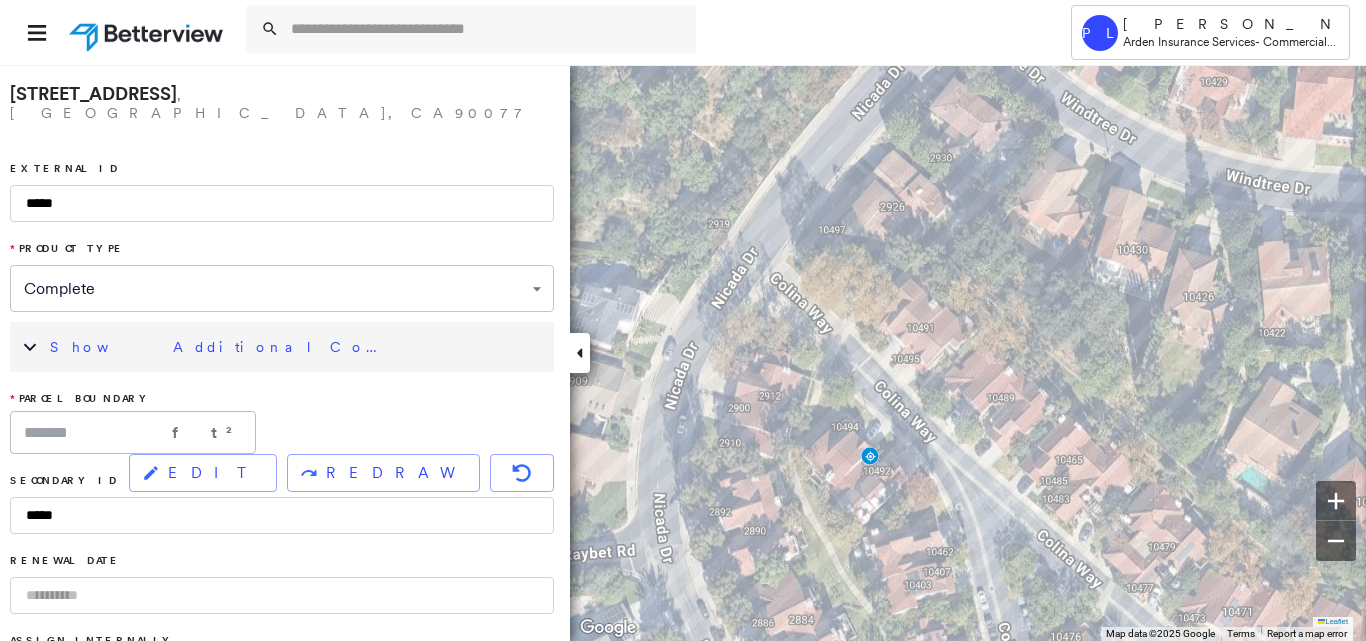 click on "Show Additional Company Data" at bounding box center (297, 347) 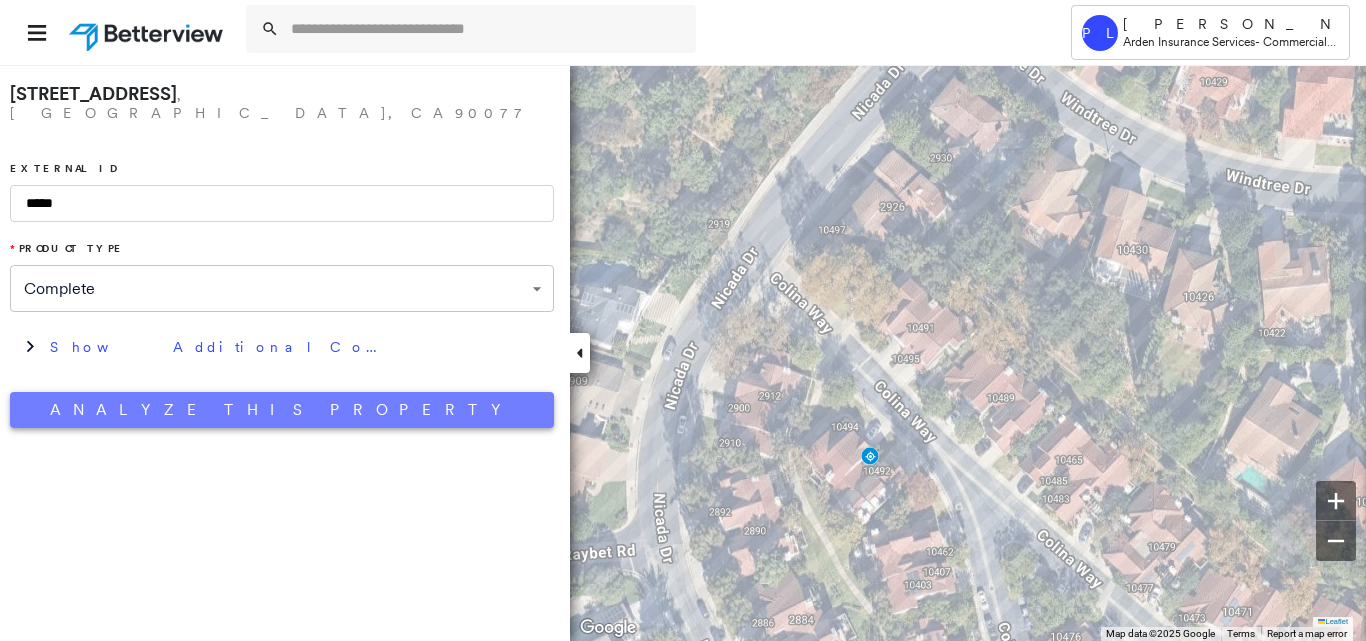 click on "Analyze This Property" at bounding box center [282, 410] 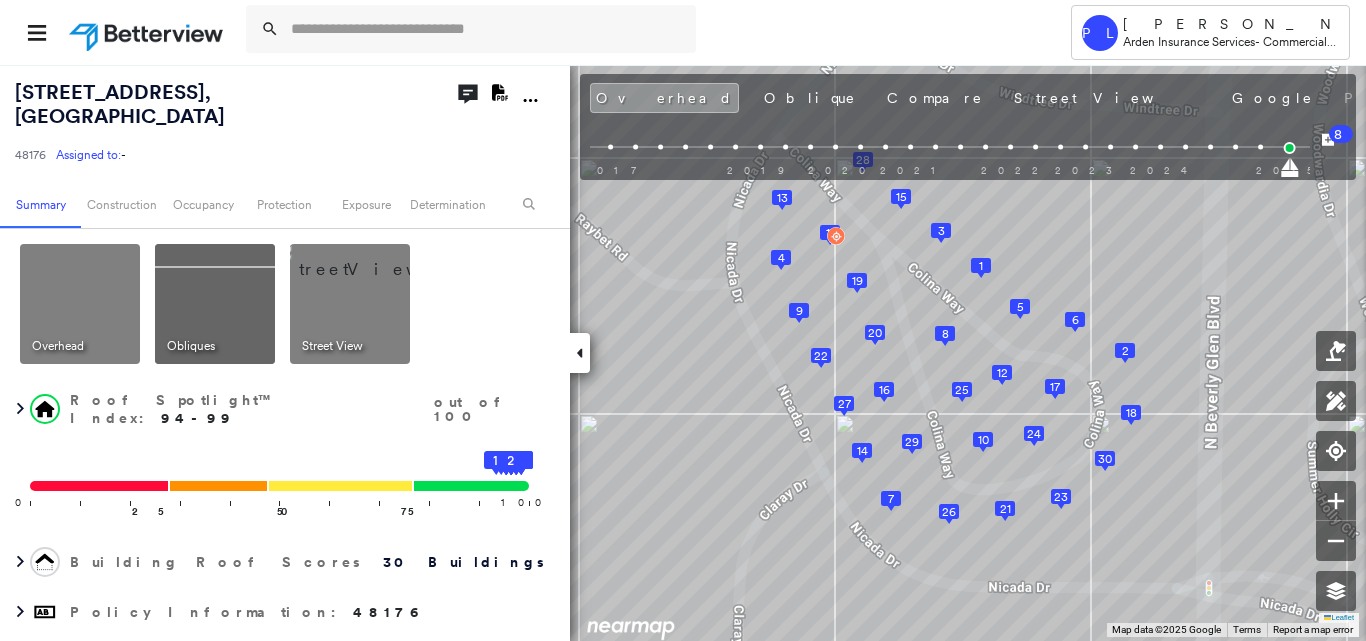 click 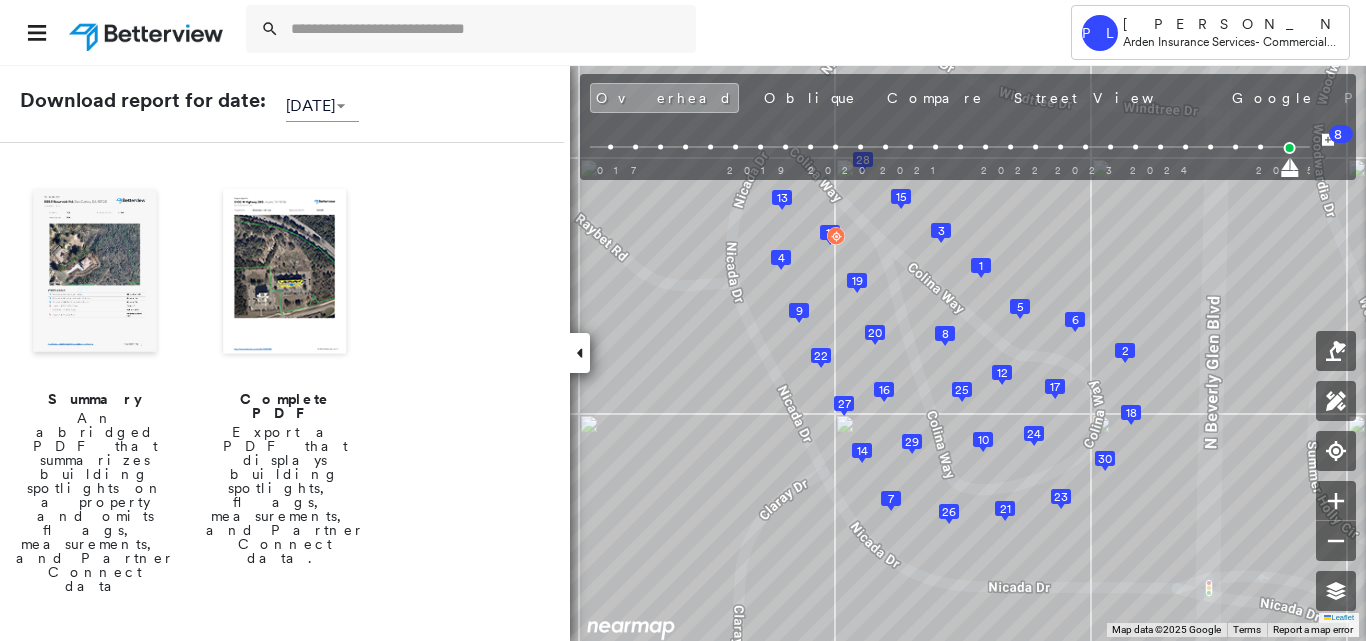 scroll, scrollTop: 400, scrollLeft: 0, axis: vertical 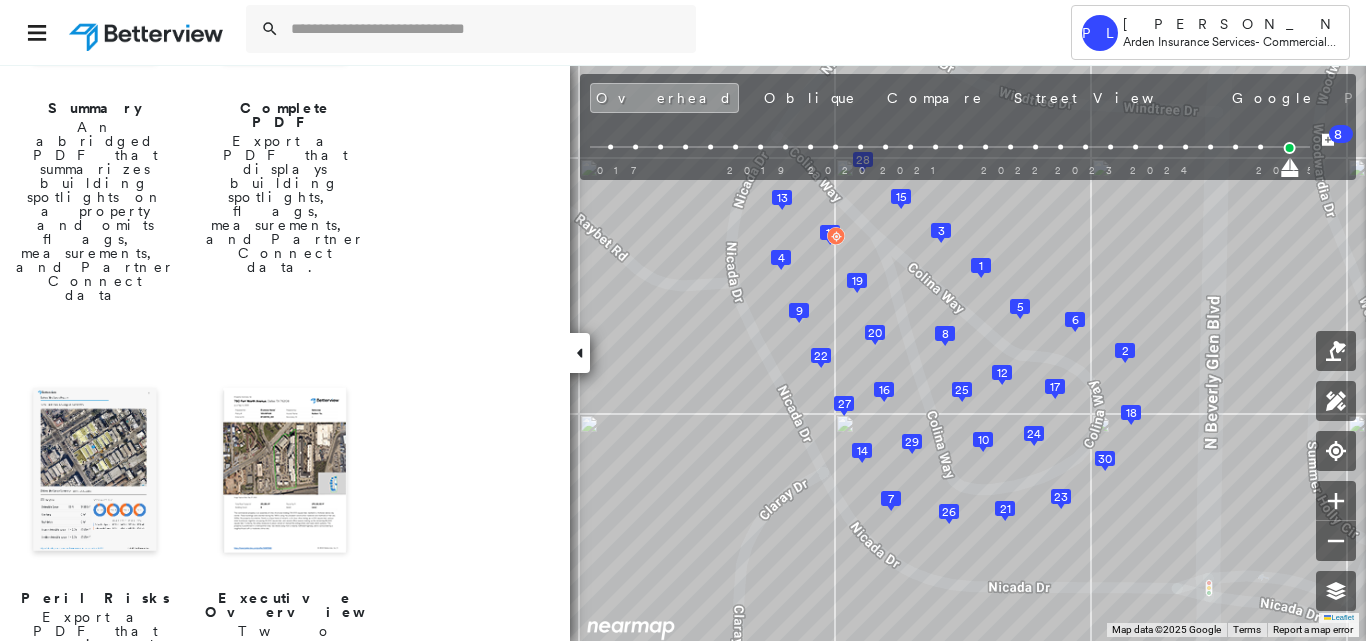 click at bounding box center [95, 472] 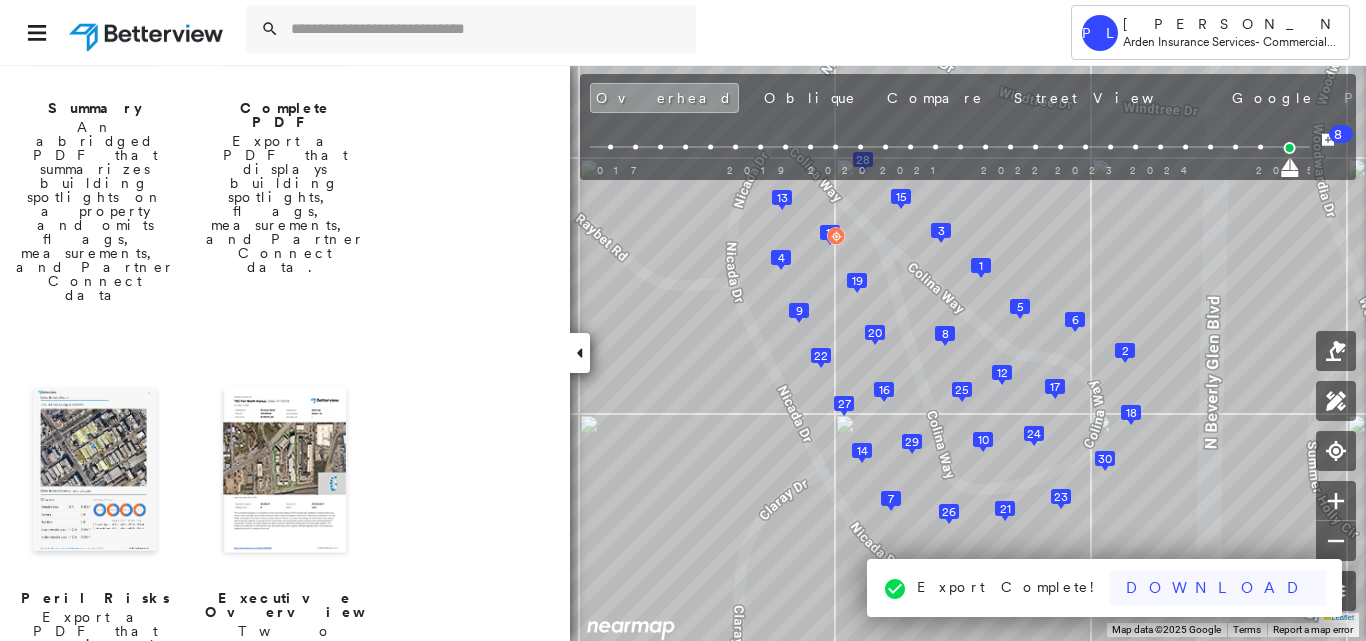 click on "Download" at bounding box center (1218, 588) 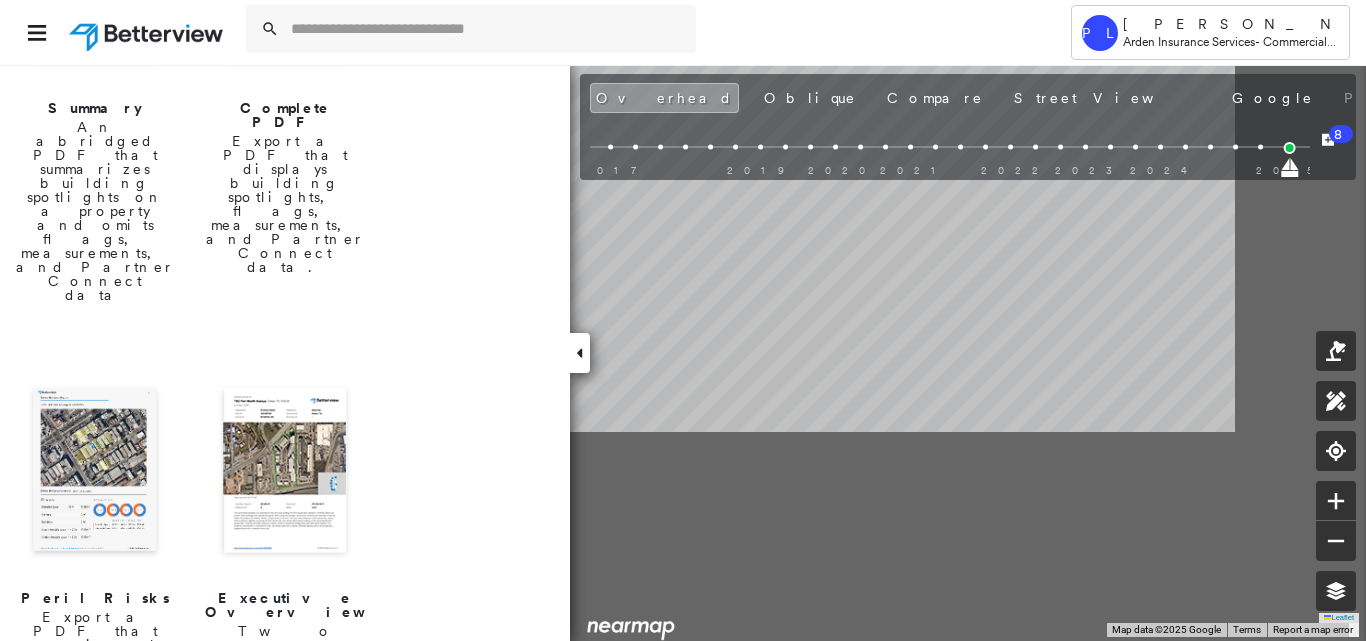 click on "10449  Colina Way ,  Los Angeles, CA 90077 48176 Assigned to:  - Assigned to:  - 48176 Assigned to:  - Open Comments Download PDF Report Summary Construction Occupancy Protection Exposure Determination Overhead Obliques Street View Roof Spotlight™ Index :  94-99 out of 100 0 100 25 50 75 30 29 28 27 26 25 24 23 22 21 19 20 18 17 16 15 14 13 12 11 10 9 8 7 6 5 4 3 2 1 Building Roof Scores 30 Buildings Policy Information :  48176 Flags :  1 (0 cleared, 1 uncleared) Construction Roof Spotlights :  Ponding, Staining, Solar Hot Water, Solar Panels, Overhang Property Features :  Wooden Decking, Pool, Disintegrated Pavement, Asphalt, Repaired Pavement Roof Size & Shape :  30 buildings  Assessor and MLS Details BuildZoom - Building Permit Data and Analysis Occupancy Ownership Place Detail SmartyStreets - Geocode Smarty Streets - Surrounding Properties Protection Protection Exposure FEMA Risk Index Wildfire Regional Hazard: 2   out of  5 Crime Regional Hazard: 3   out of  5 Additional Perils Guidewire HazardHub :" at bounding box center [683, 352] 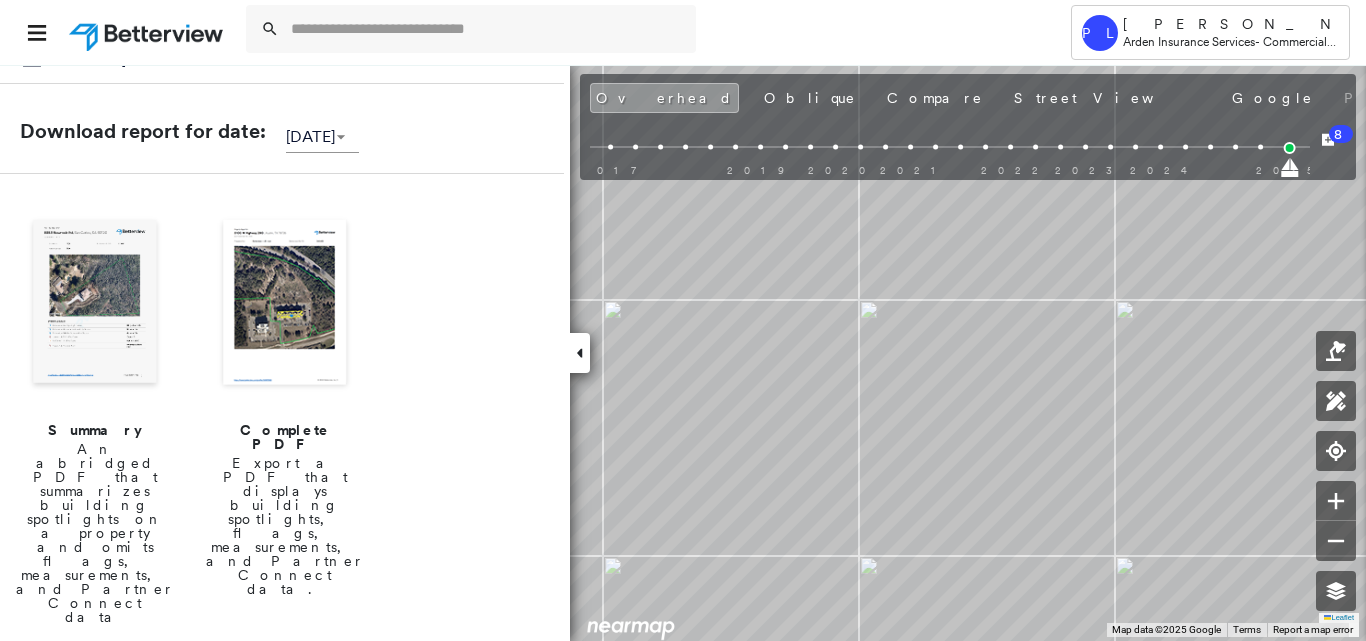 scroll, scrollTop: 0, scrollLeft: 0, axis: both 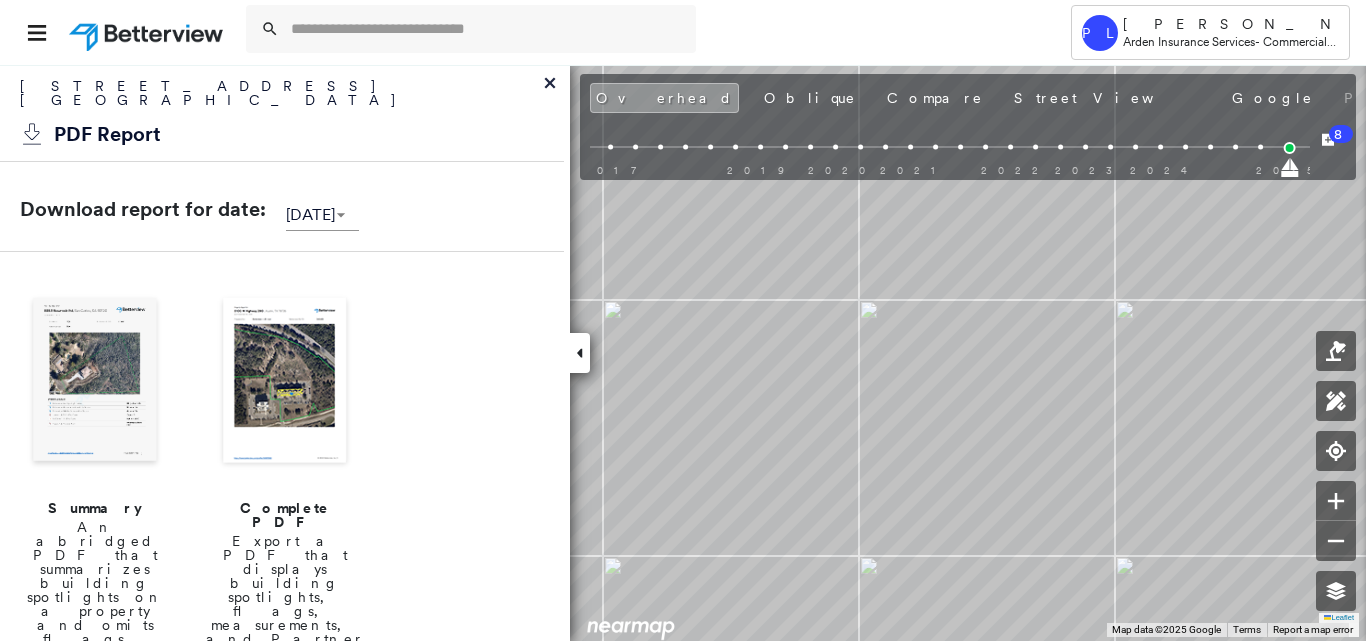 click 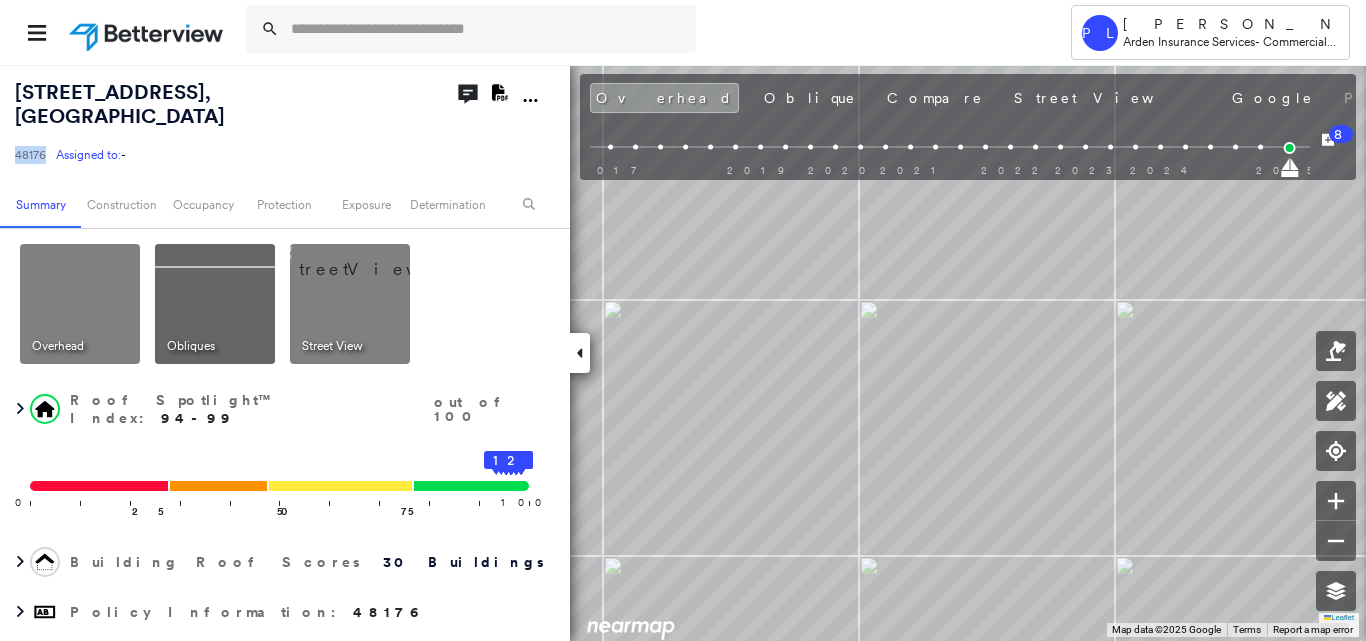 drag, startPoint x: 17, startPoint y: 129, endPoint x: 47, endPoint y: 136, distance: 30.805843 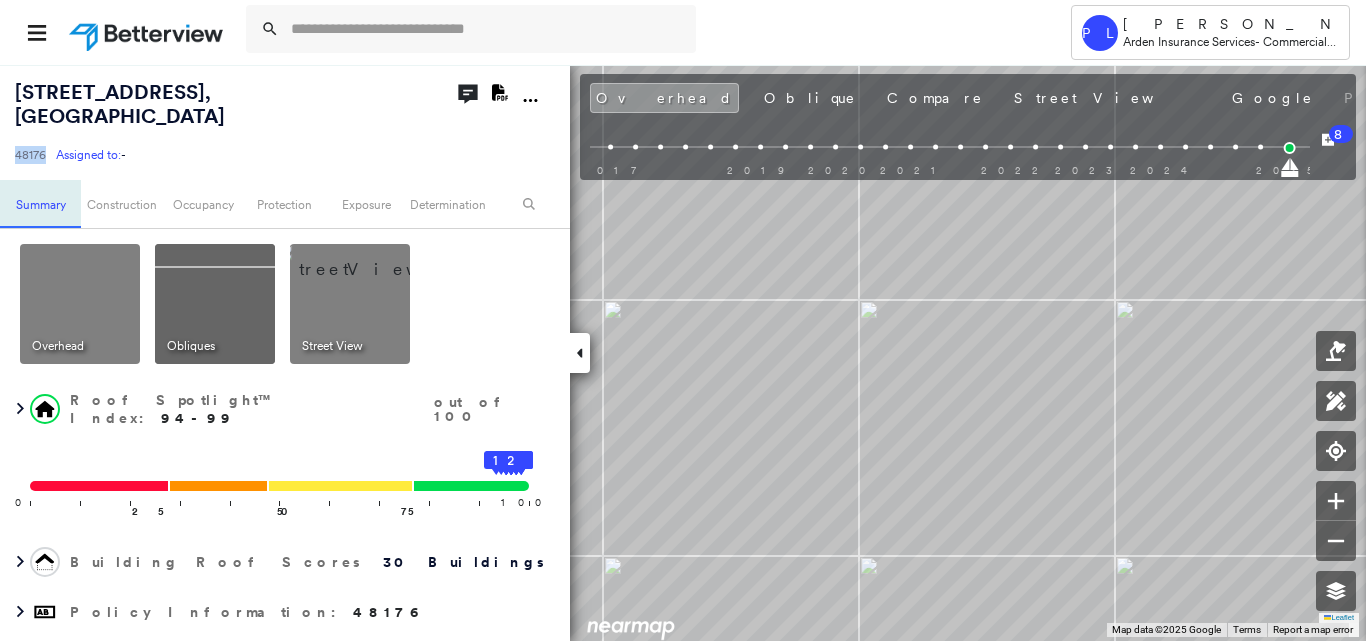 copy on "48176" 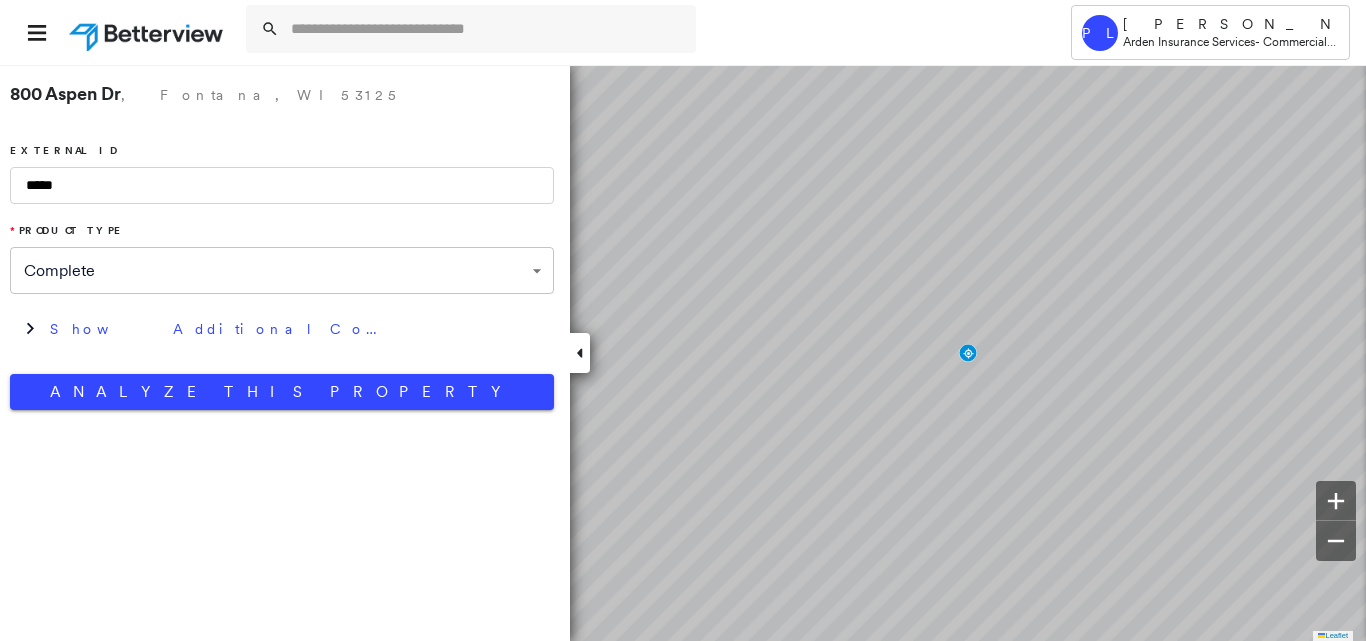 scroll, scrollTop: 0, scrollLeft: 0, axis: both 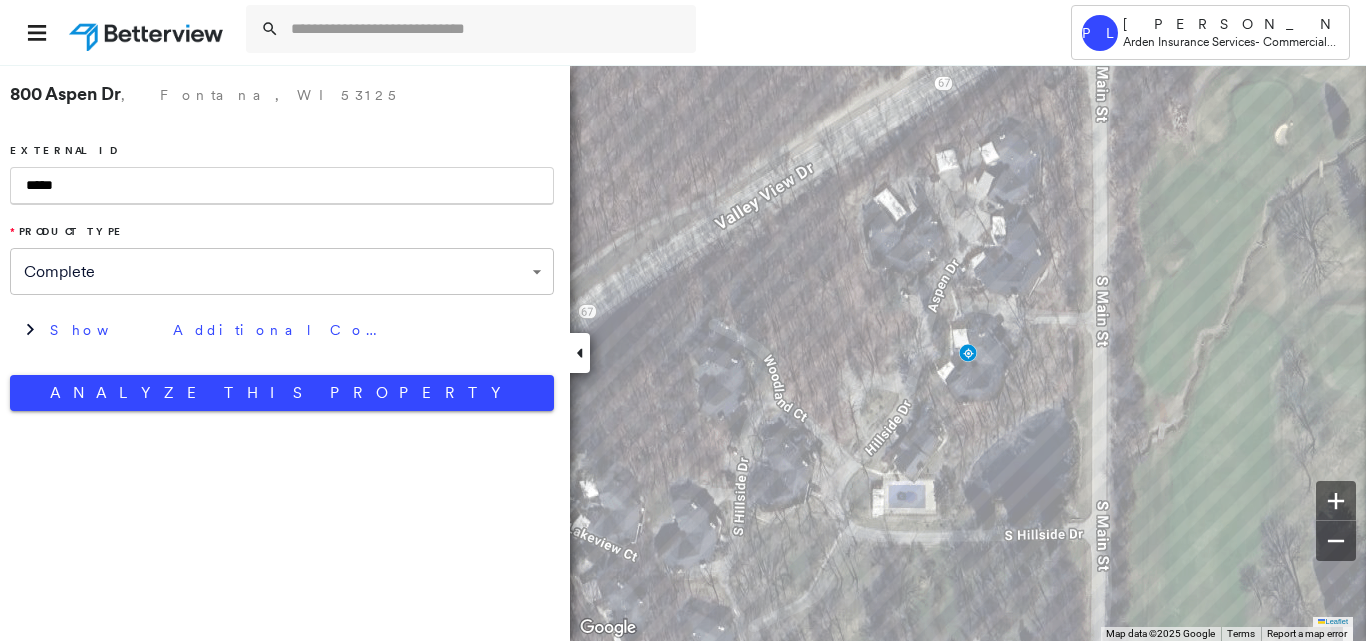 click on "*****" at bounding box center (282, 186) 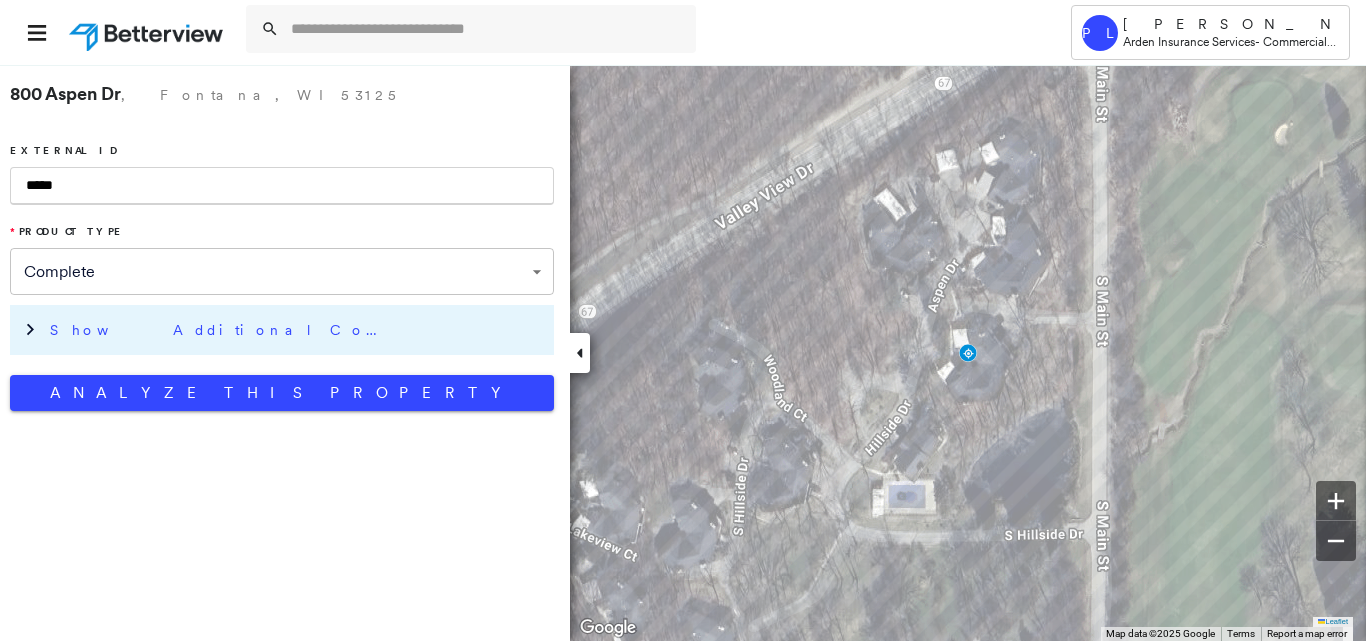 click on "Show Additional Company Data" at bounding box center (282, 330) 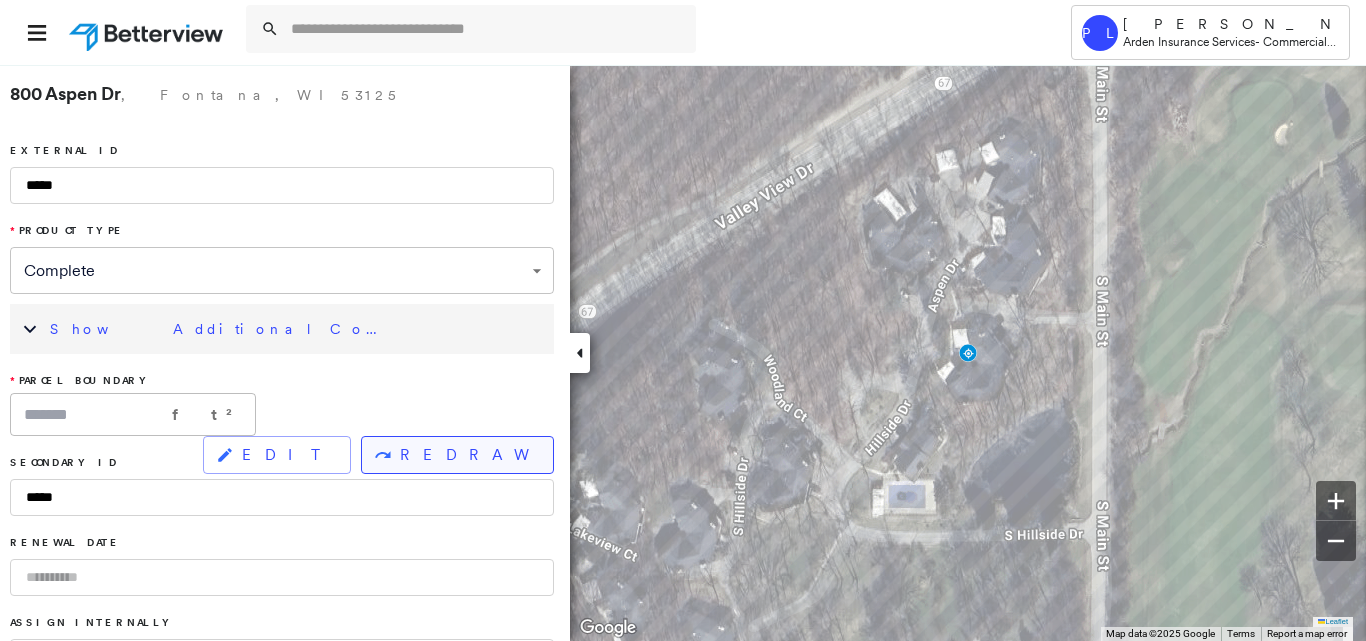click 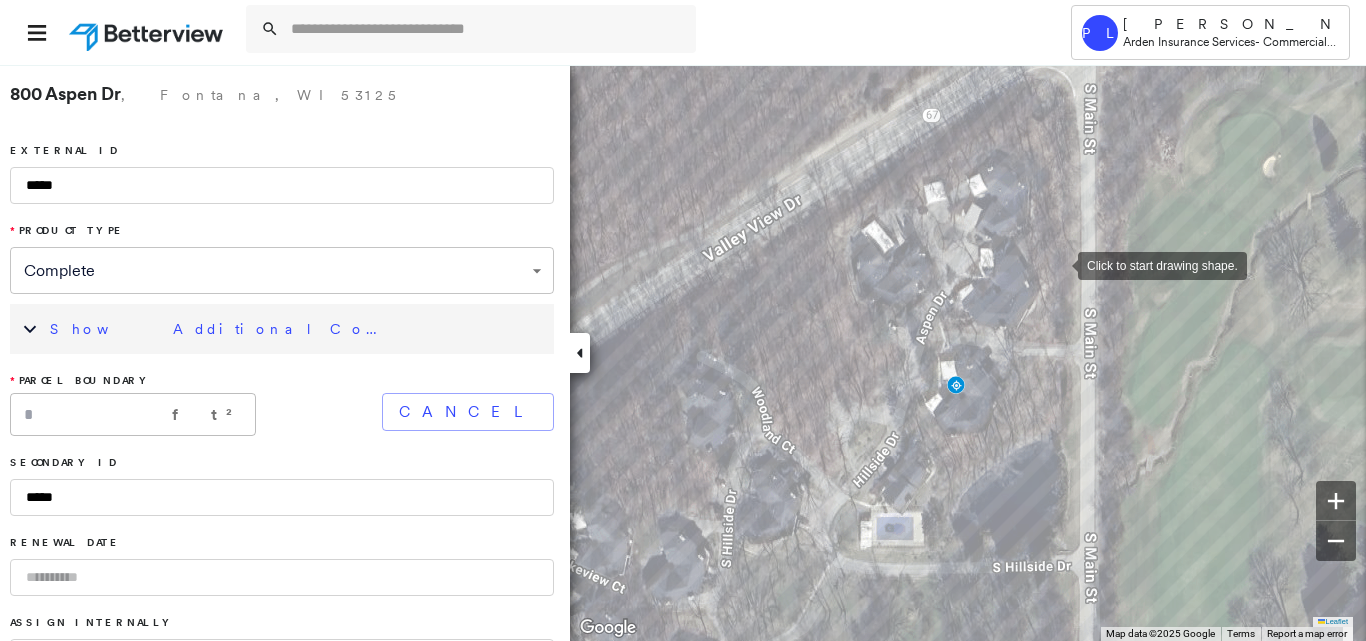 drag, startPoint x: 1072, startPoint y: 222, endPoint x: 1056, endPoint y: 324, distance: 103.24728 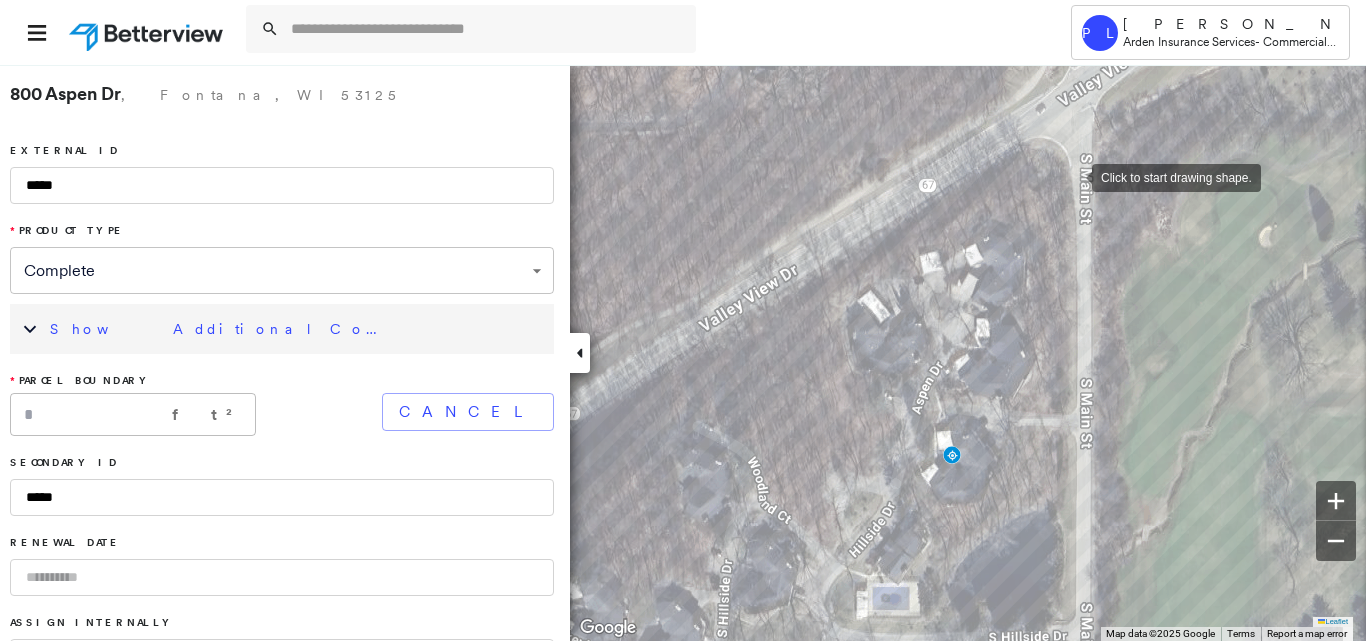 click at bounding box center (1072, 176) 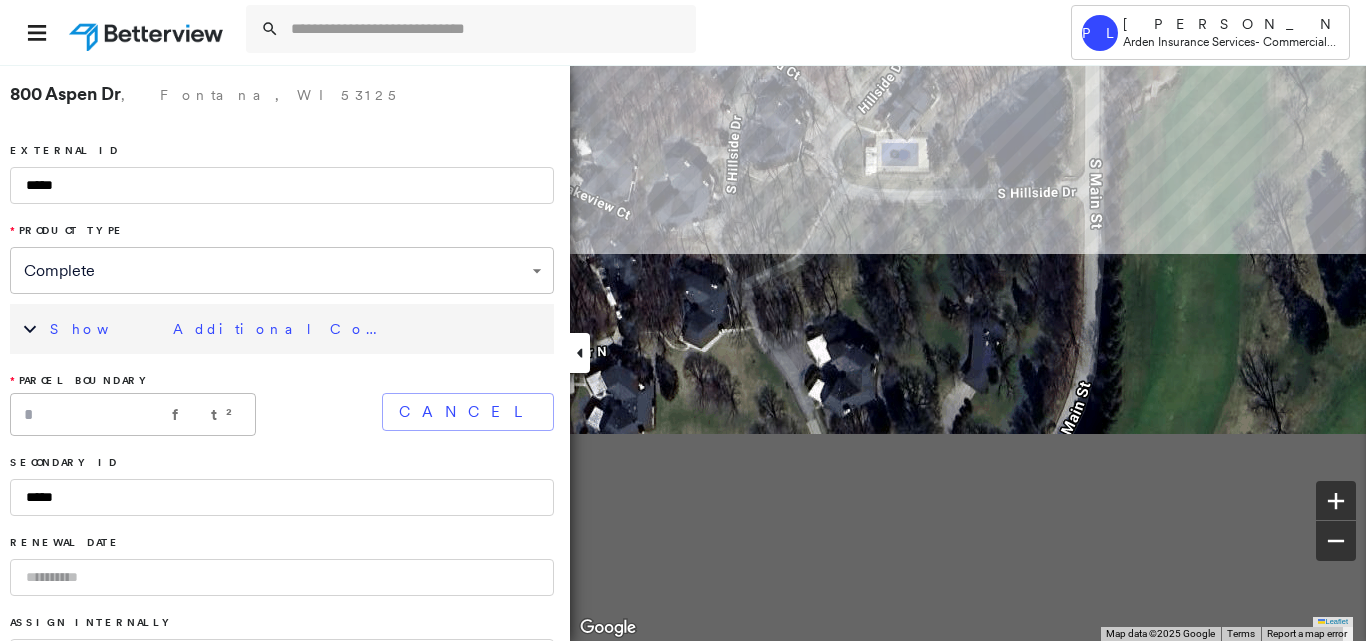 click on "Click to continue drawing shape." at bounding box center (-7, -278) 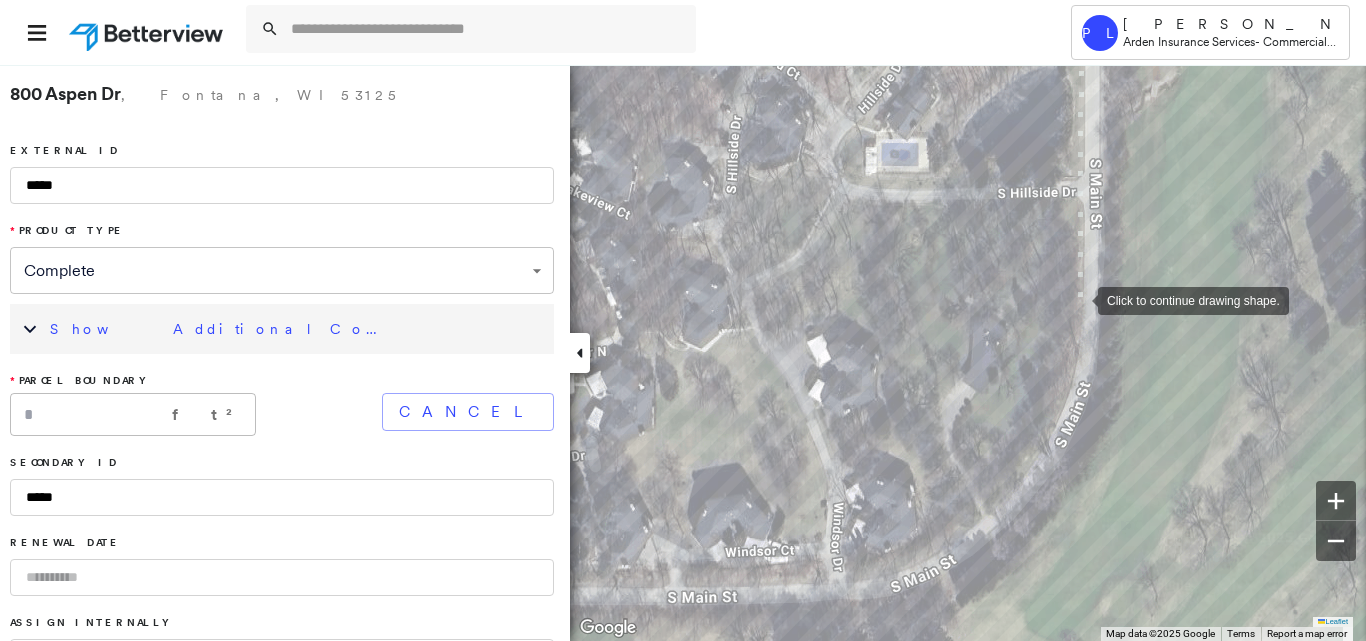 click at bounding box center [1078, 299] 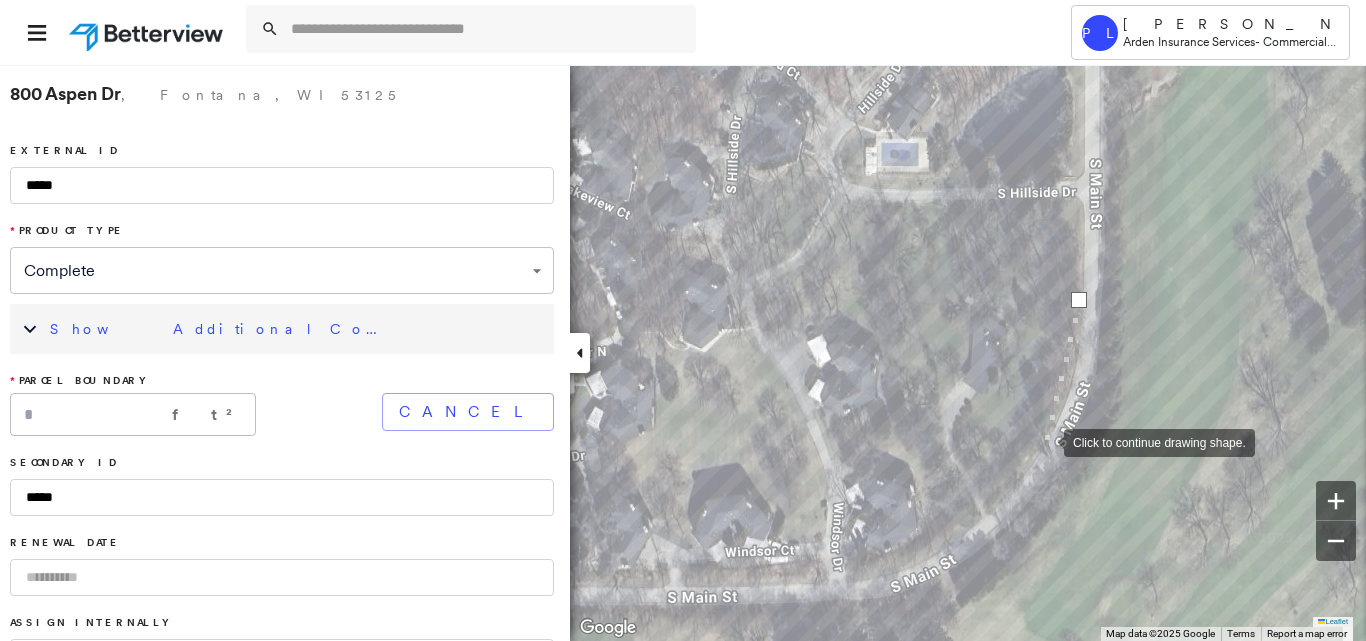 drag, startPoint x: 1044, startPoint y: 441, endPoint x: 994, endPoint y: 505, distance: 81.21576 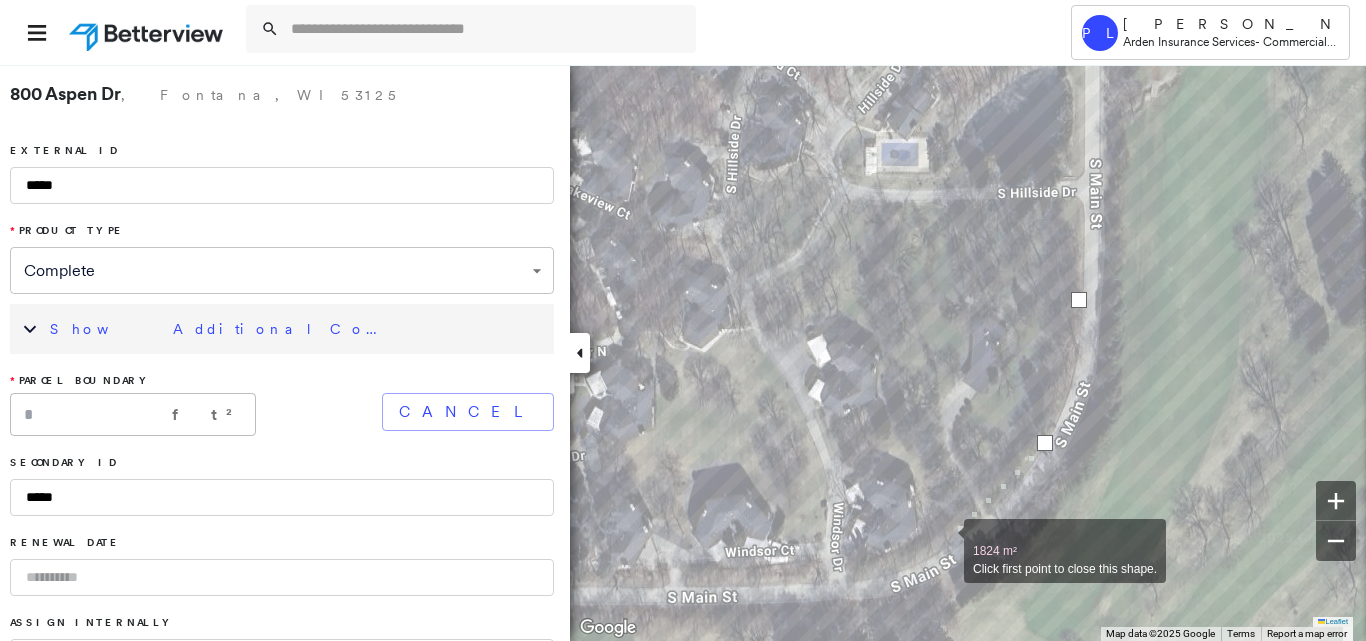 click at bounding box center [944, 540] 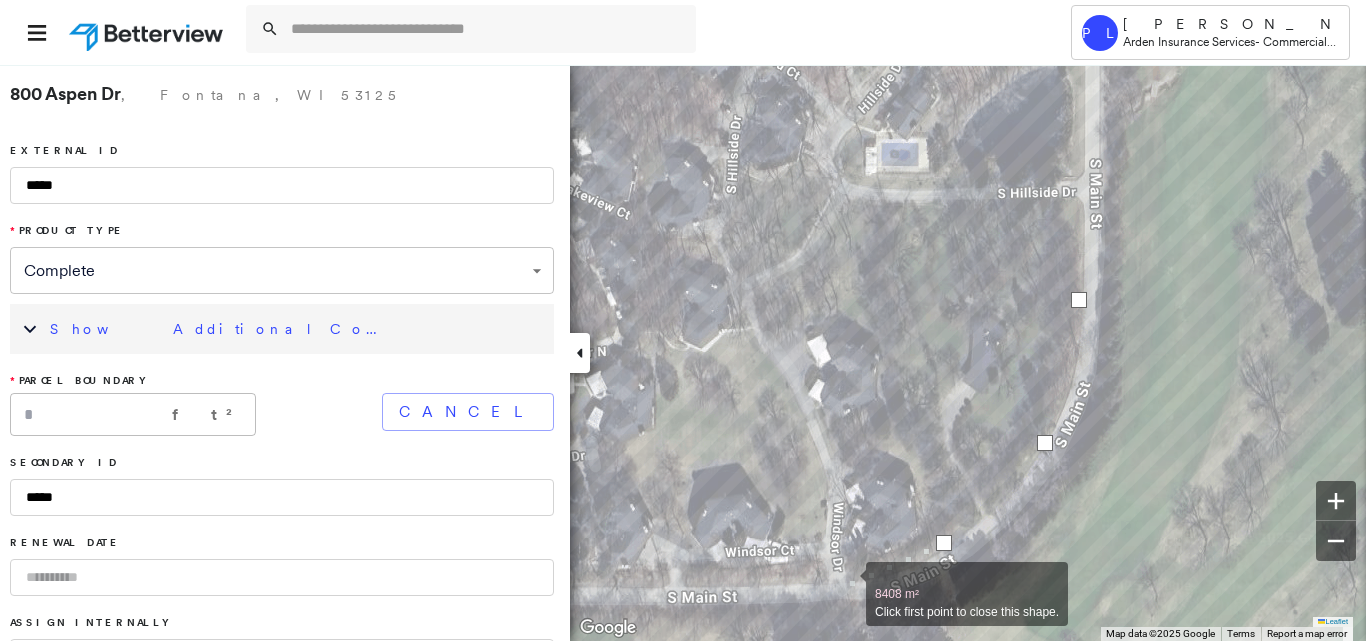 click at bounding box center (846, 583) 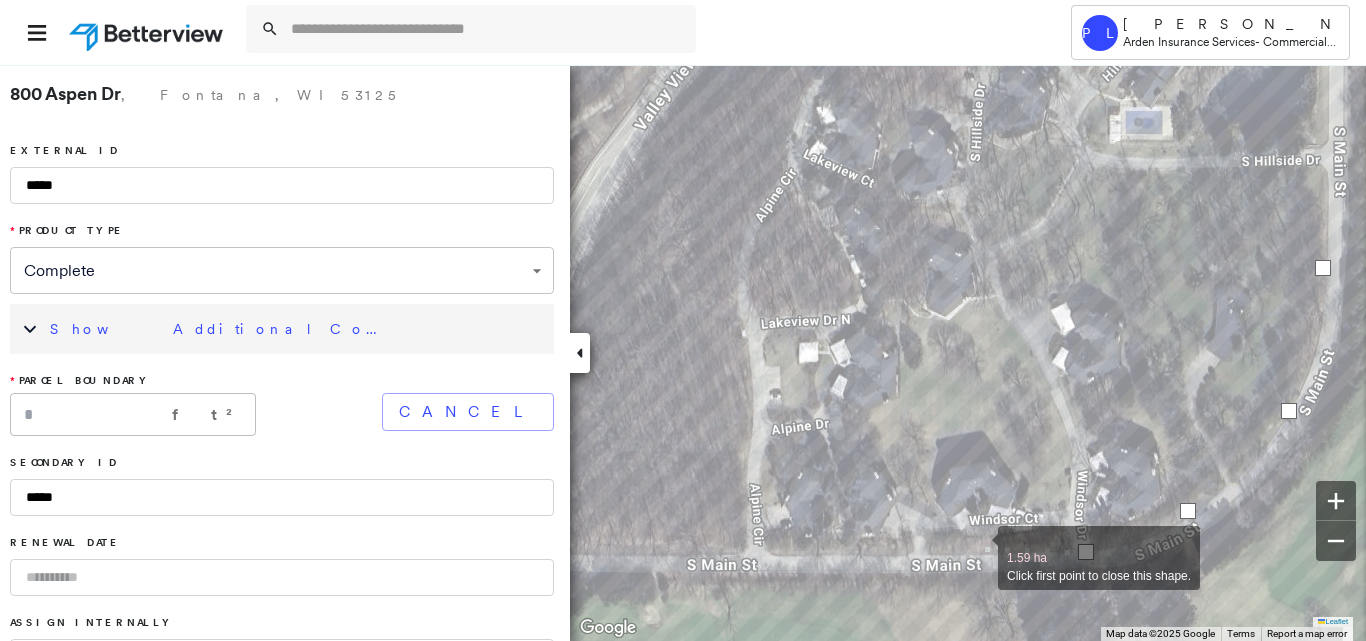 drag, startPoint x: 732, startPoint y: 579, endPoint x: 951, endPoint y: 553, distance: 220.53798 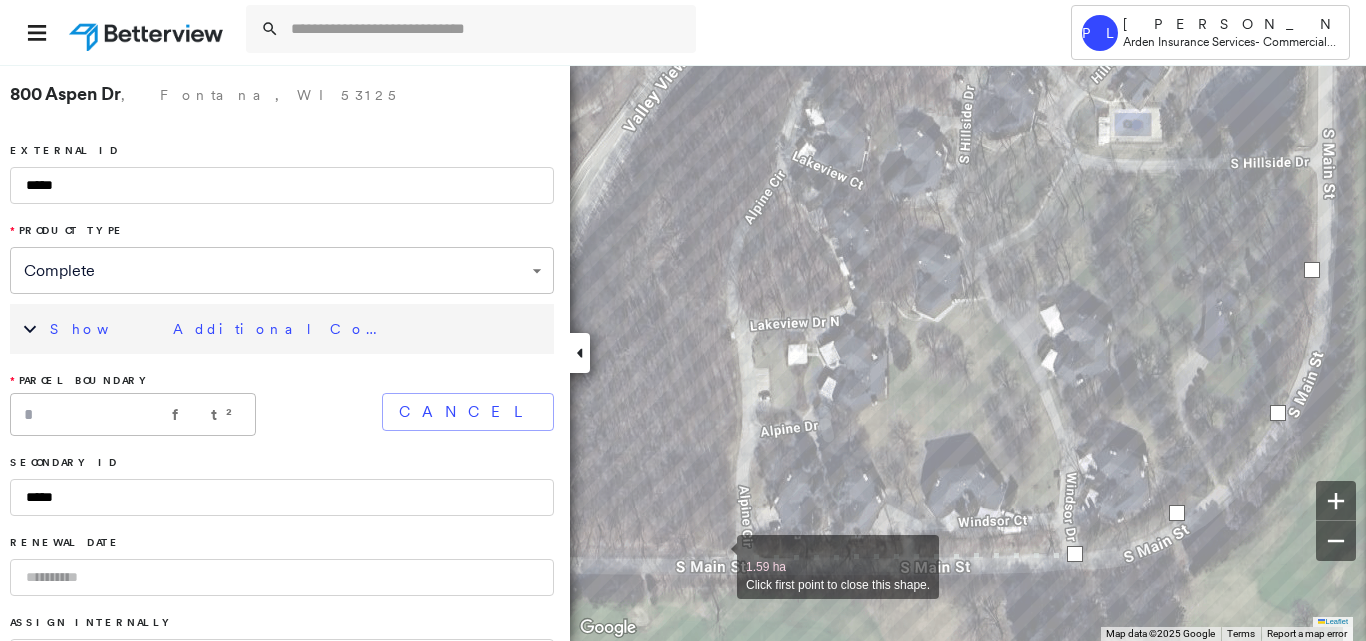 click at bounding box center [717, 556] 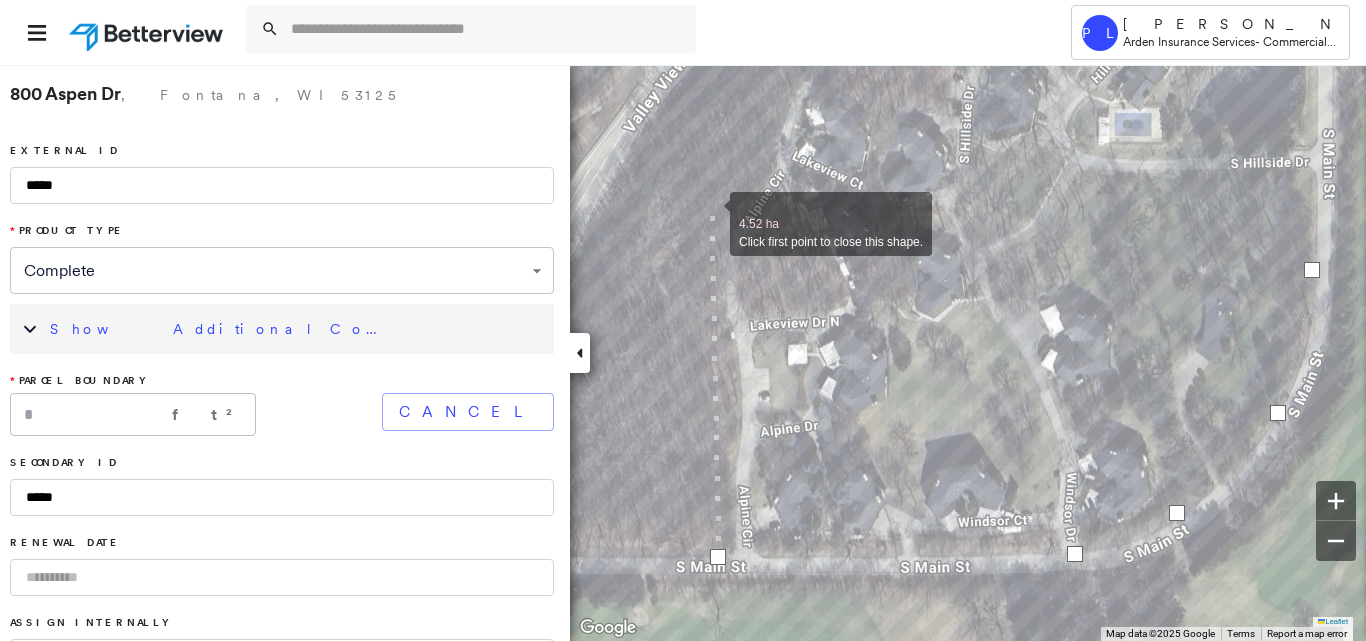 click at bounding box center [710, 213] 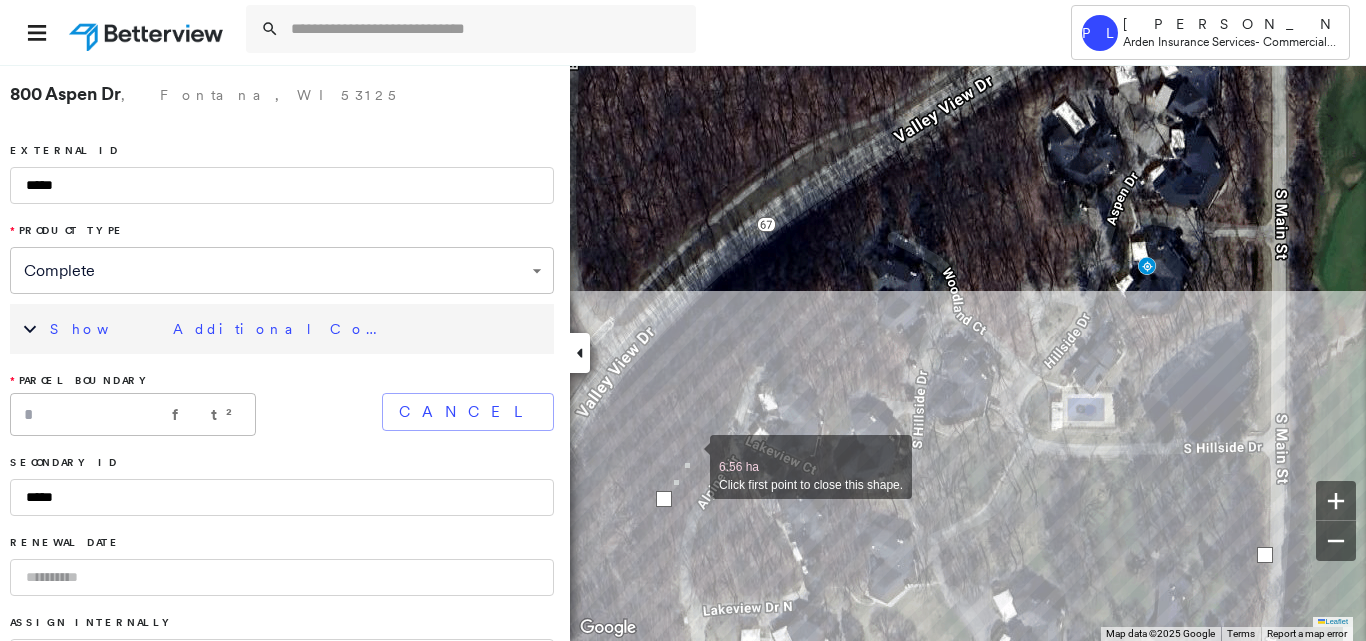drag, startPoint x: 731, startPoint y: 232, endPoint x: 714, endPoint y: 423, distance: 191.75505 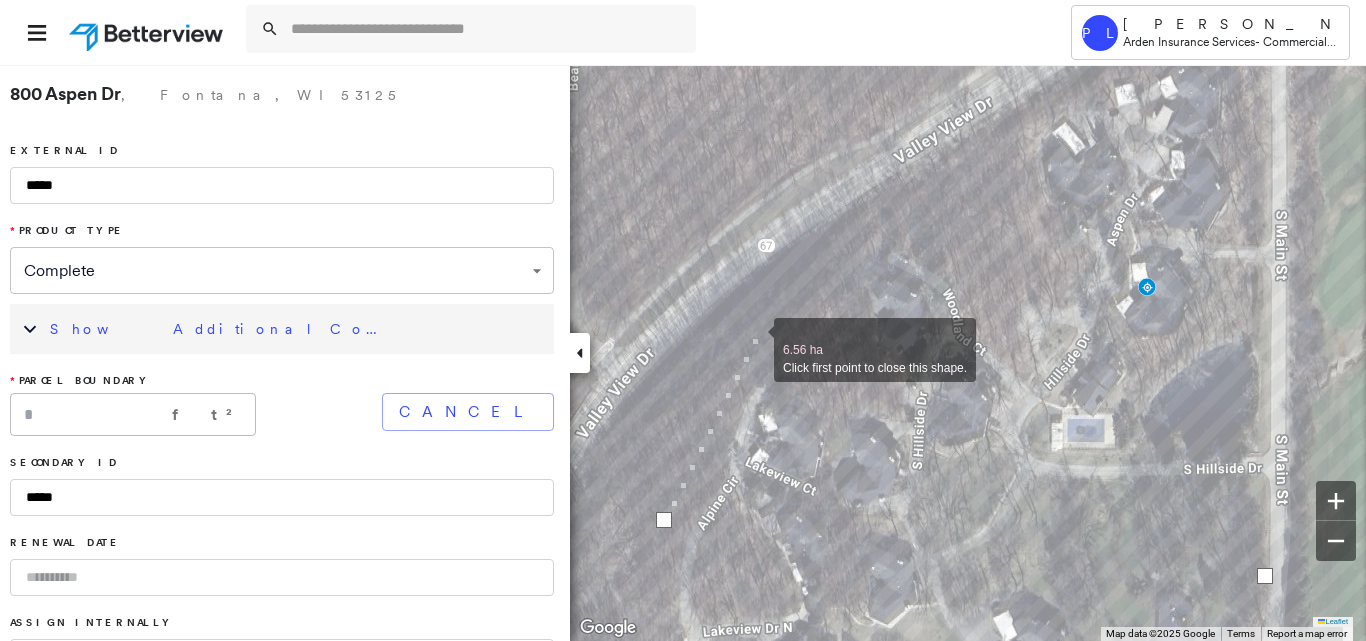 click at bounding box center (754, 339) 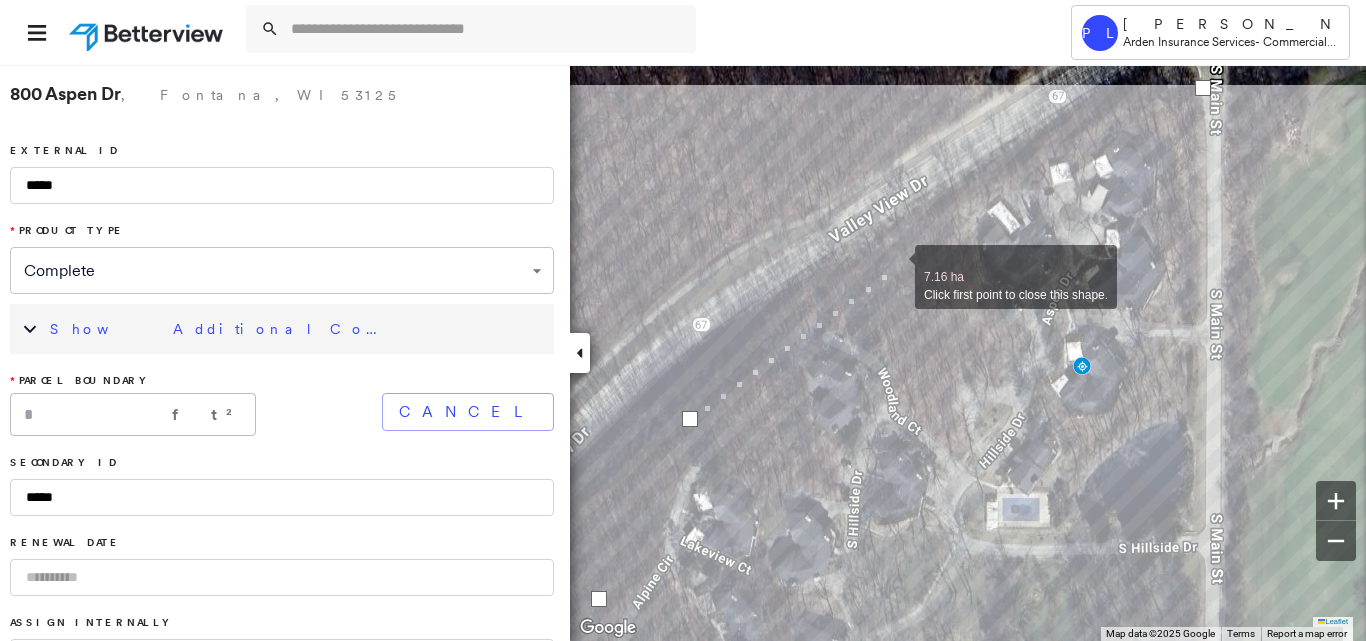 drag, startPoint x: 963, startPoint y: 184, endPoint x: 948, endPoint y: 243, distance: 60.876926 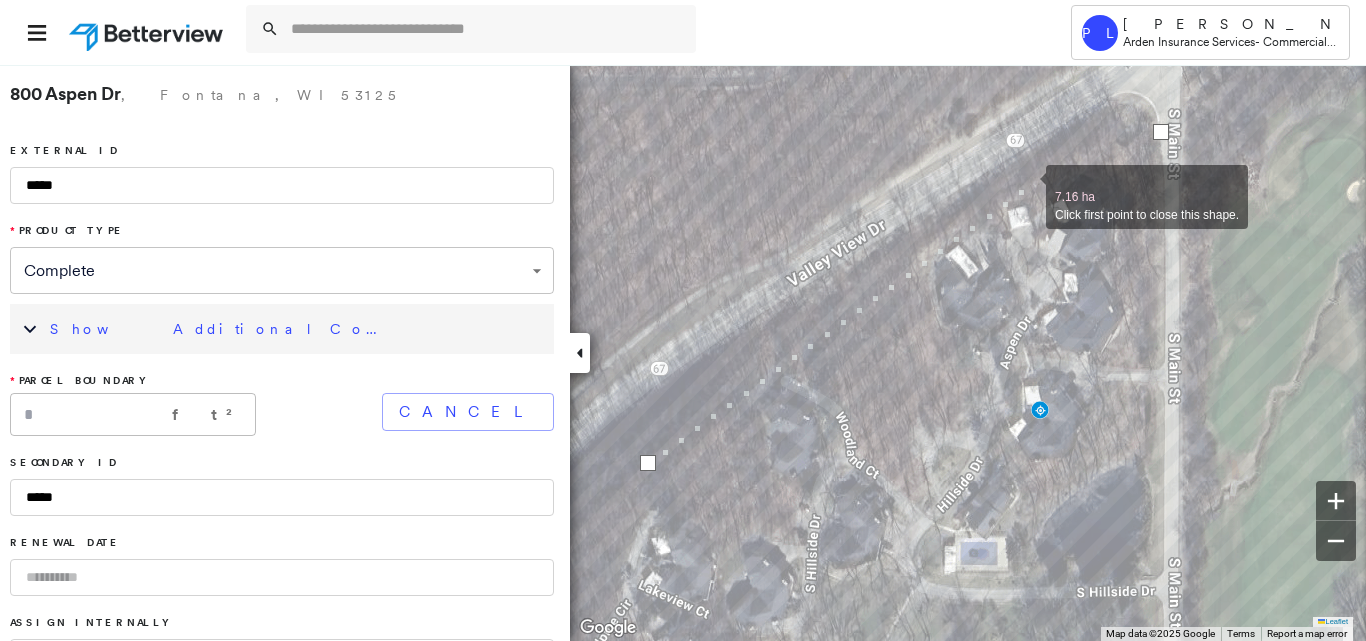drag, startPoint x: 1034, startPoint y: 178, endPoint x: 1005, endPoint y: 214, distance: 46.227695 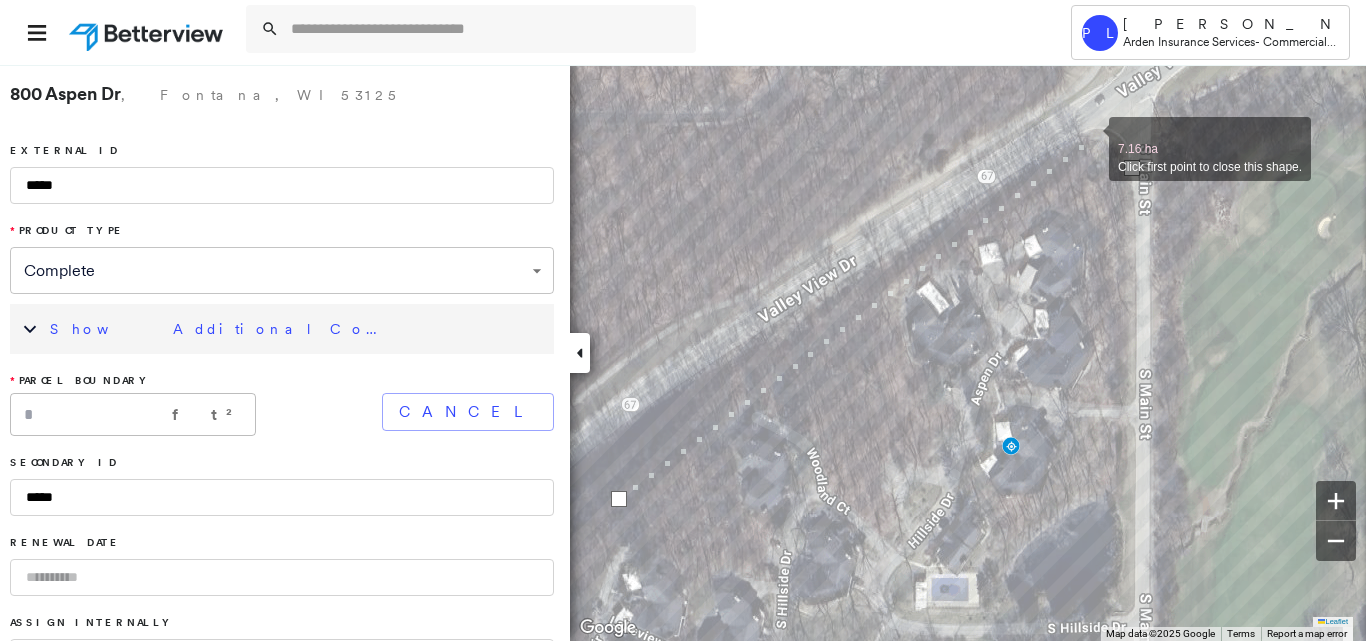 click at bounding box center (1089, 138) 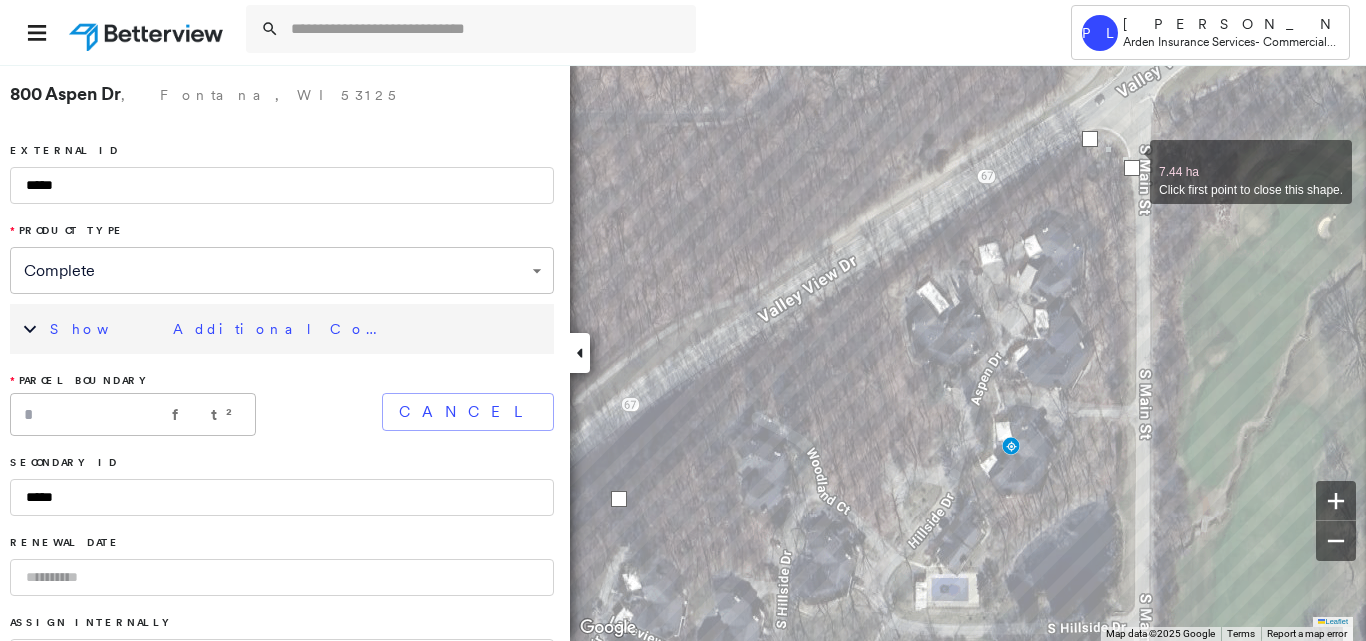click at bounding box center [1132, 168] 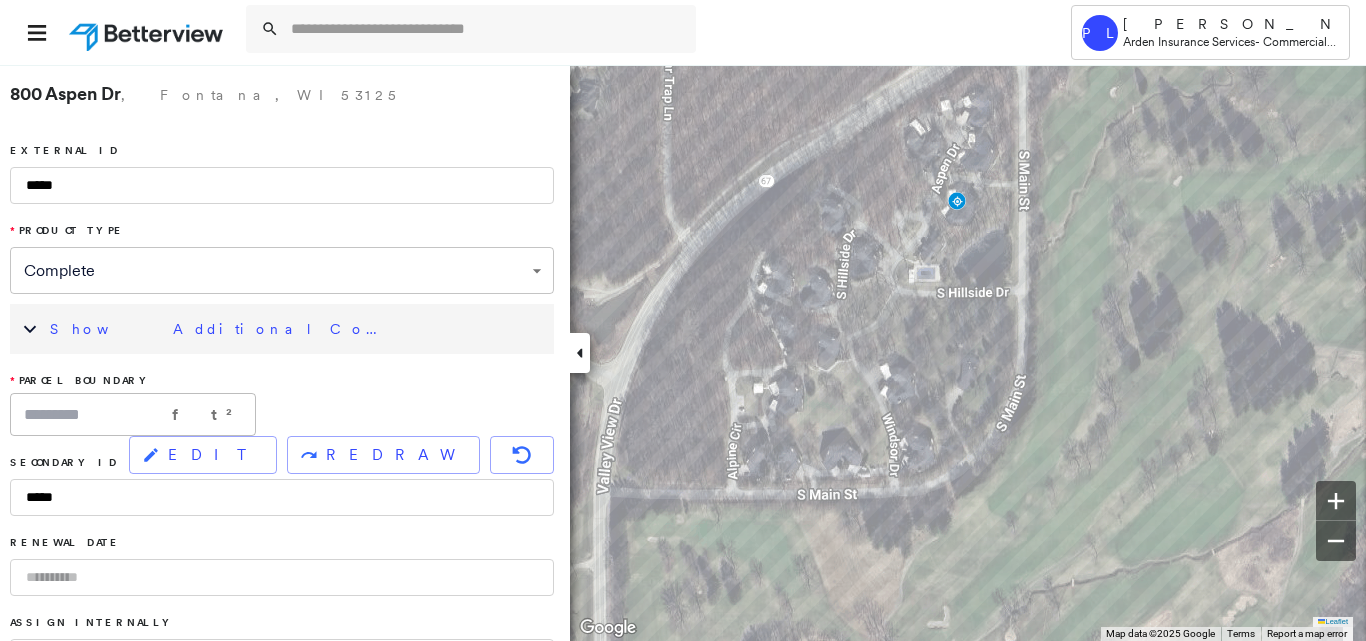 click on "Show Additional Company Data" at bounding box center [297, 329] 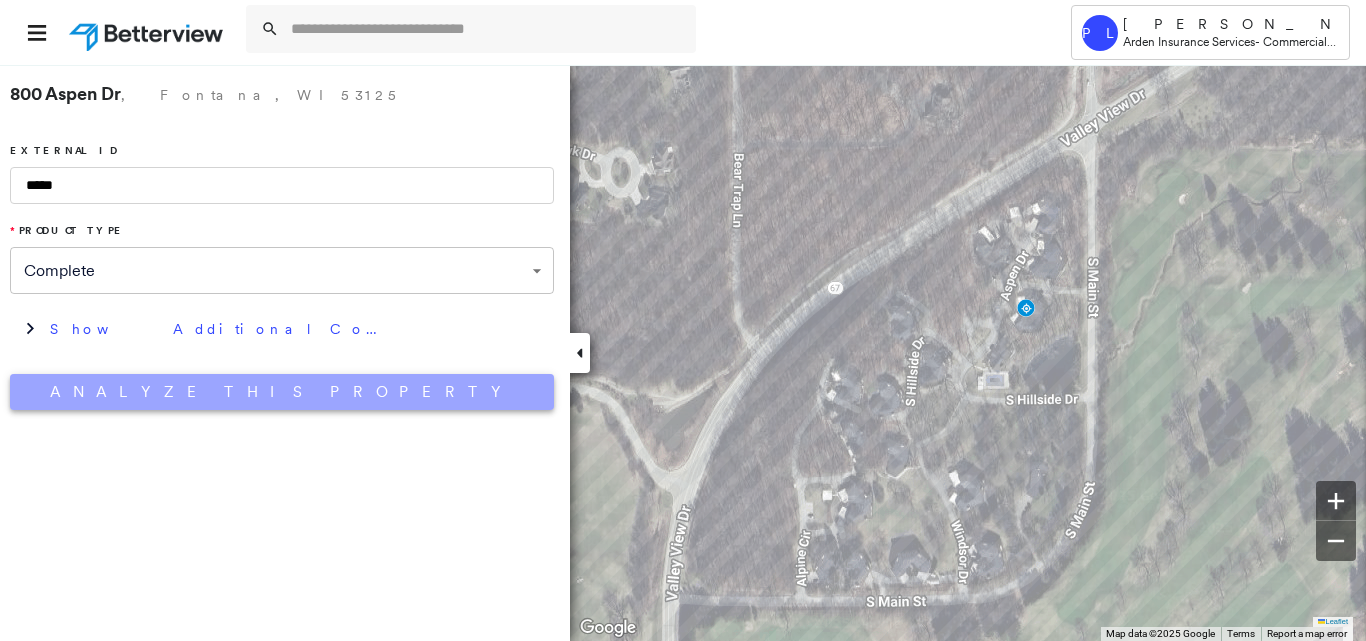 click on "Analyze This Property" at bounding box center (282, 392) 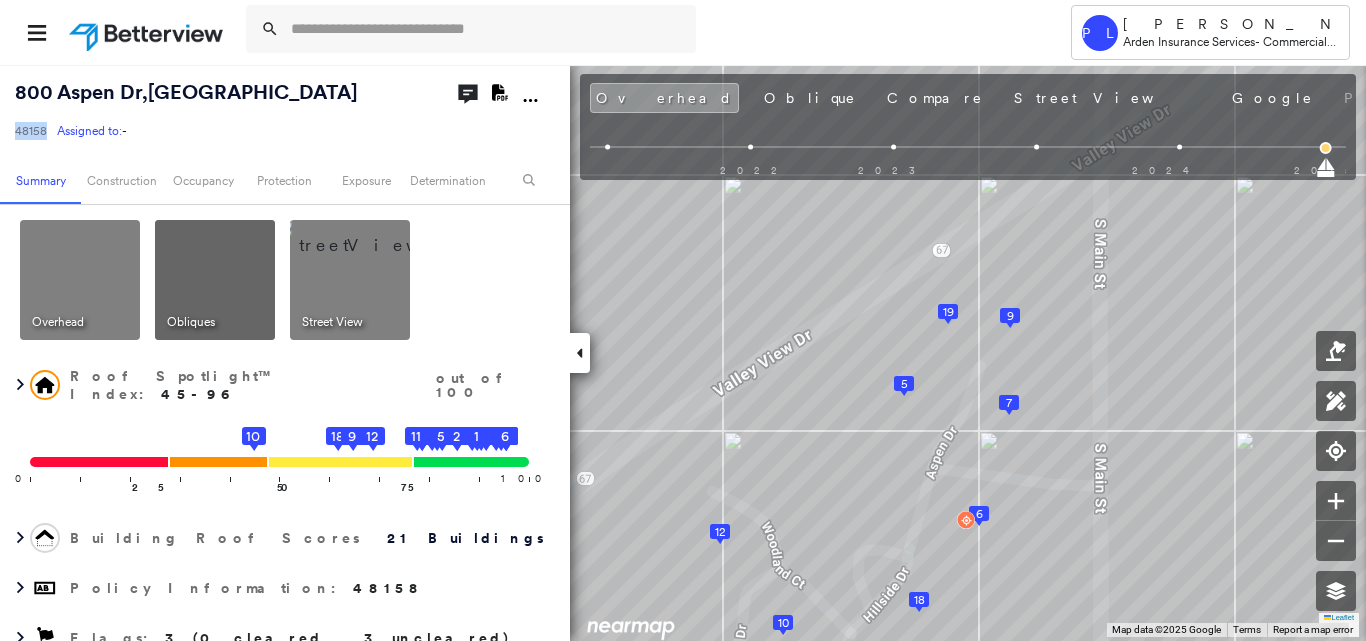 copy on "48158" 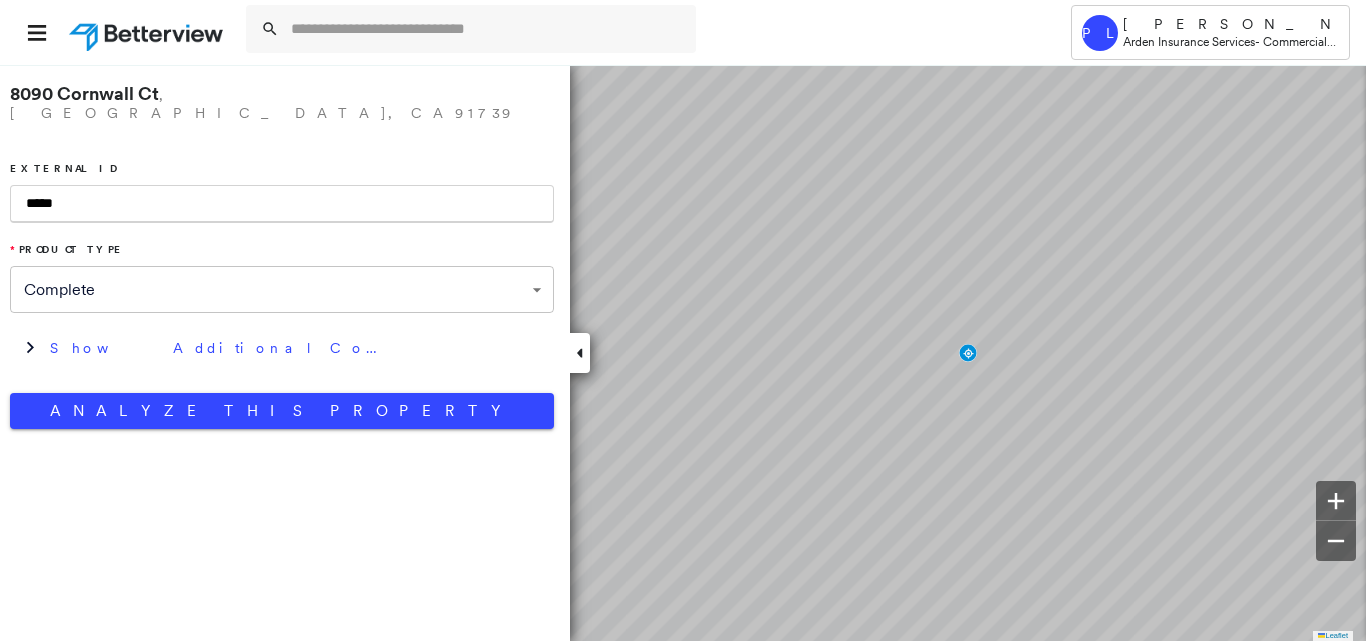 scroll, scrollTop: 0, scrollLeft: 0, axis: both 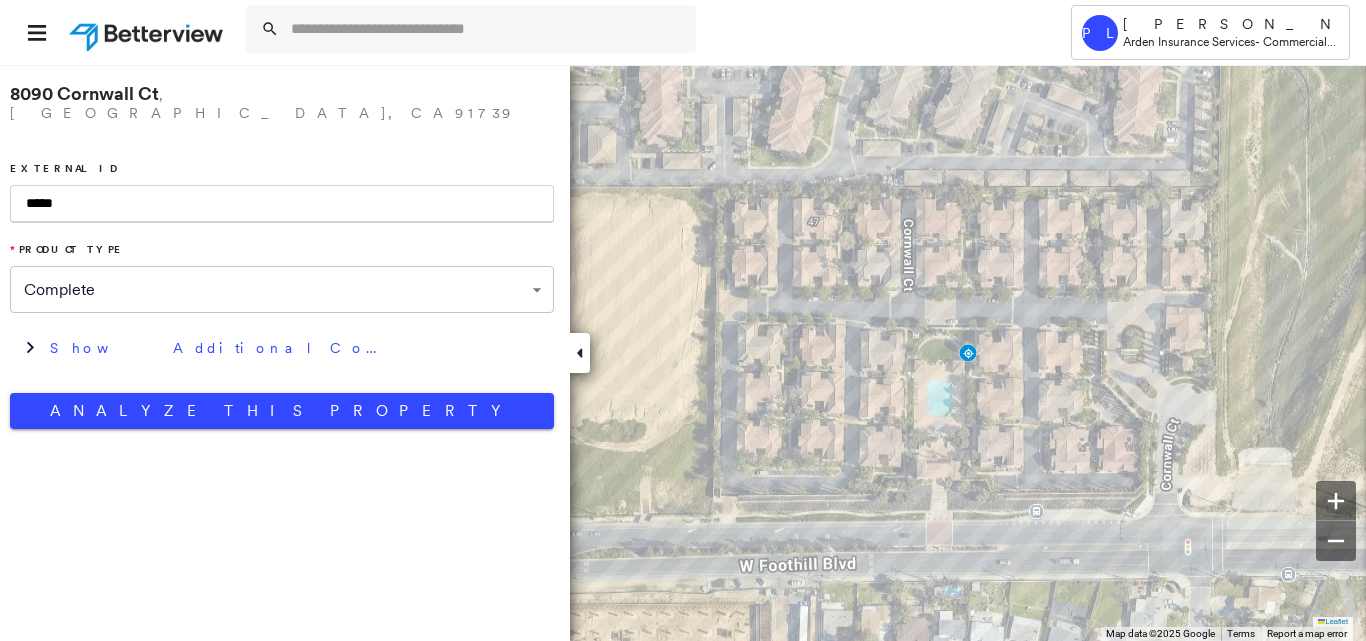 click on "*****" at bounding box center [282, 204] 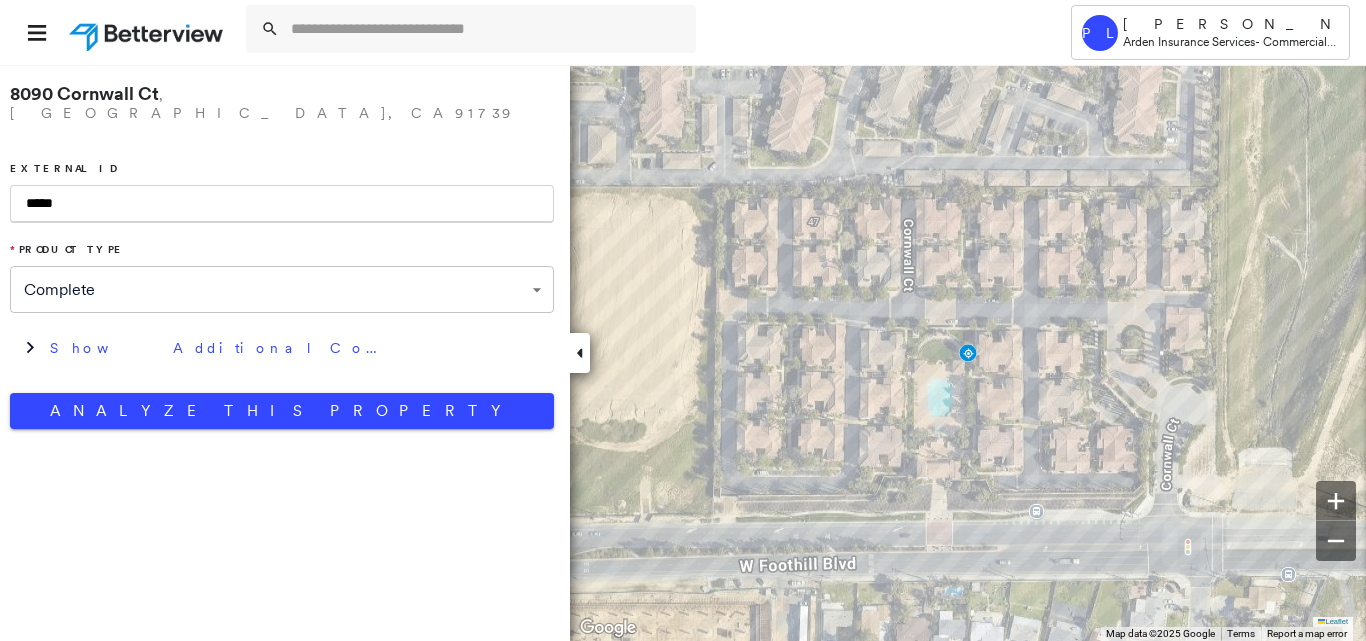 click on "*****" at bounding box center (282, 204) 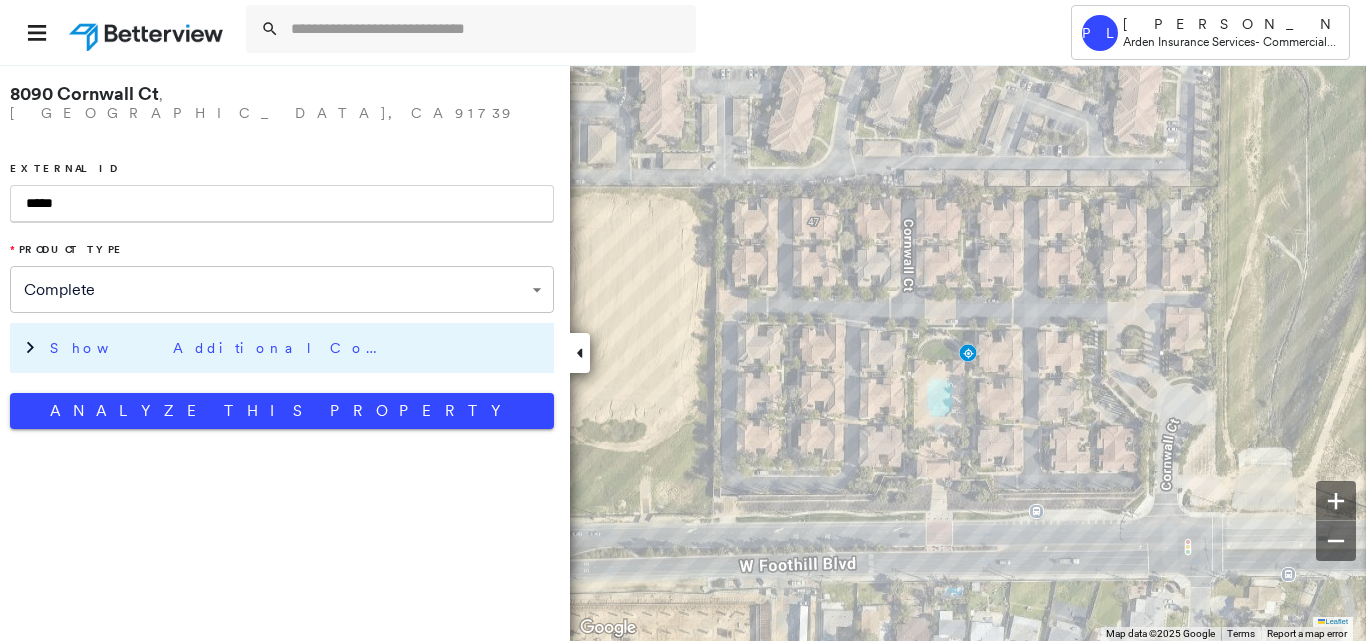 click on "Show Additional Company Data" at bounding box center (297, 348) 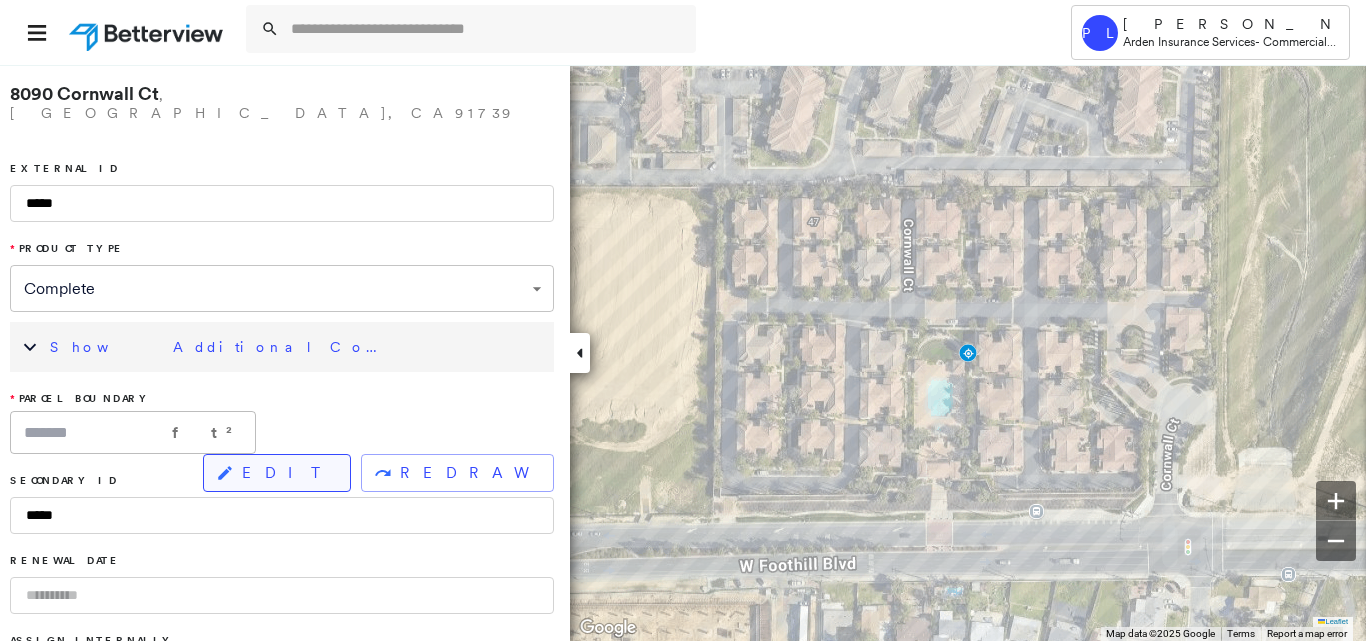 click 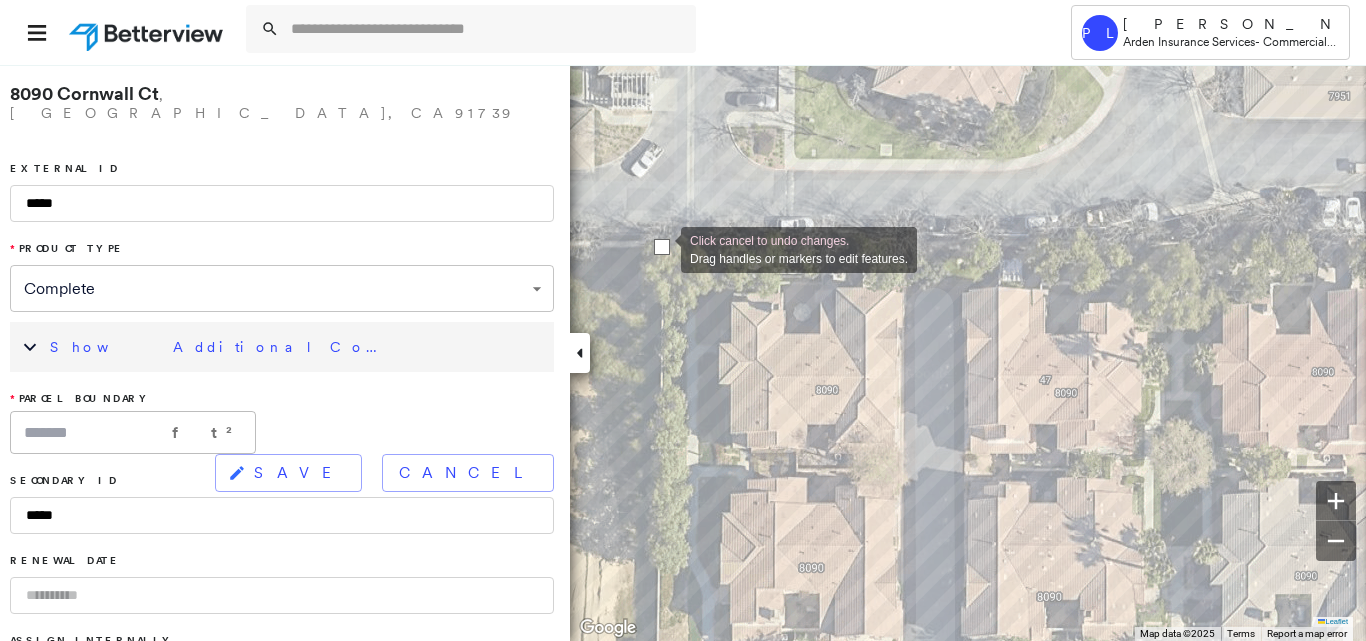 click at bounding box center (662, 247) 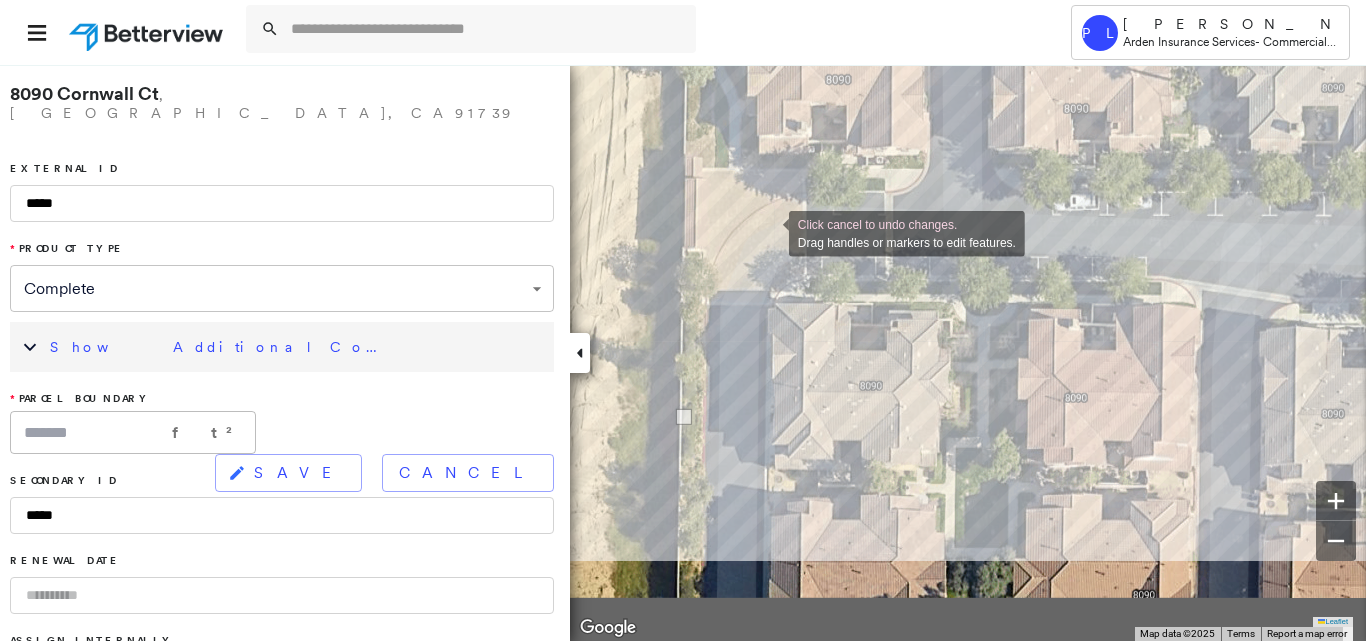 click on "Click cancel to undo changes. Drag handles or markers to edit features.  Leaflet Keyboard shortcuts Map Data Map data ©2025 Map data ©2025 5 m  Click to toggle between metric and imperial units Terms Report a map error To navigate, press the arrow keys. Keyboard shortcuts Map Data Map data ©2025 Imagery ©2025 Airbus Map data ©2025 Imagery ©2025 Airbus 5 m  Click to toggle between metric and imperial units Terms Report a map error To navigate, press the arrow keys." at bounding box center (683, 352) 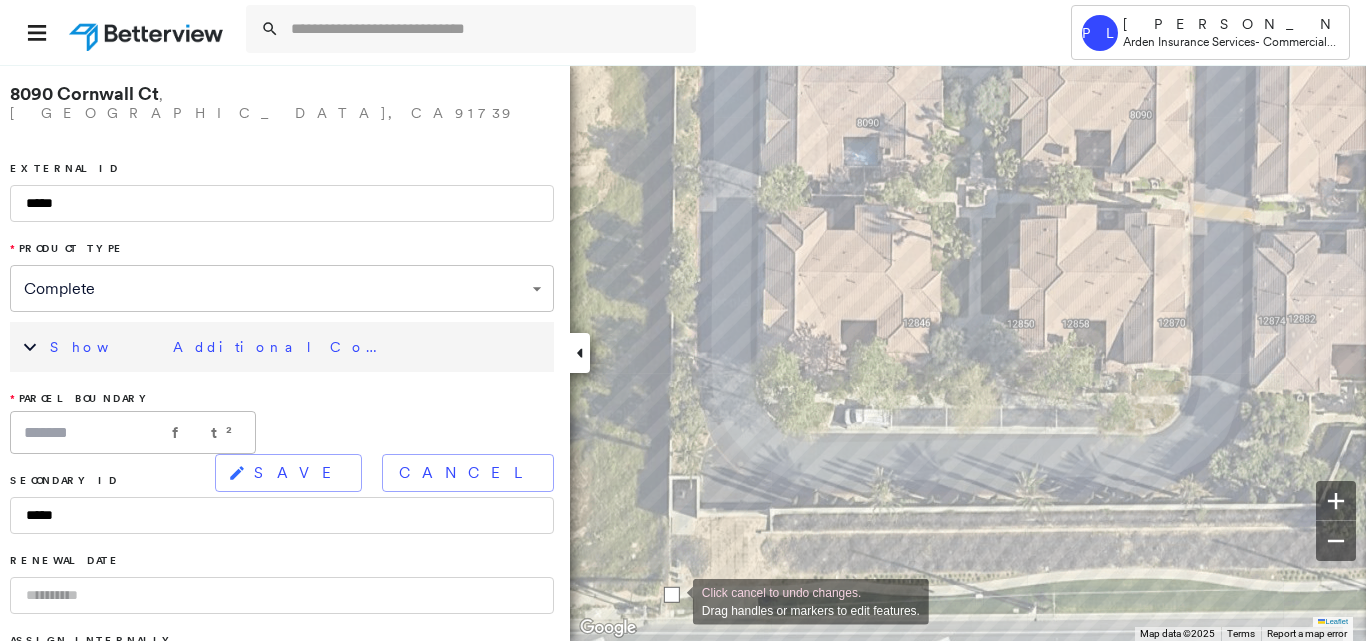 click at bounding box center (672, 595) 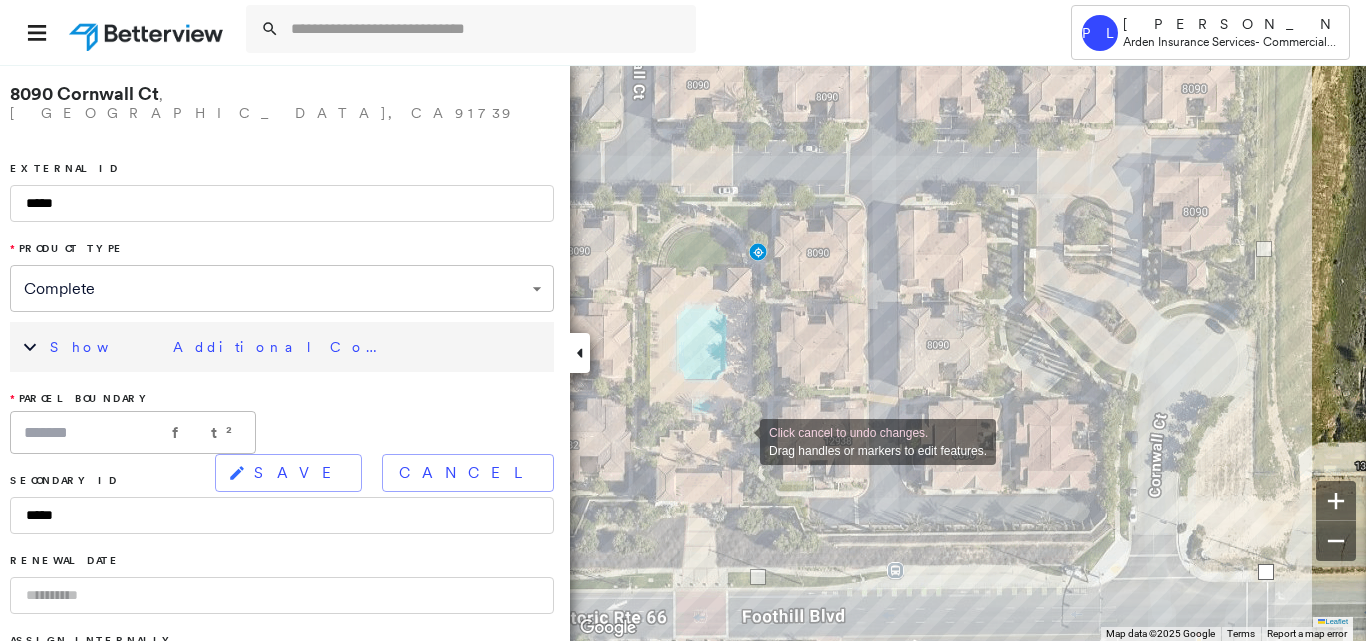 click on "**********" at bounding box center (683, 352) 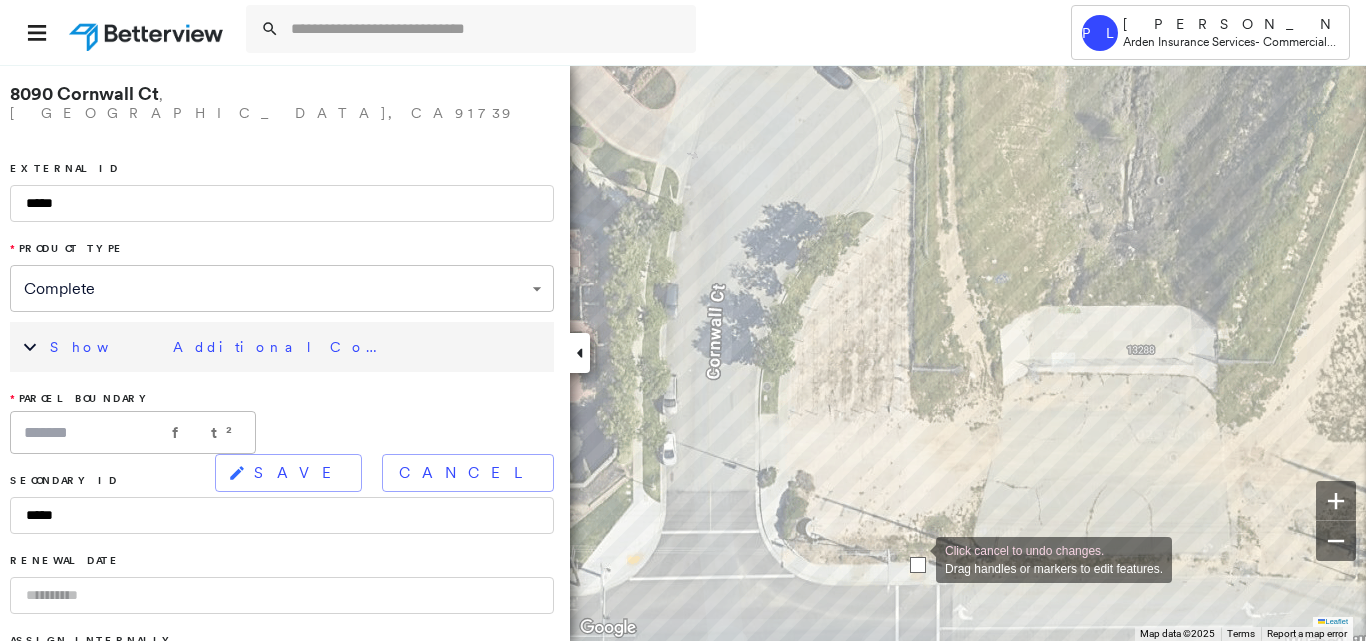 drag, startPoint x: 932, startPoint y: 557, endPoint x: 916, endPoint y: 558, distance: 16.03122 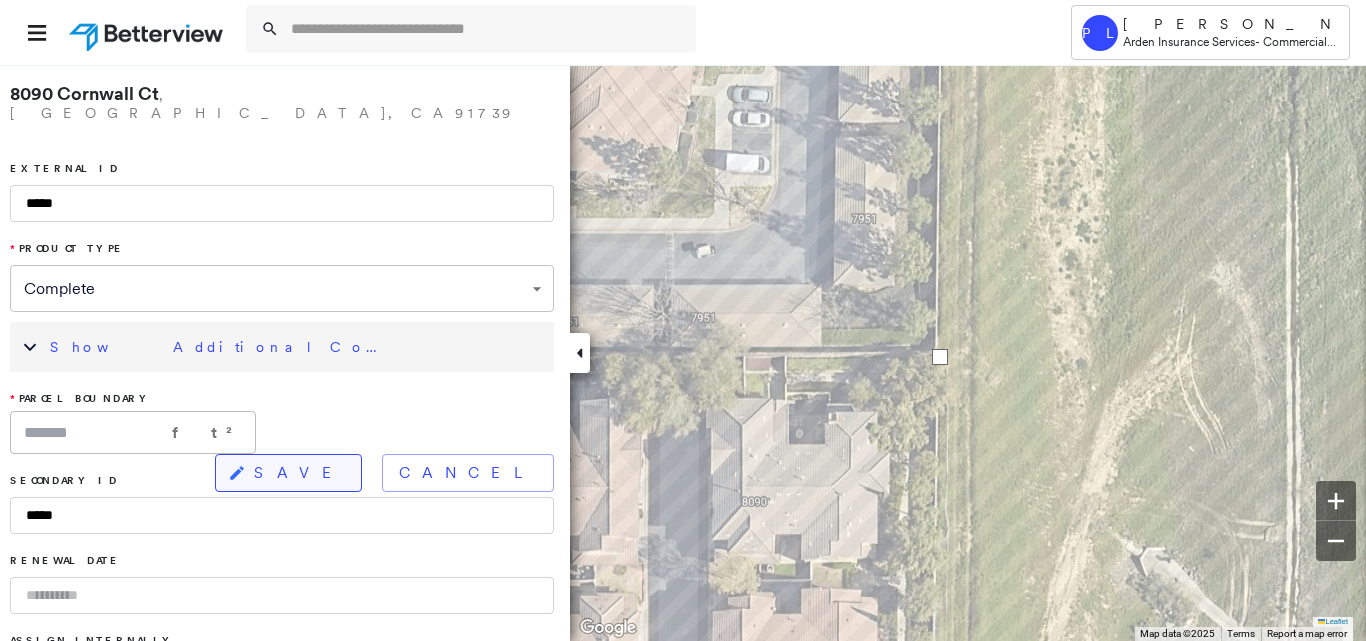 click on "SAVE" at bounding box center (299, 473) 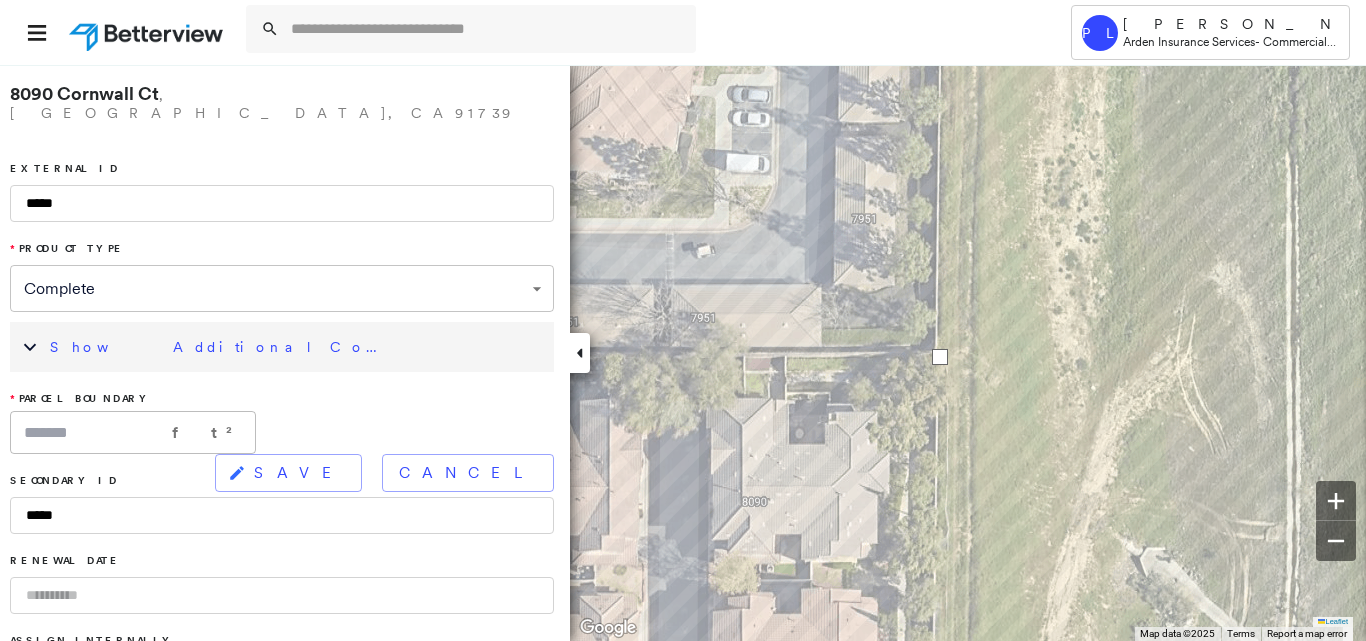 type on "*******" 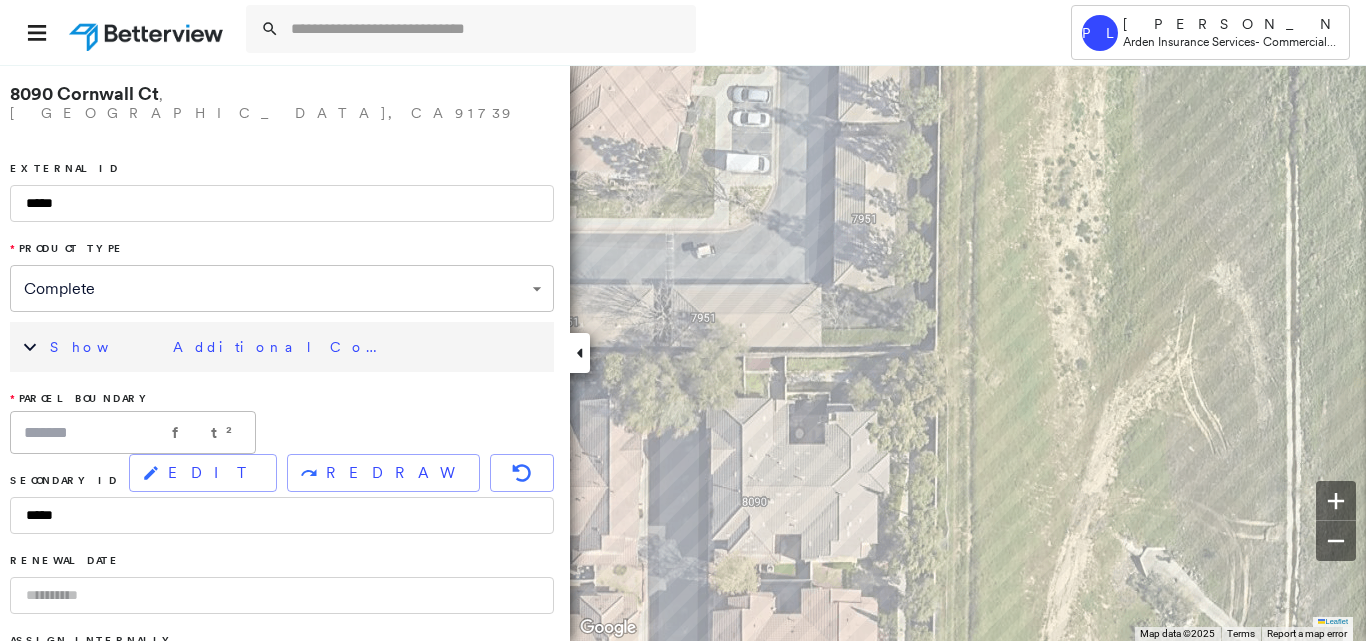click on "Show Additional Company Data" at bounding box center (297, 347) 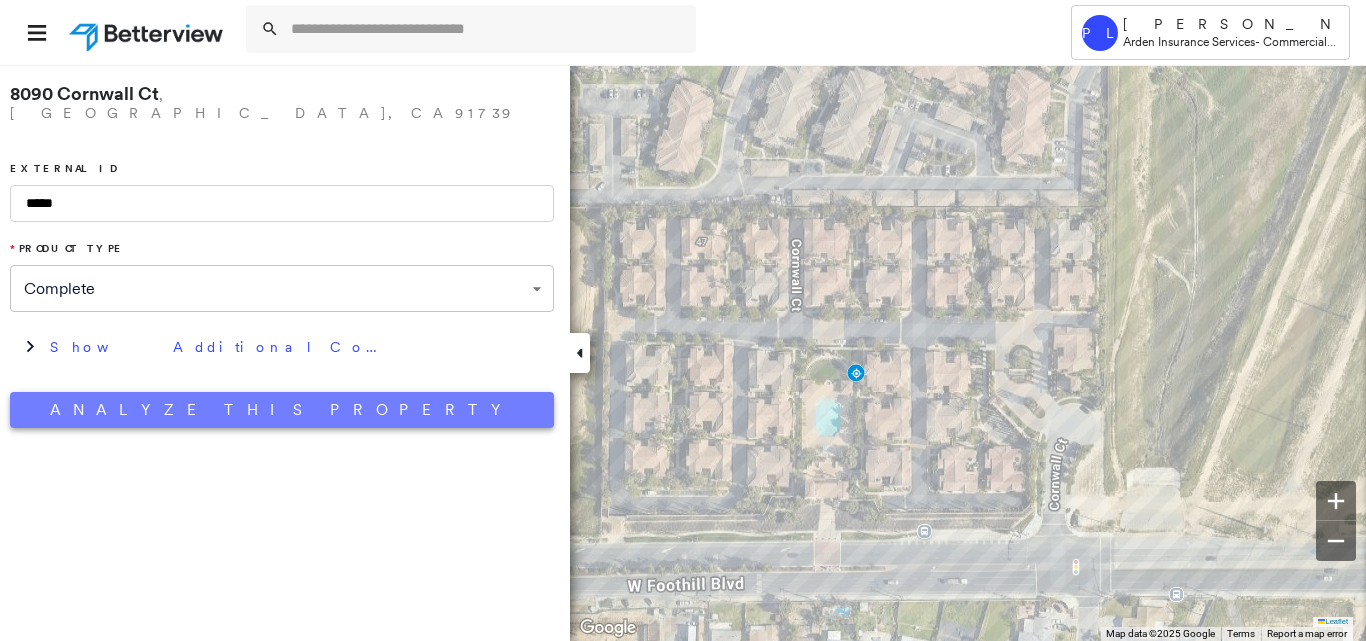click on "Analyze This Property" at bounding box center [282, 410] 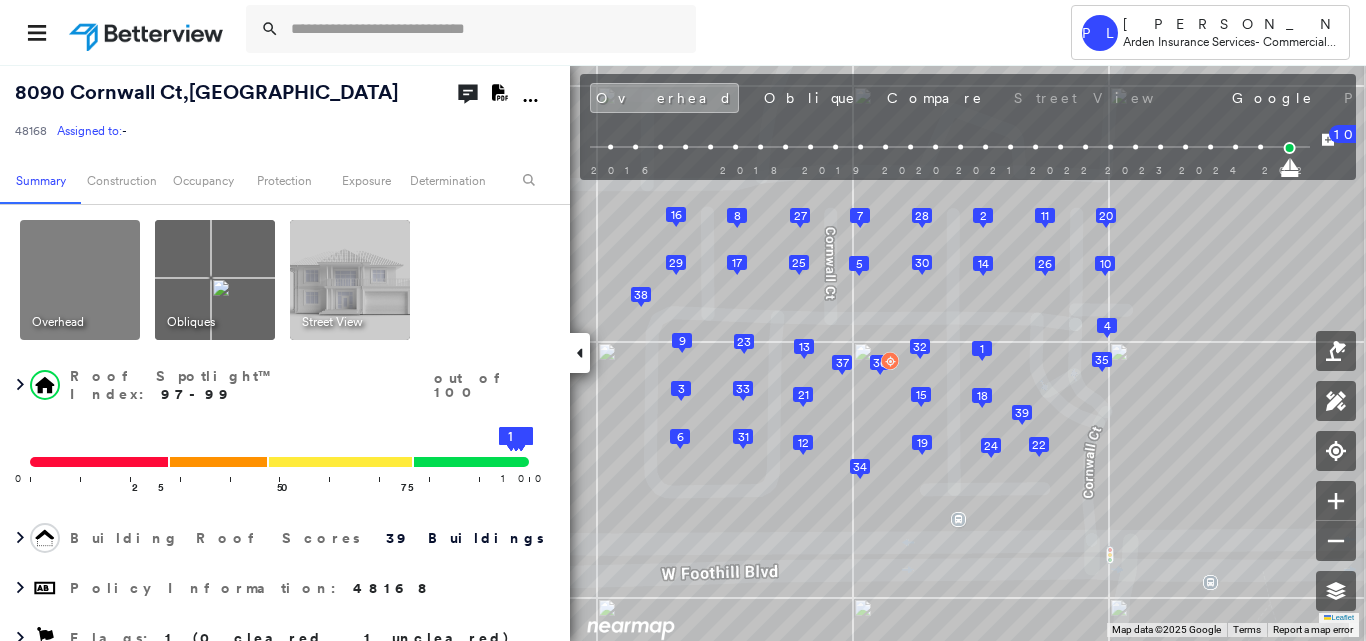 click on "Download PDF Report" 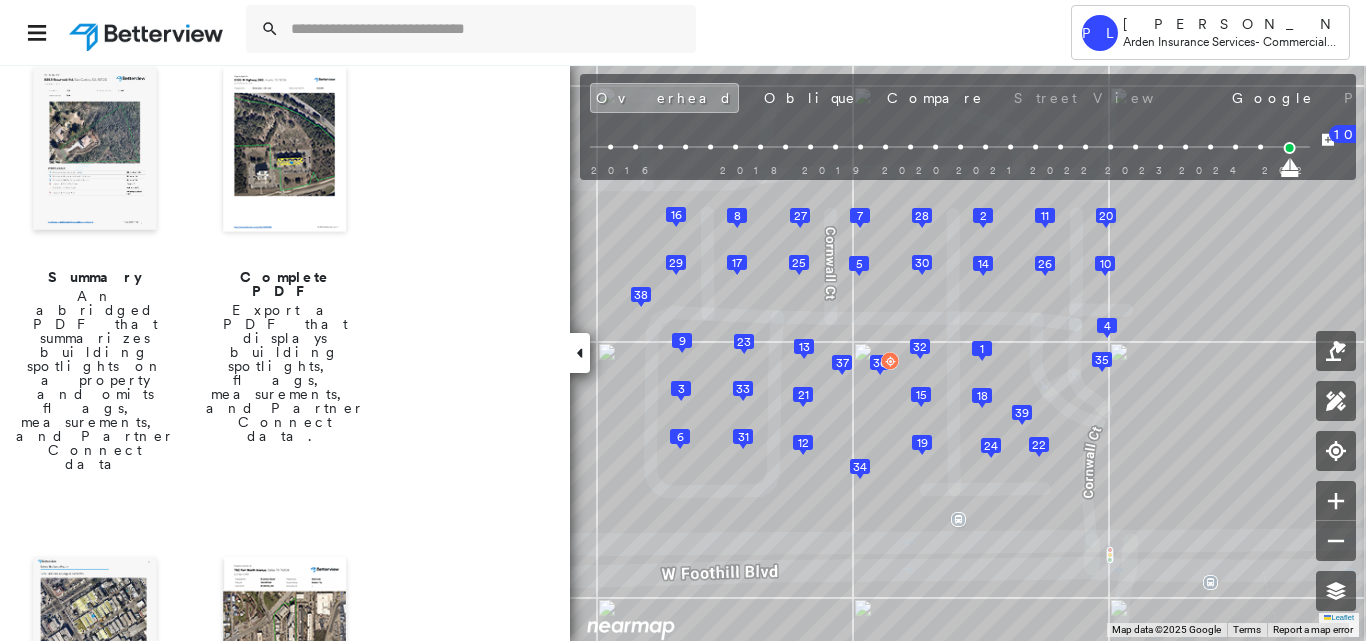 scroll, scrollTop: 400, scrollLeft: 0, axis: vertical 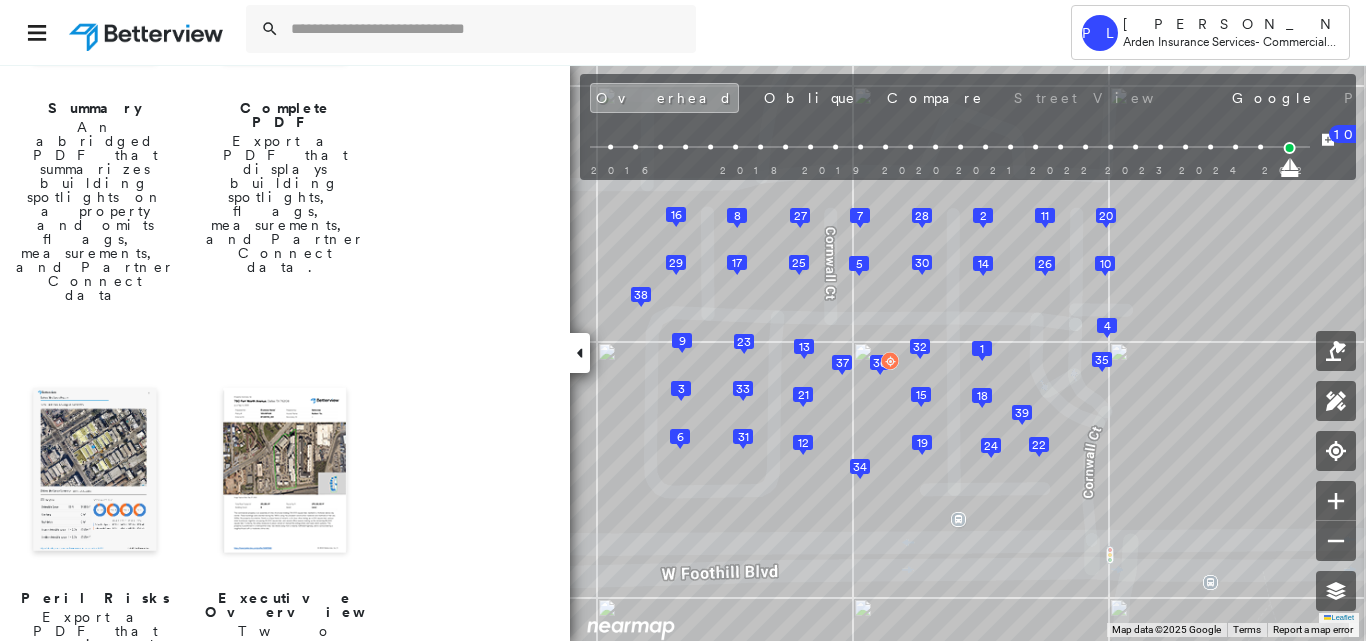 click at bounding box center [95, 472] 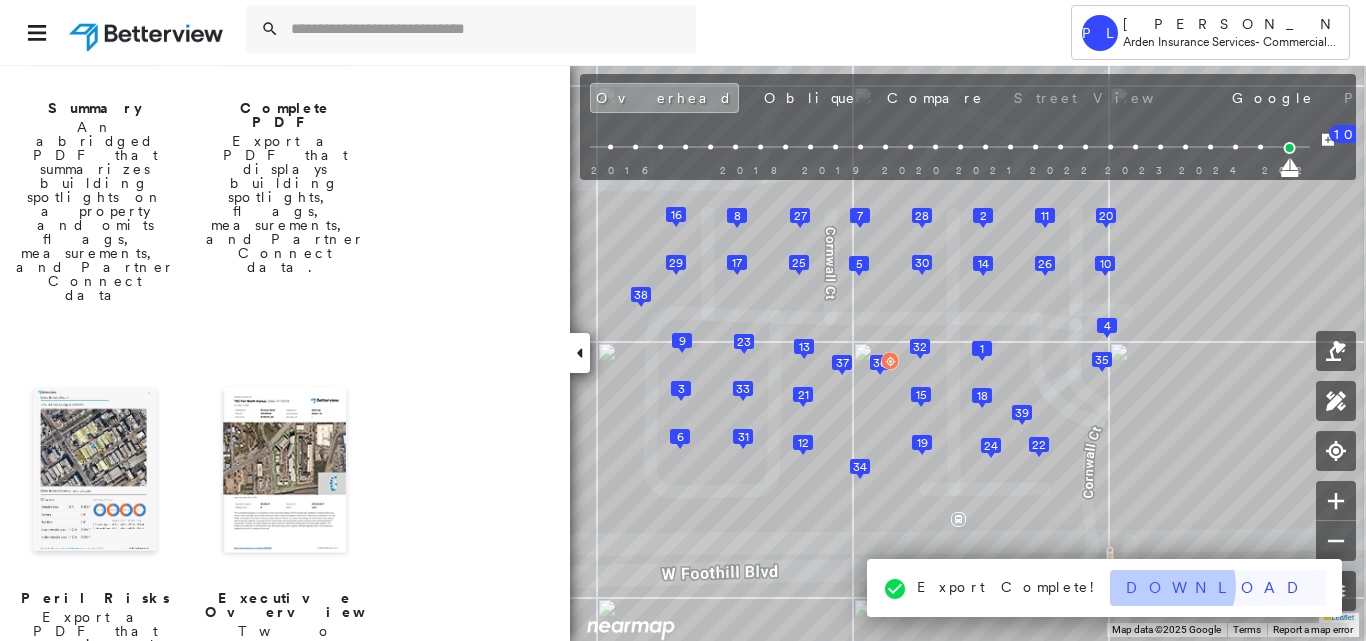 click on "Download" at bounding box center [1218, 588] 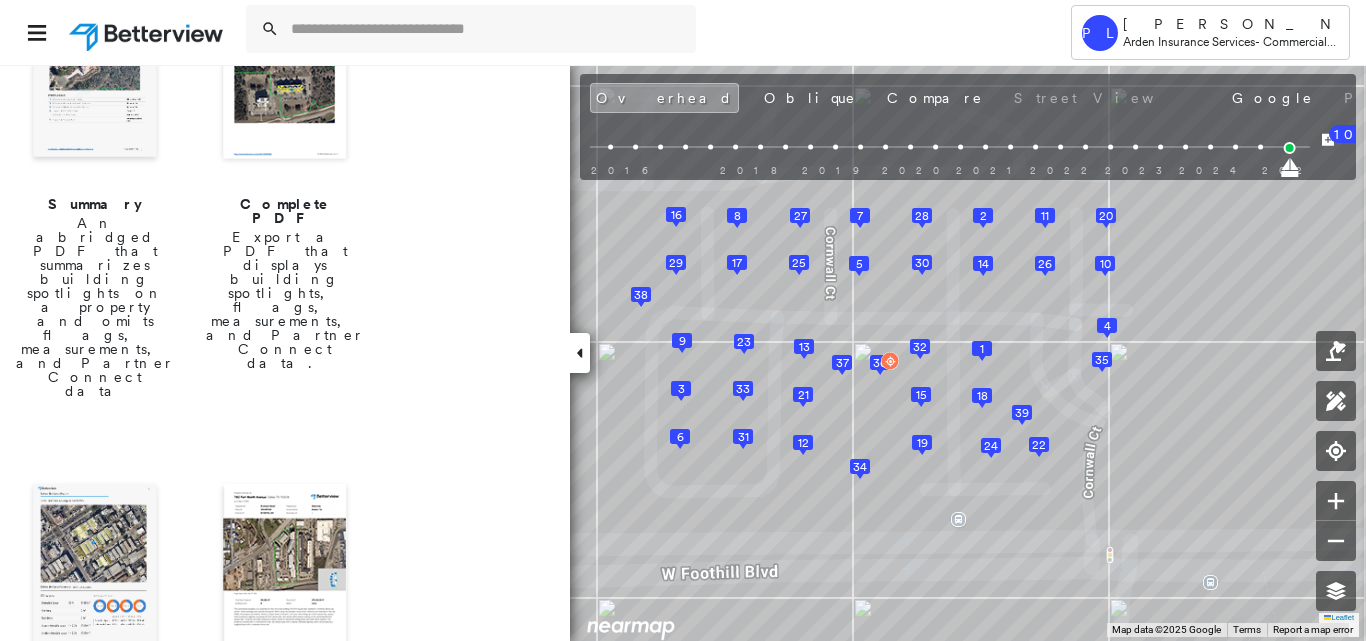 scroll, scrollTop: 0, scrollLeft: 0, axis: both 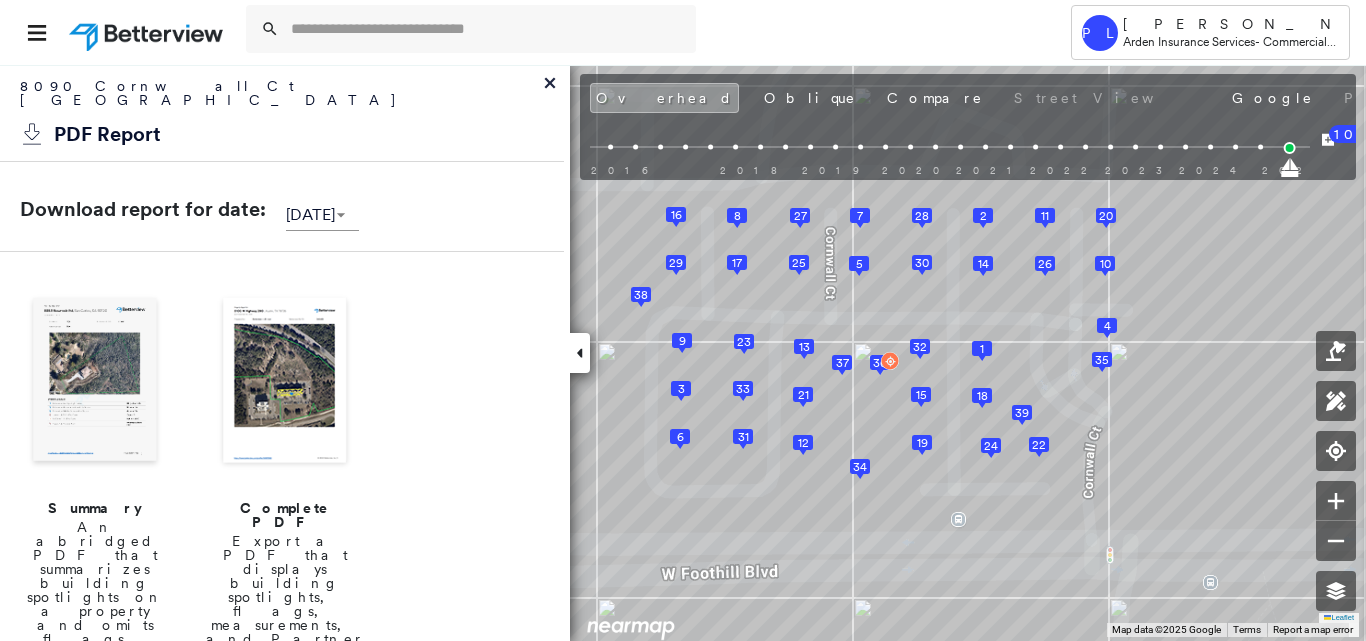 click 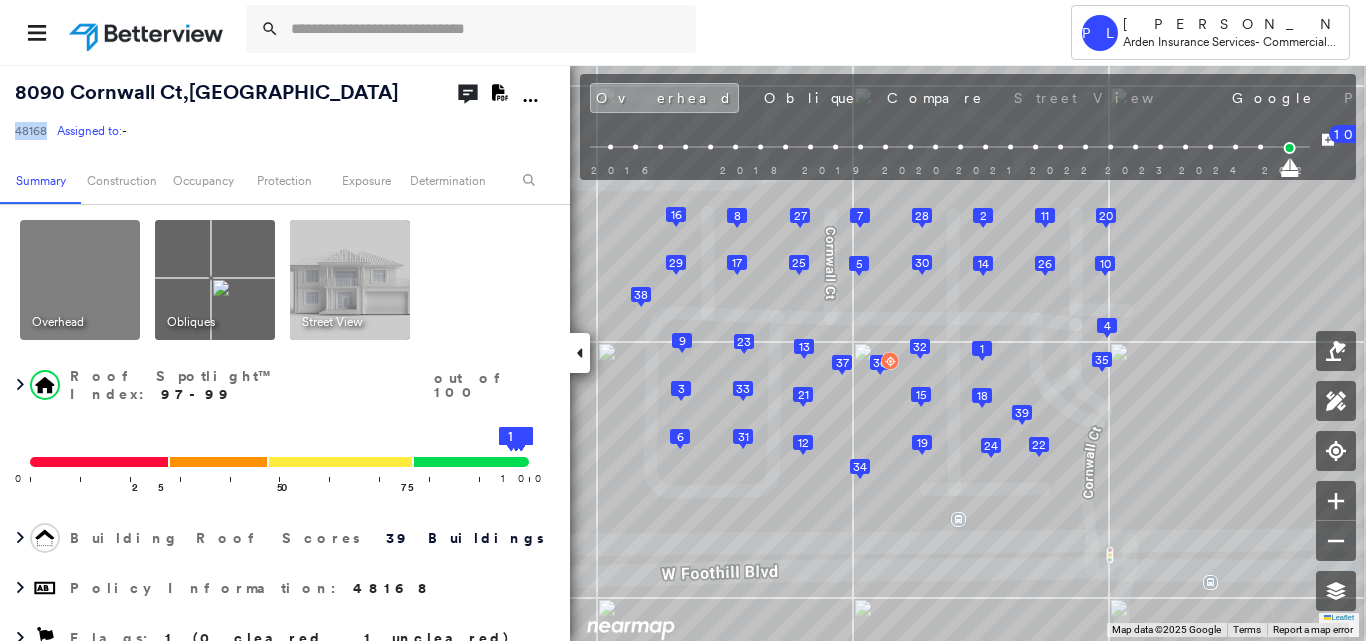drag, startPoint x: 10, startPoint y: 160, endPoint x: 53, endPoint y: 173, distance: 44.922153 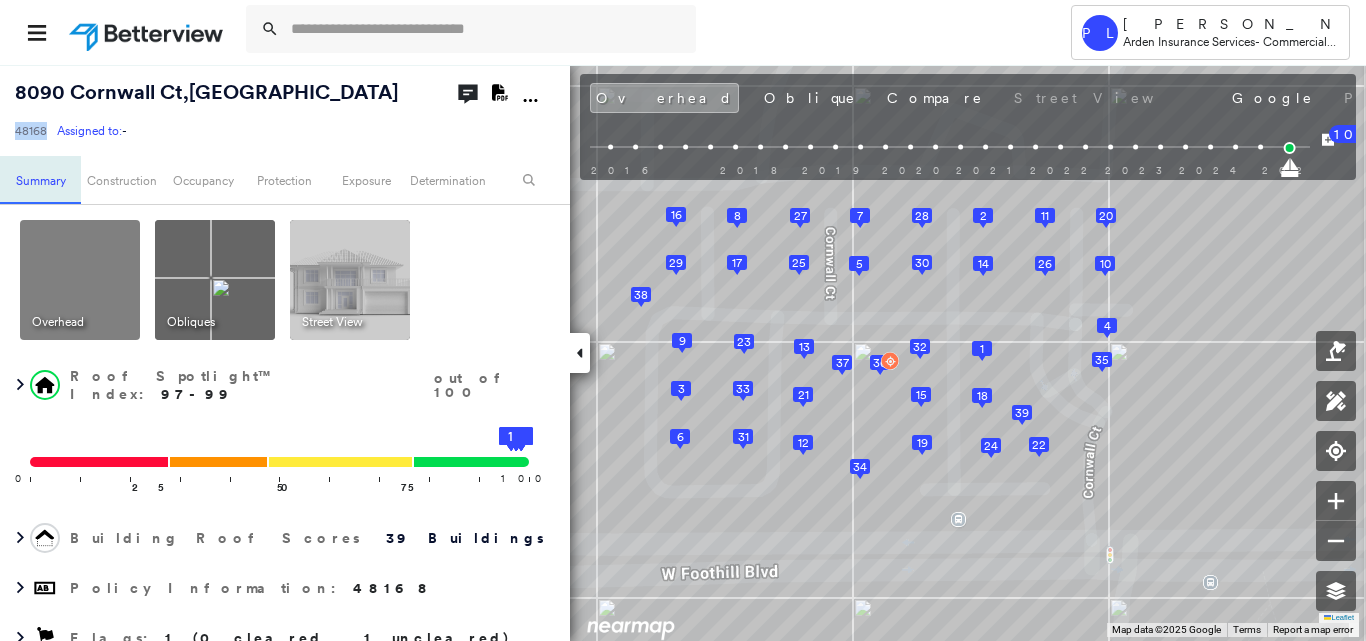 copy on "48168" 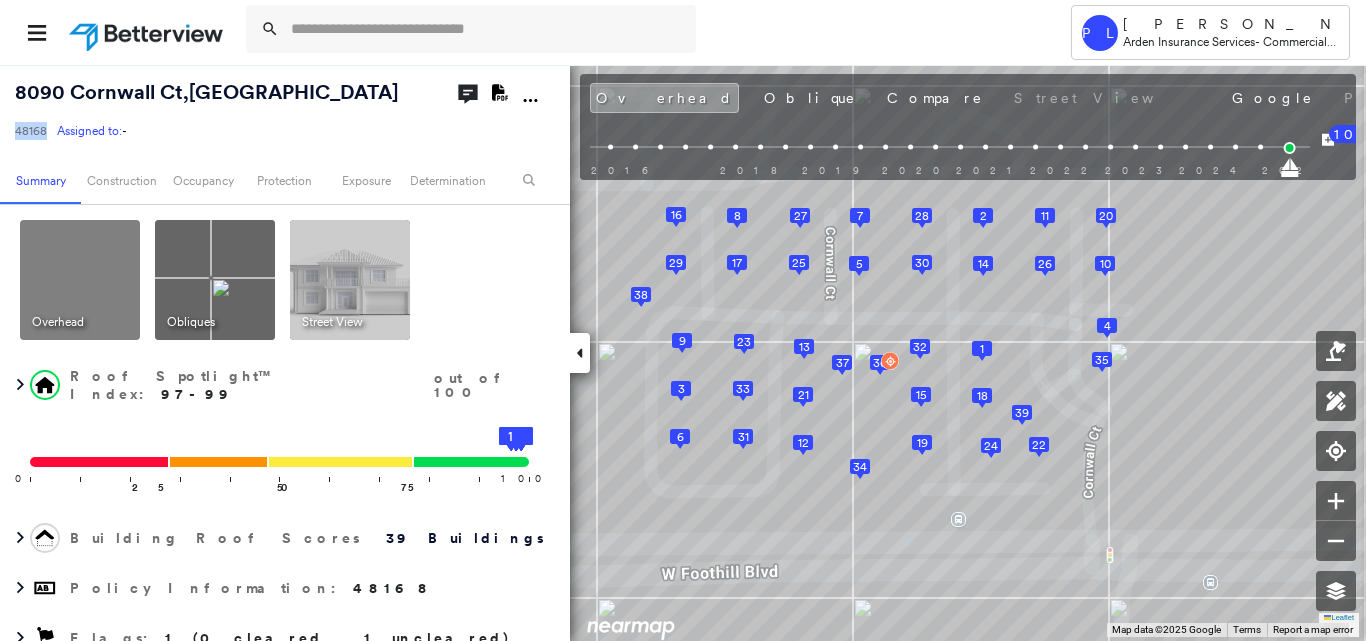 copy on "48168" 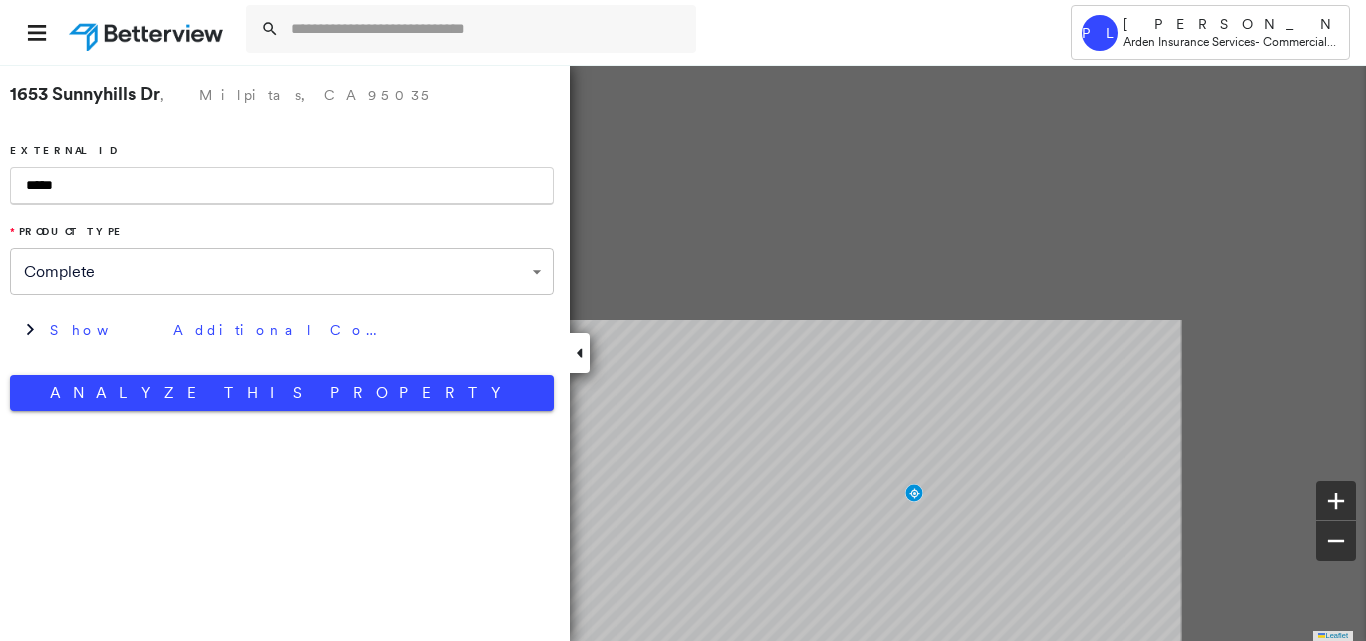 scroll, scrollTop: 0, scrollLeft: 0, axis: both 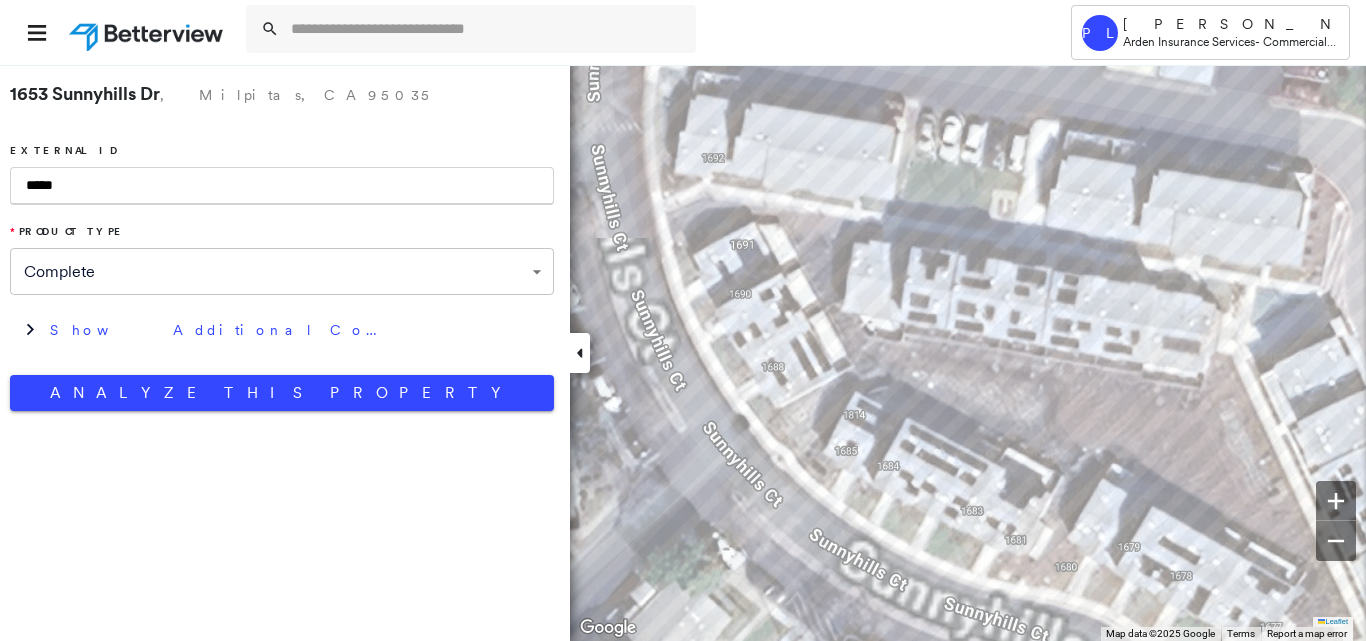 click on "*****" at bounding box center (282, 186) 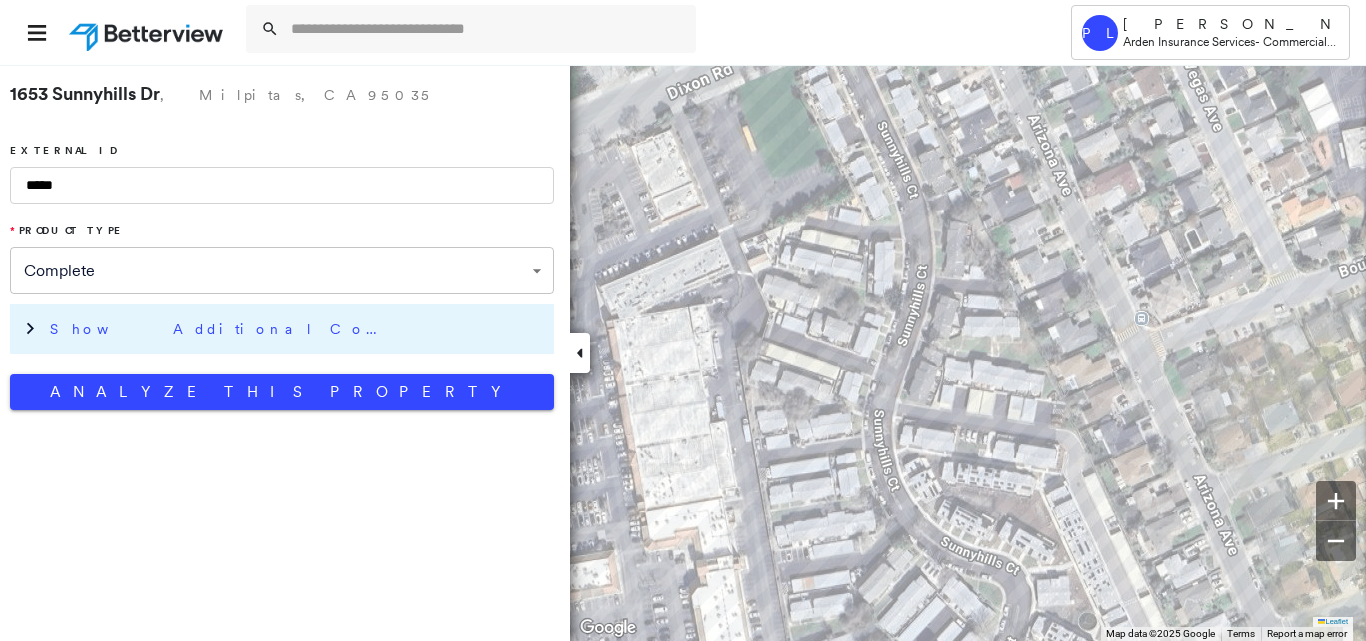 click on "Show Additional Company Data" at bounding box center [297, 329] 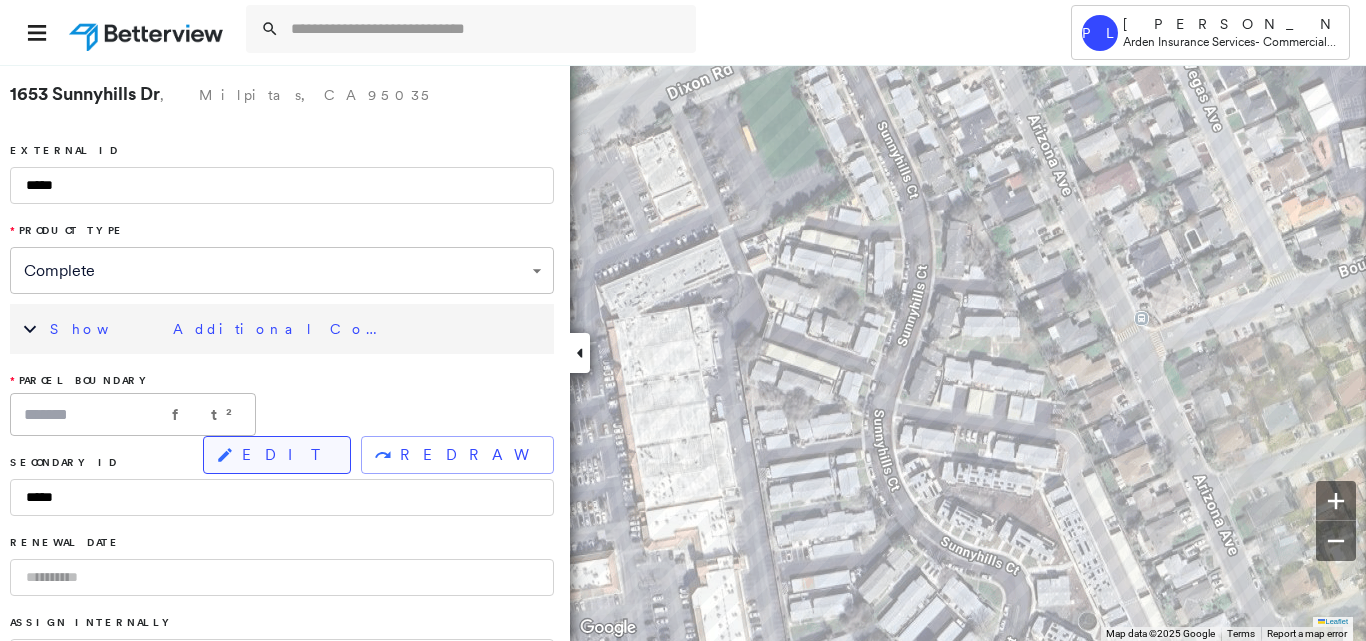 click on "EDIT" at bounding box center (277, 455) 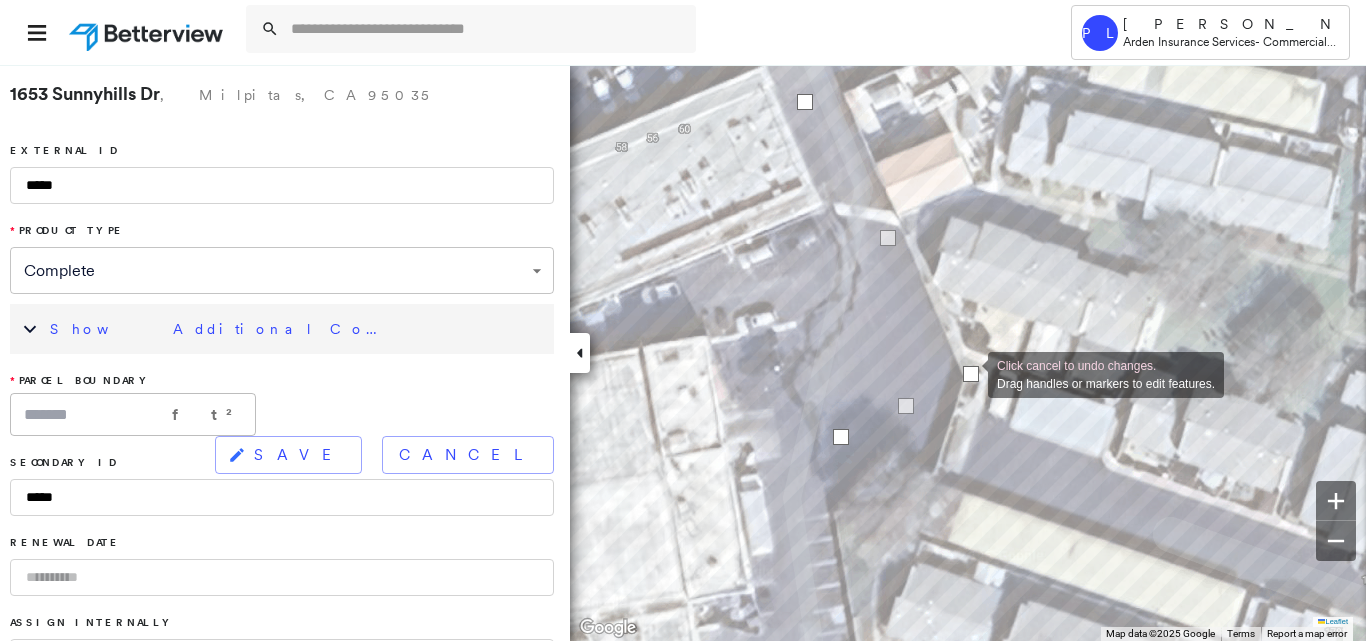 drag, startPoint x: 927, startPoint y: 398, endPoint x: 968, endPoint y: 373, distance: 48.02083 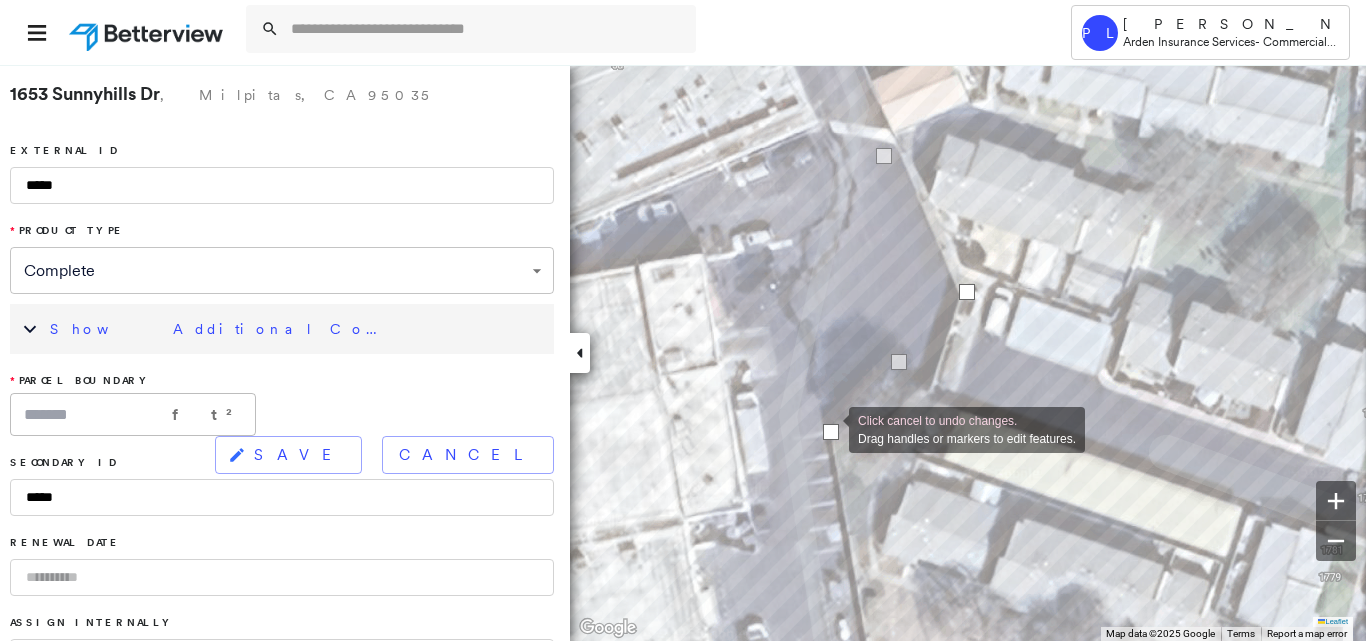 drag, startPoint x: 835, startPoint y: 351, endPoint x: 829, endPoint y: 428, distance: 77.23341 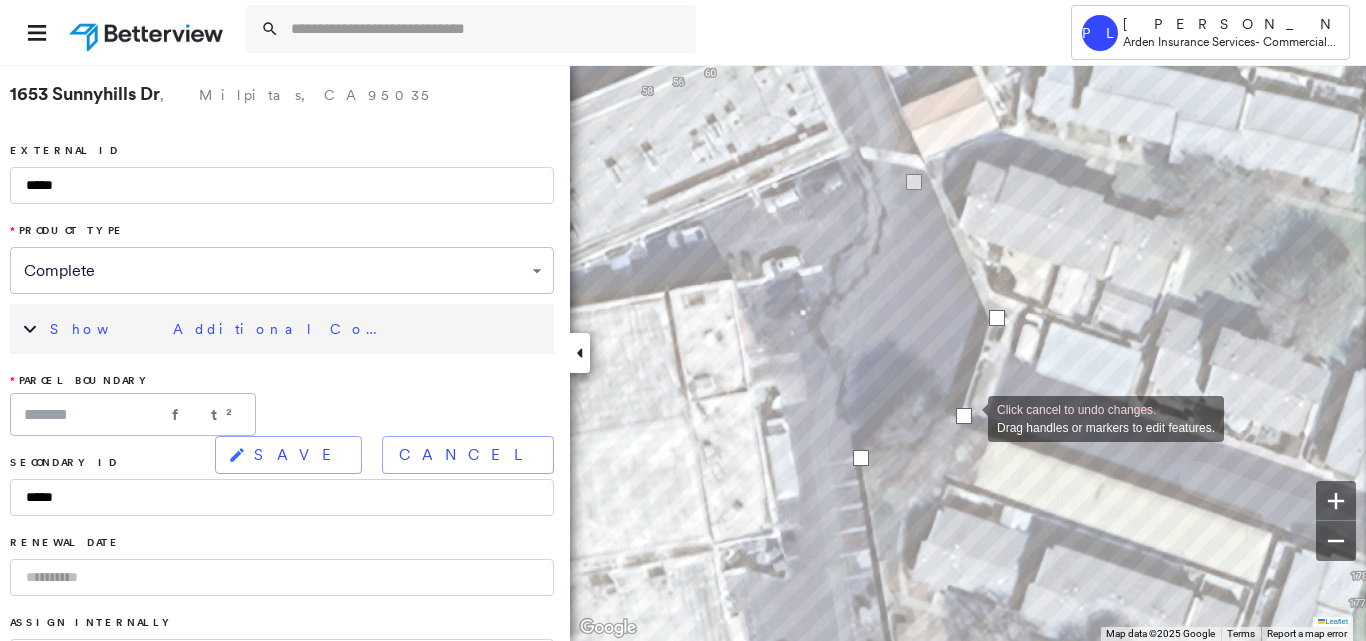 drag, startPoint x: 934, startPoint y: 393, endPoint x: 968, endPoint y: 417, distance: 41.617306 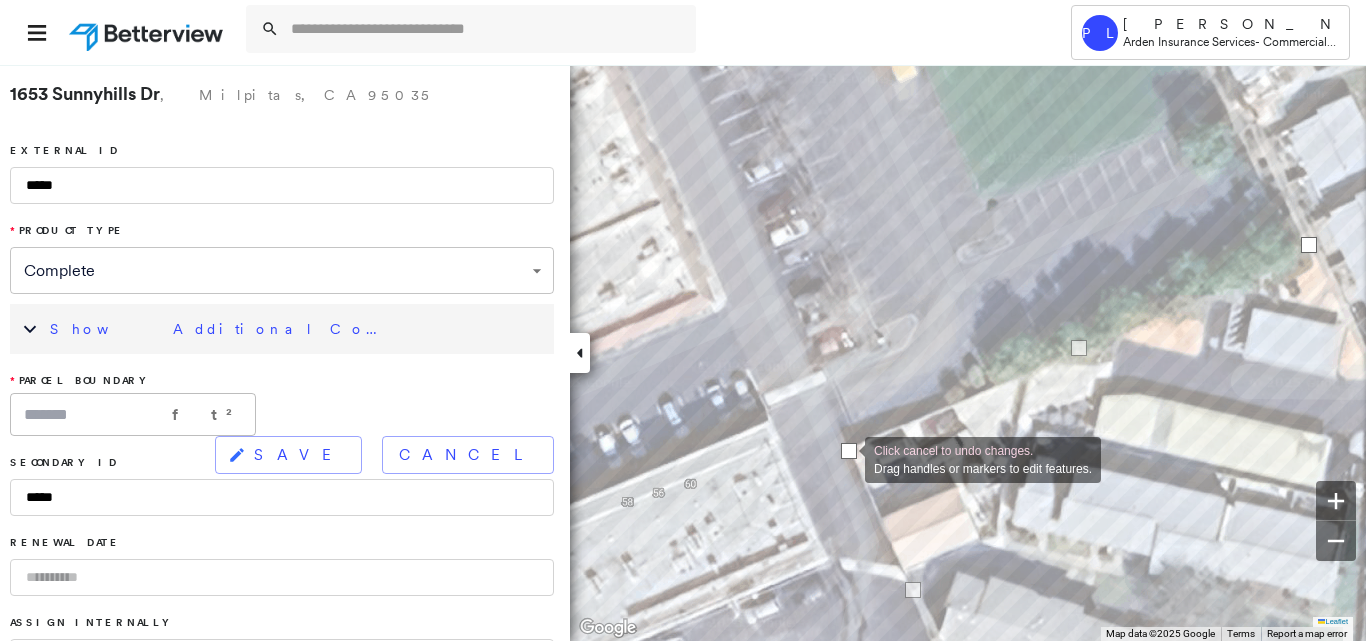 drag, startPoint x: 810, startPoint y: 465, endPoint x: 889, endPoint y: 459, distance: 79.22752 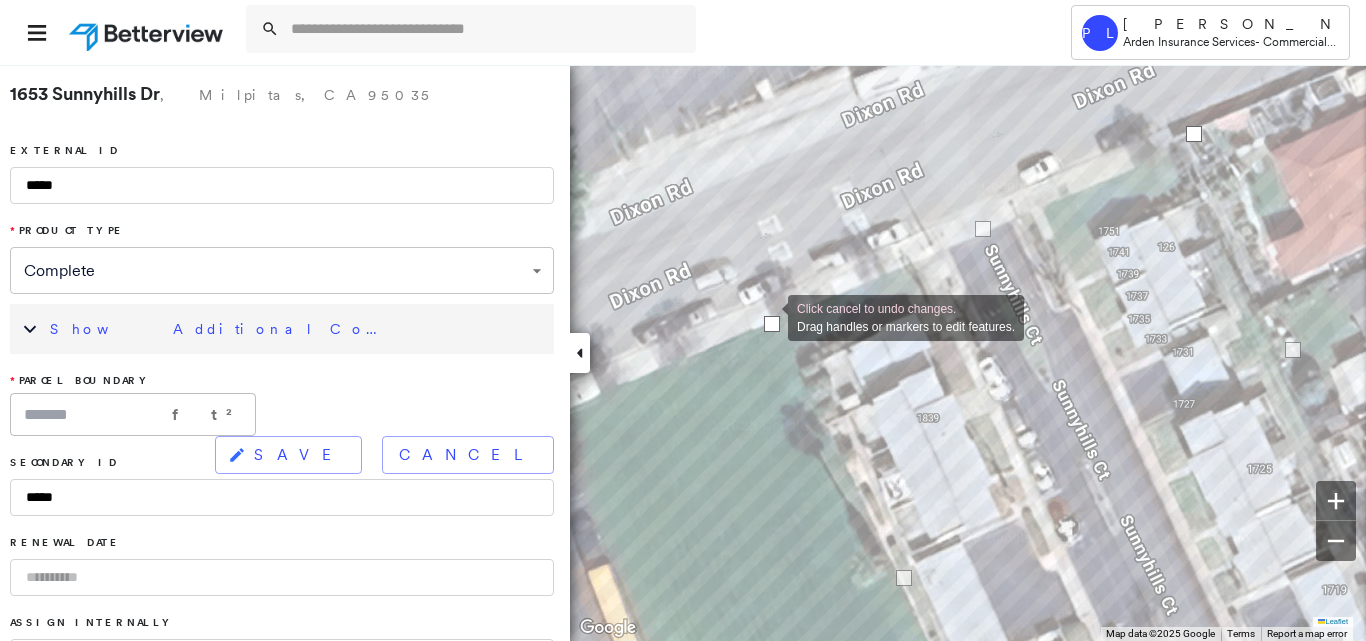 drag, startPoint x: 791, startPoint y: 296, endPoint x: 768, endPoint y: 316, distance: 30.479502 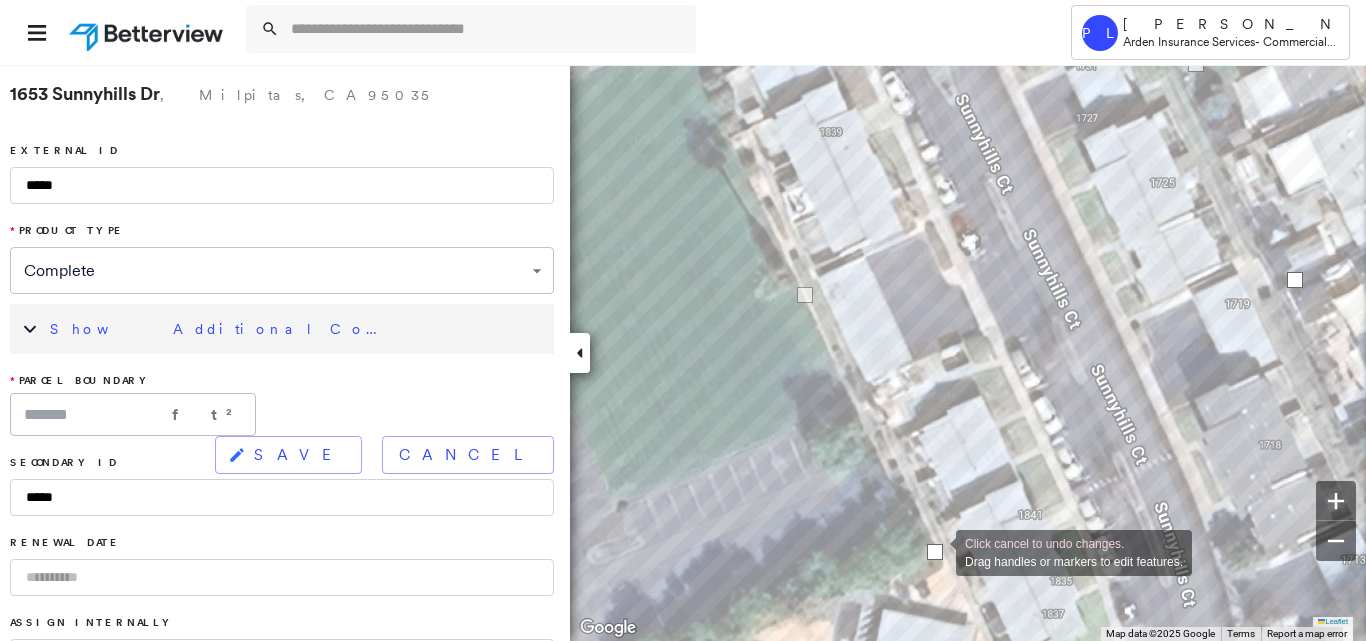 click at bounding box center (935, 552) 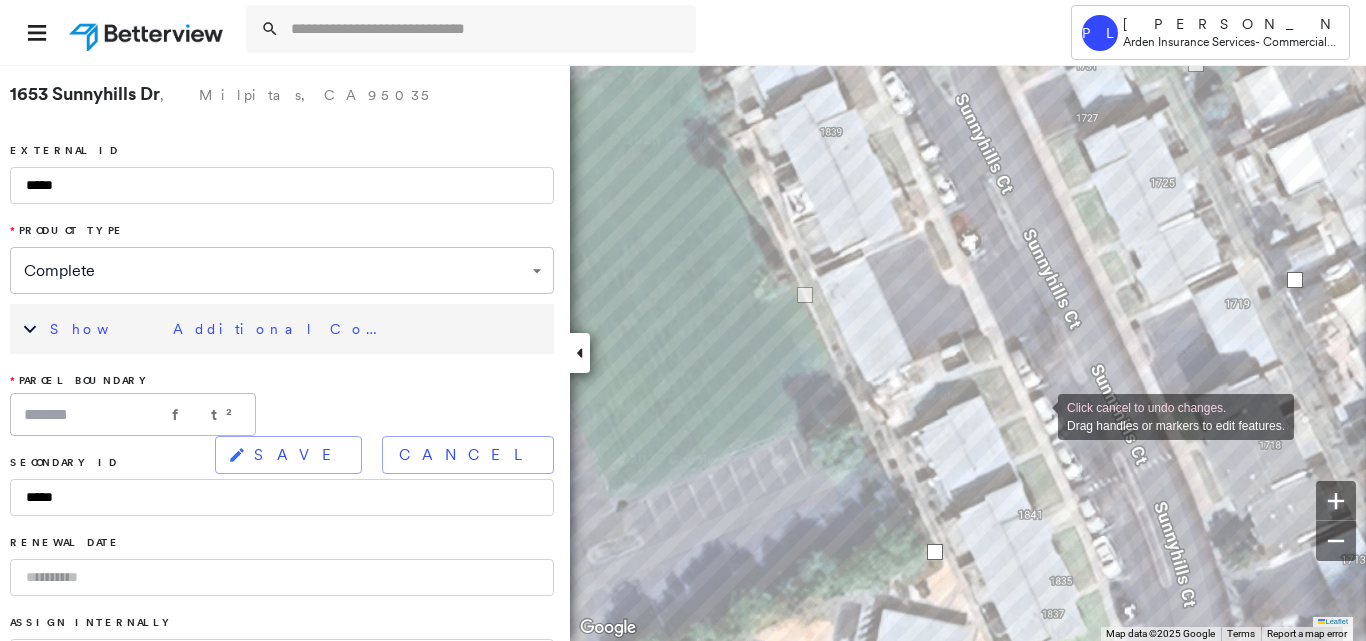 click on "**********" at bounding box center [683, 320] 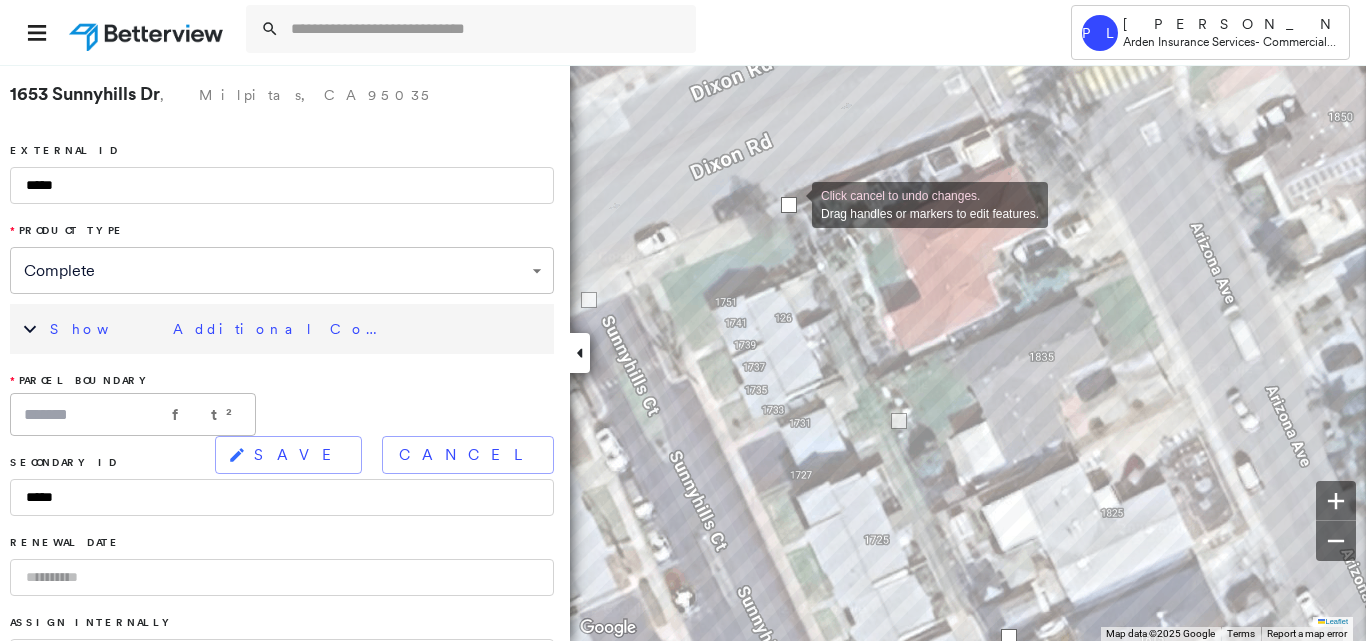 drag, startPoint x: 814, startPoint y: 203, endPoint x: 792, endPoint y: 203, distance: 22 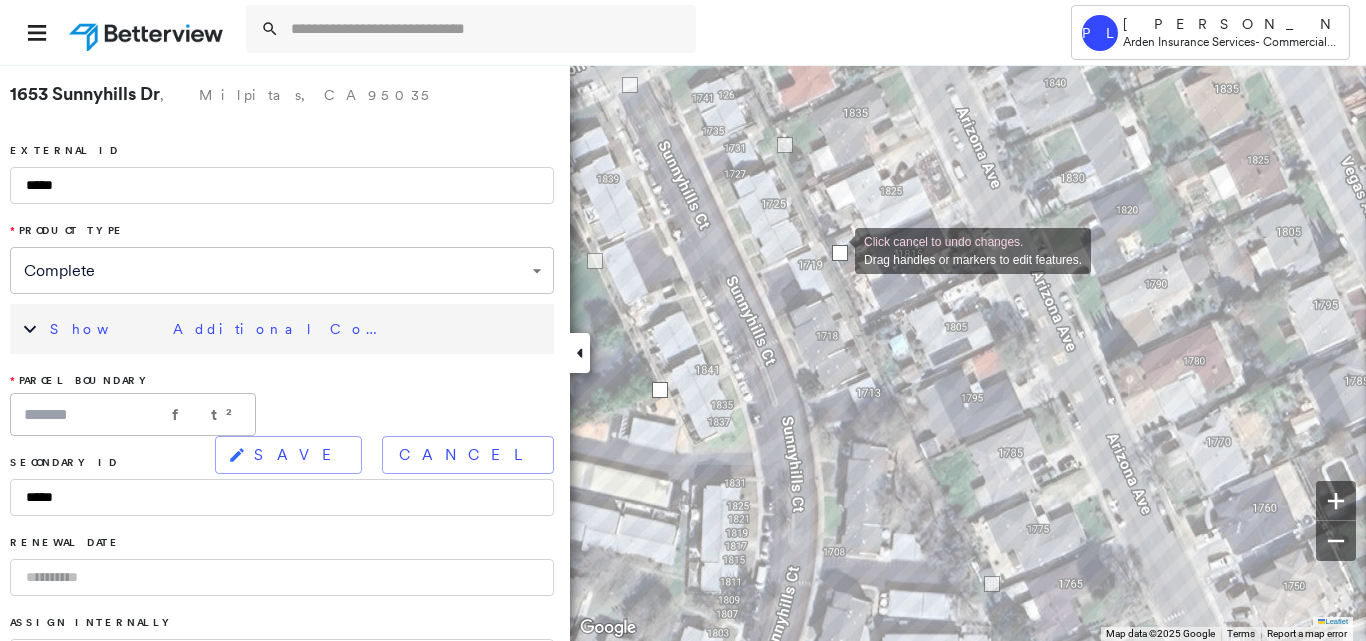 click at bounding box center (840, 253) 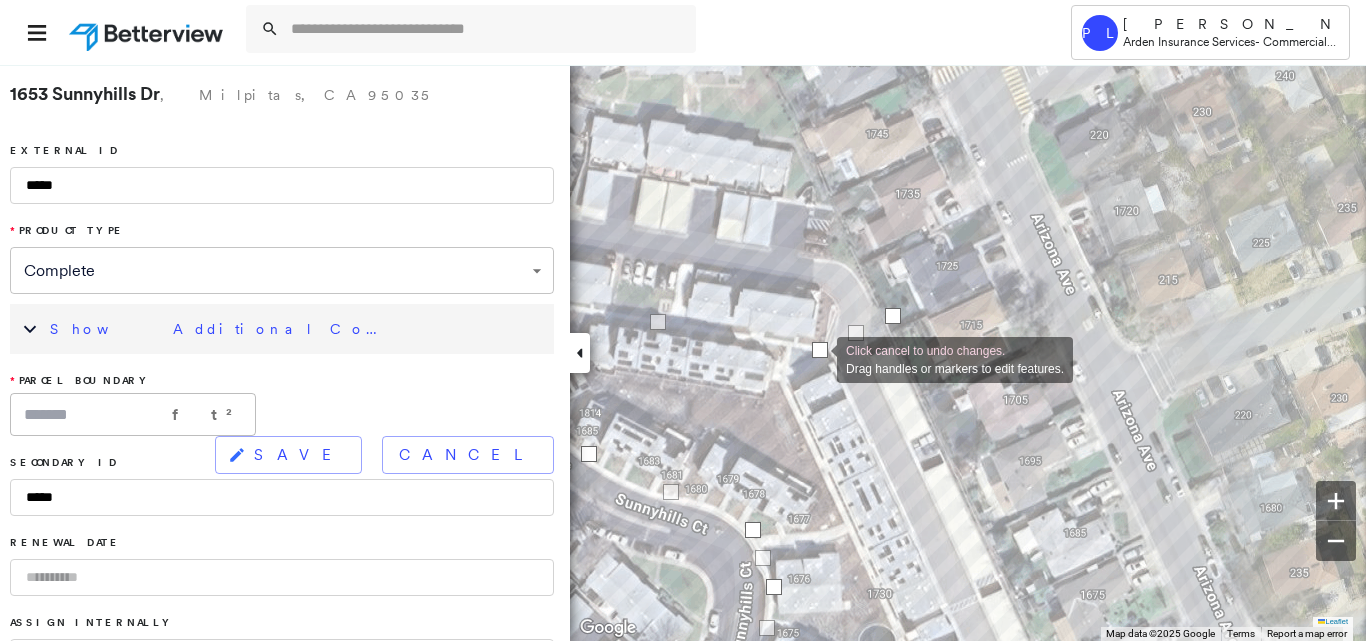 click at bounding box center (820, 350) 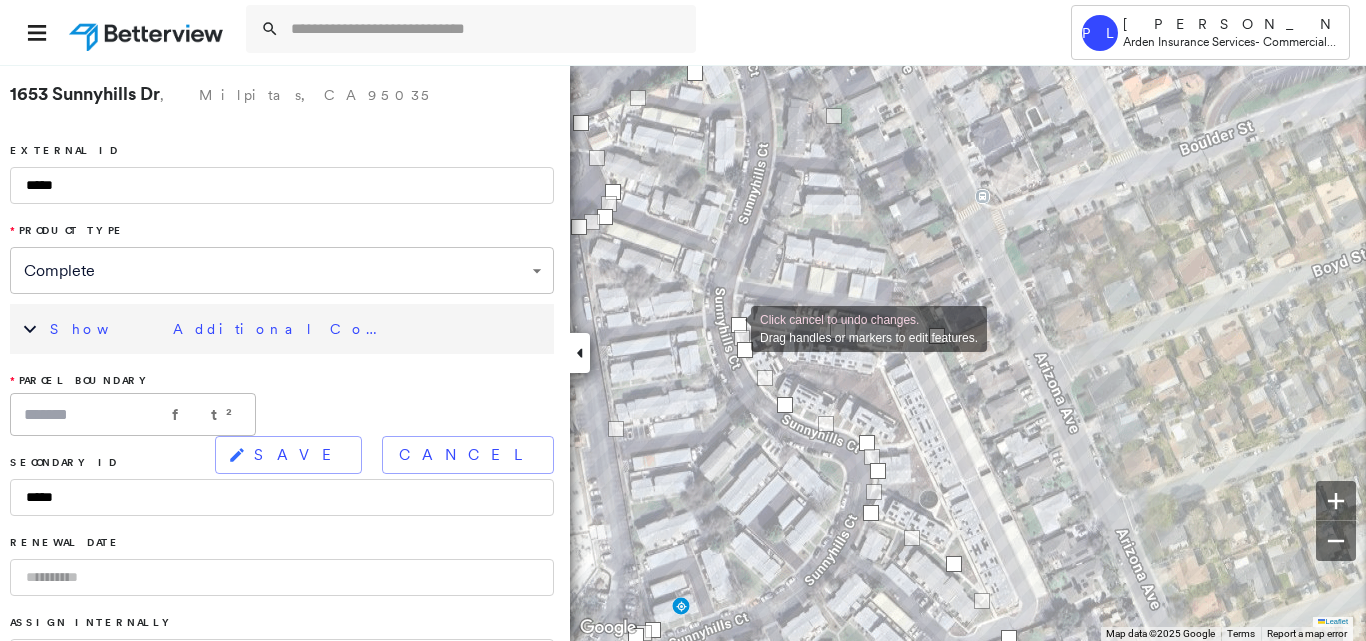 click at bounding box center [739, 325] 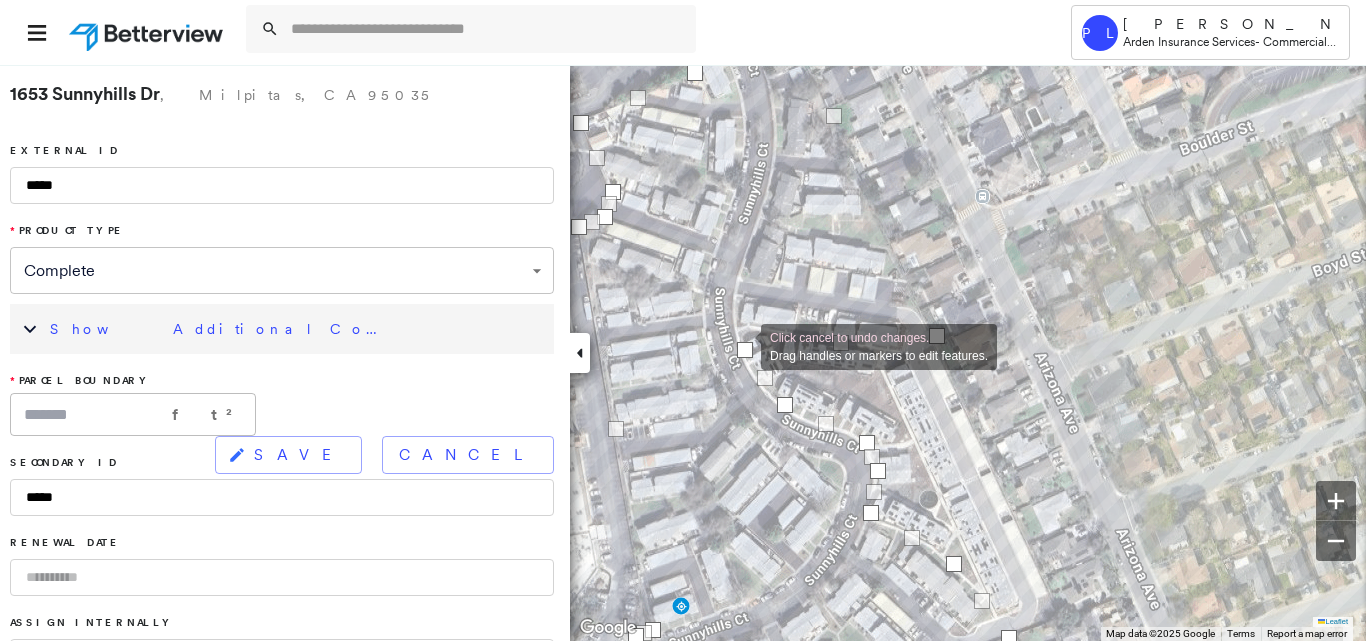 click at bounding box center (745, 350) 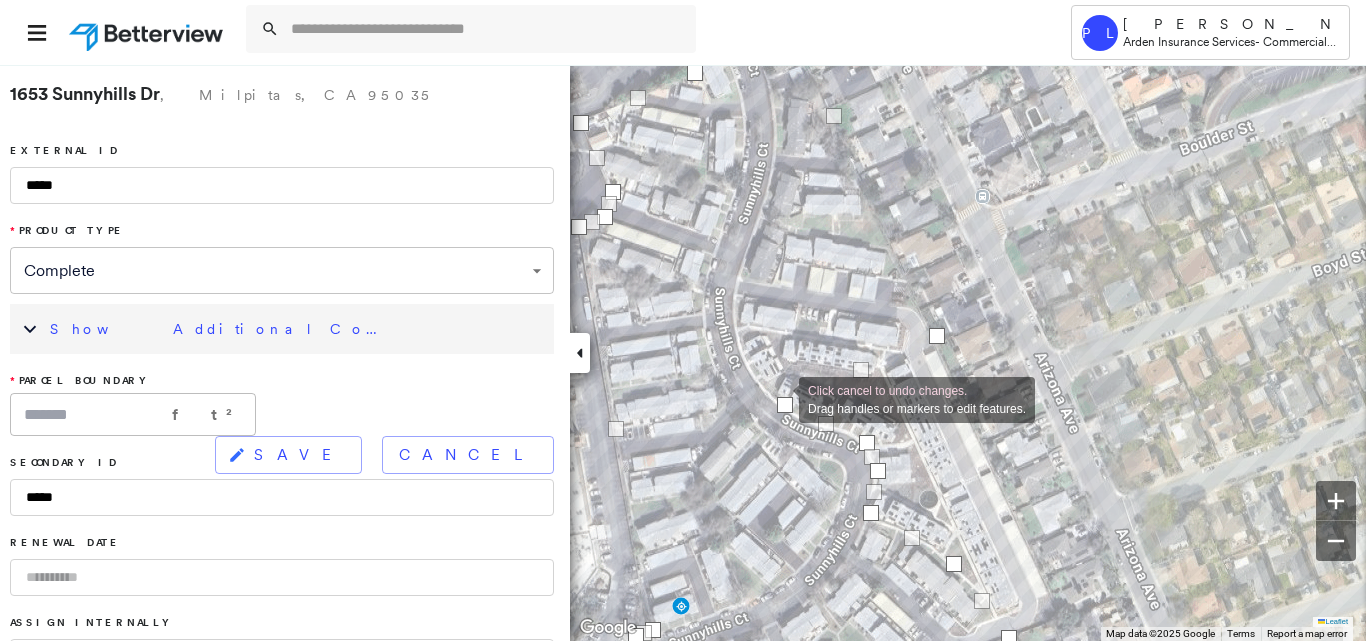 click at bounding box center [785, 405] 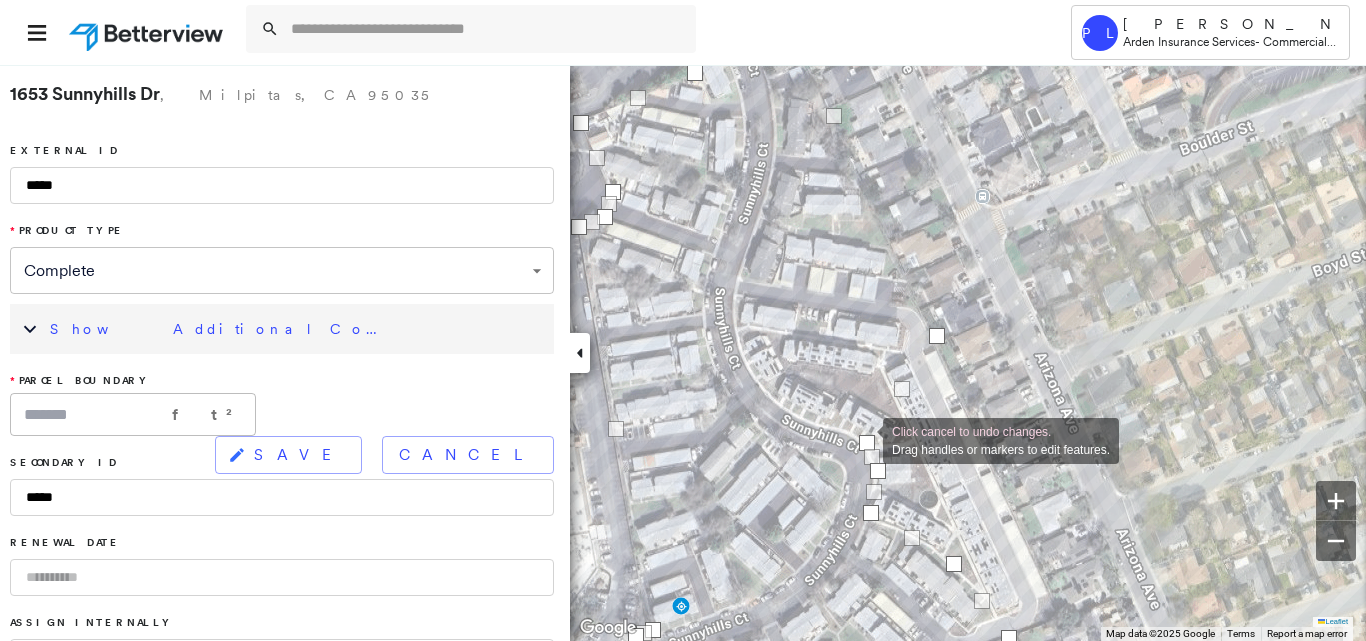 click at bounding box center [867, 443] 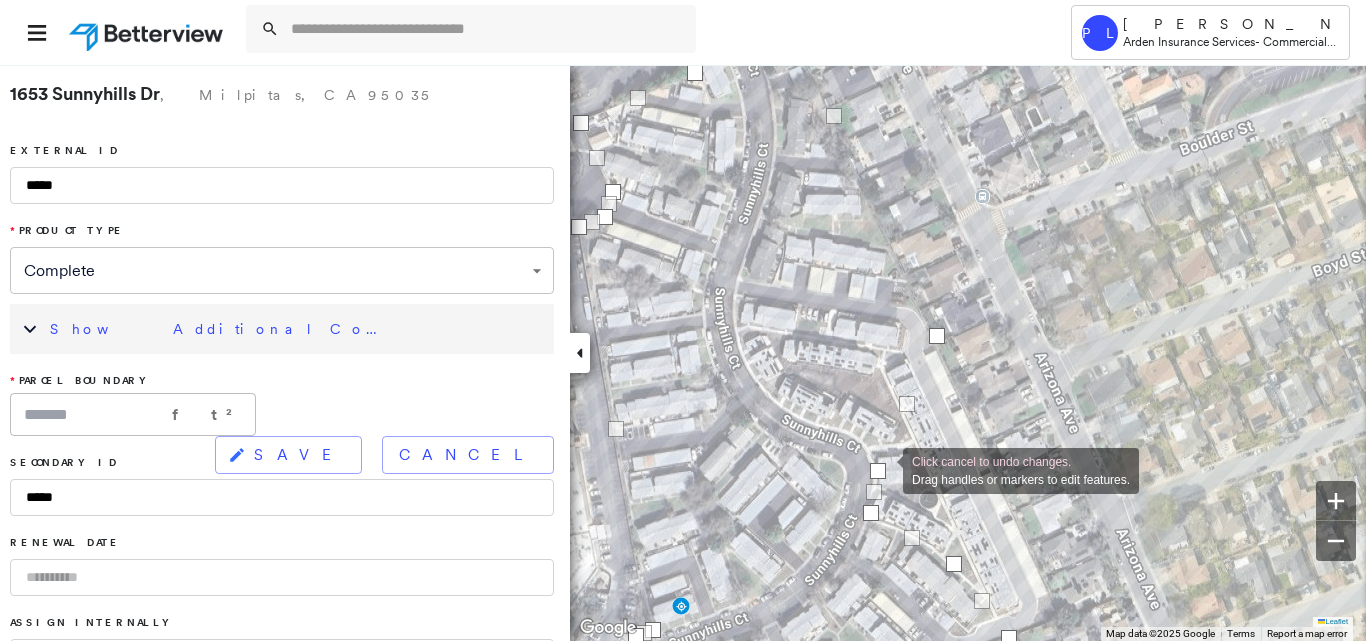 click at bounding box center [878, 471] 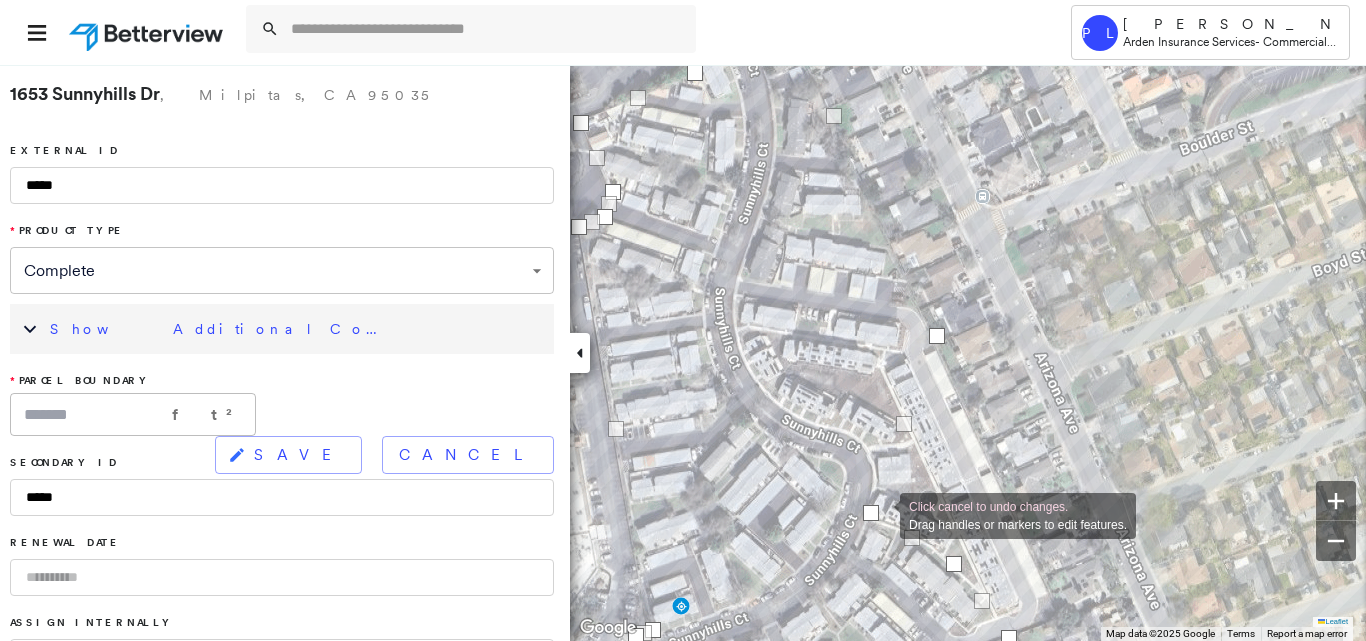 click on "Click cancel to undo changes. Drag handles or markers to edit features." at bounding box center [-4, 922] 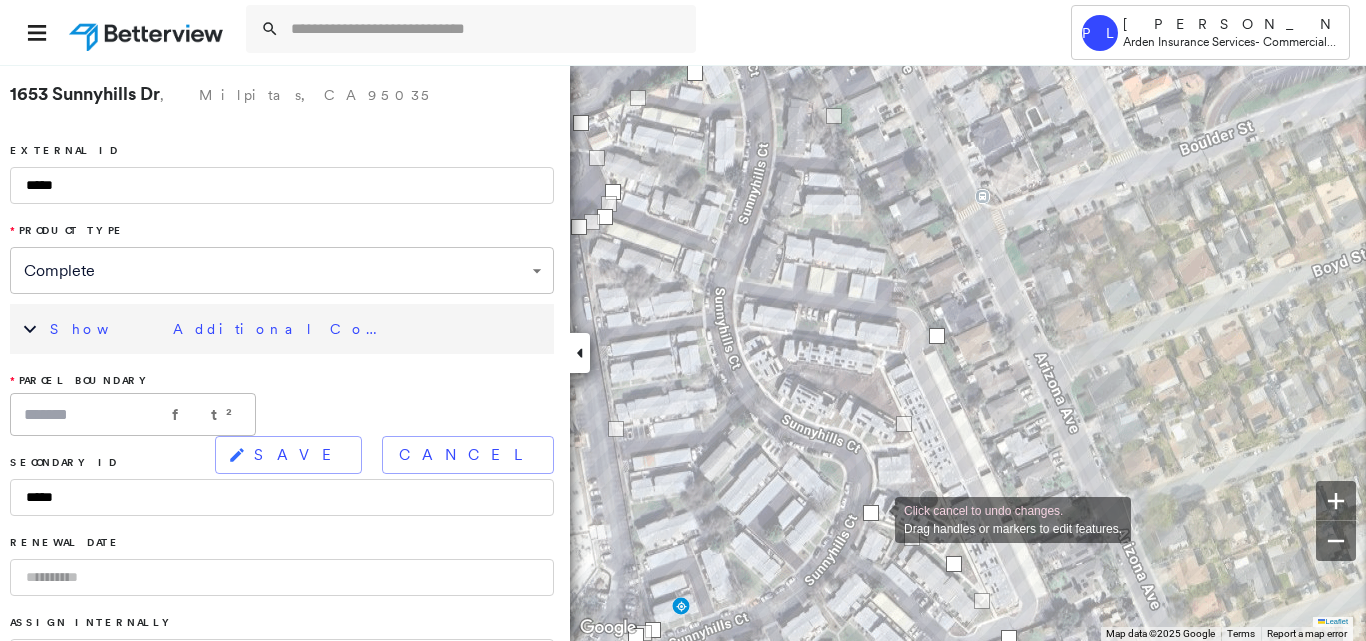click at bounding box center [871, 513] 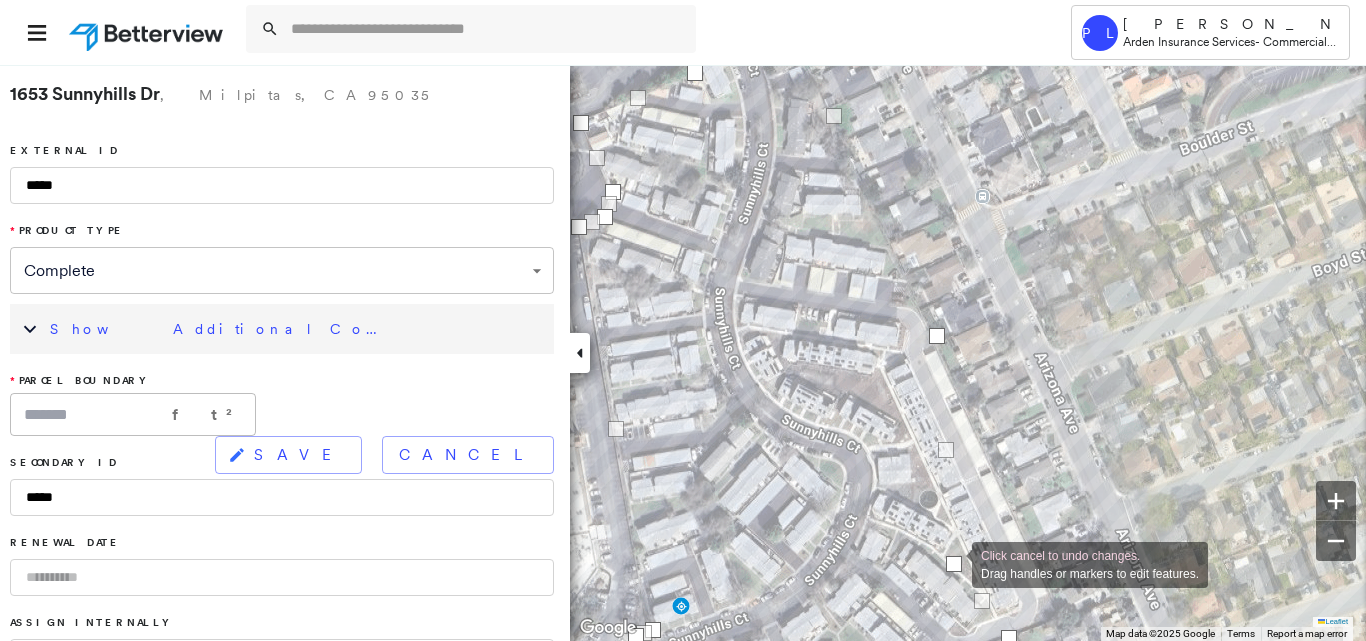 click at bounding box center (954, 564) 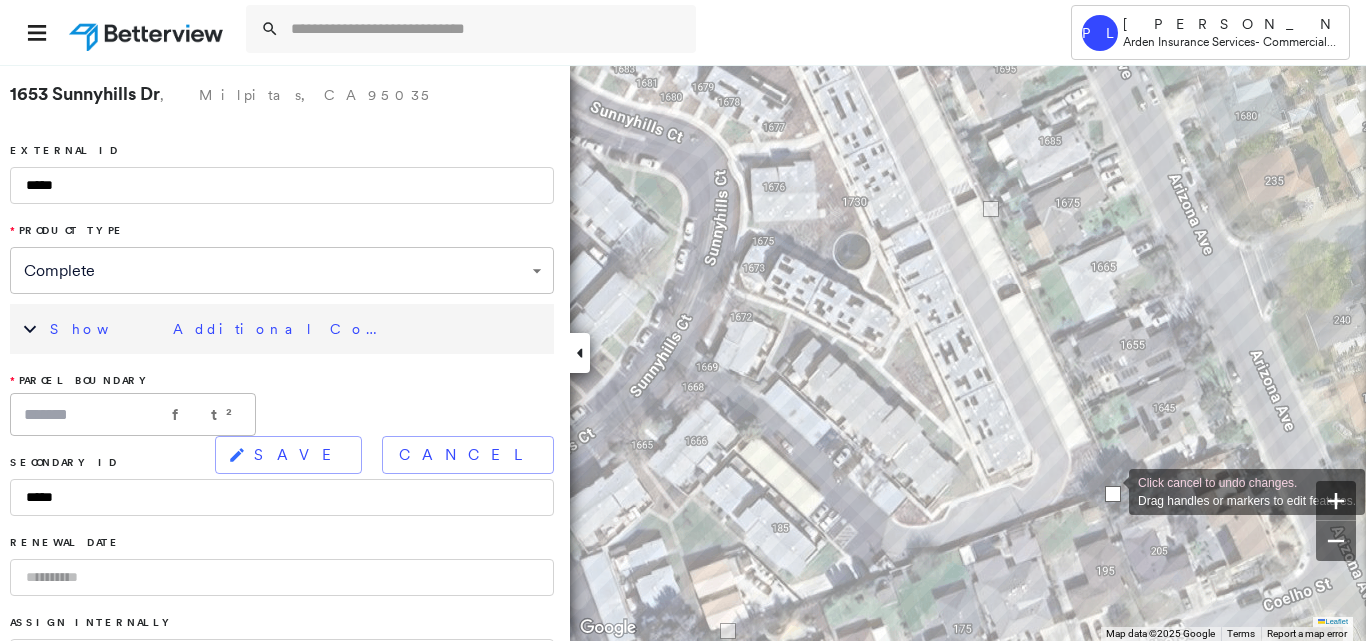 drag, startPoint x: 1008, startPoint y: 524, endPoint x: 1109, endPoint y: 490, distance: 106.56923 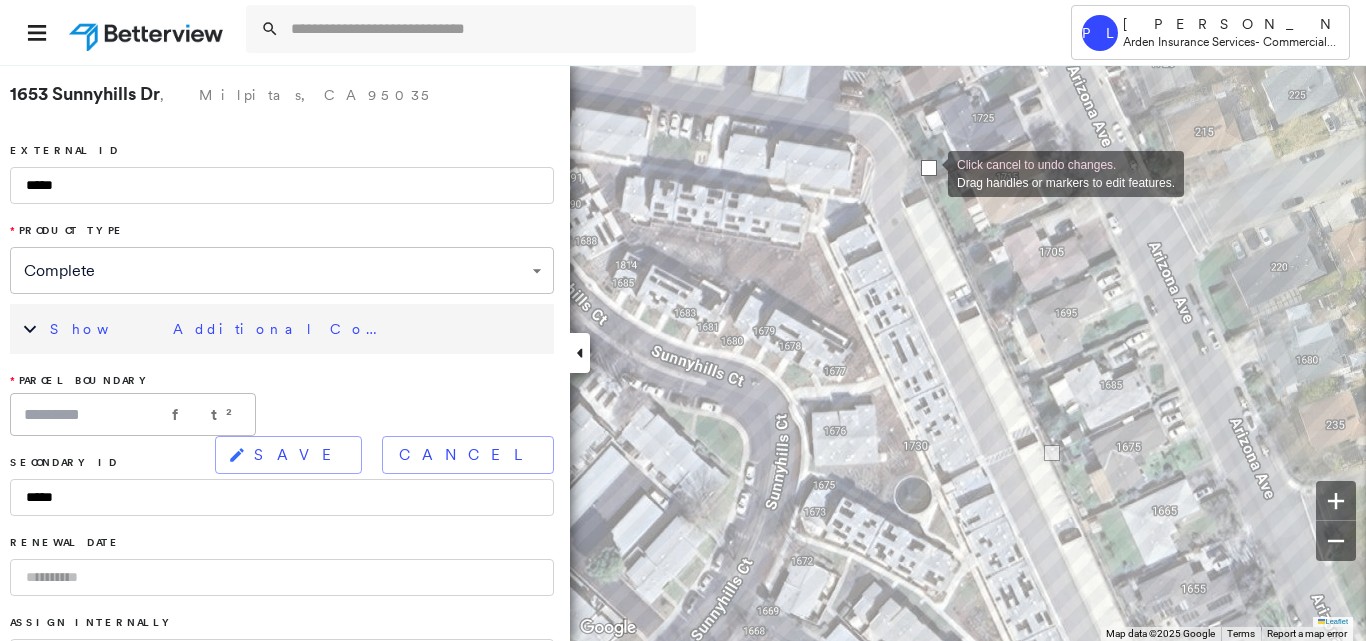 click at bounding box center [929, 168] 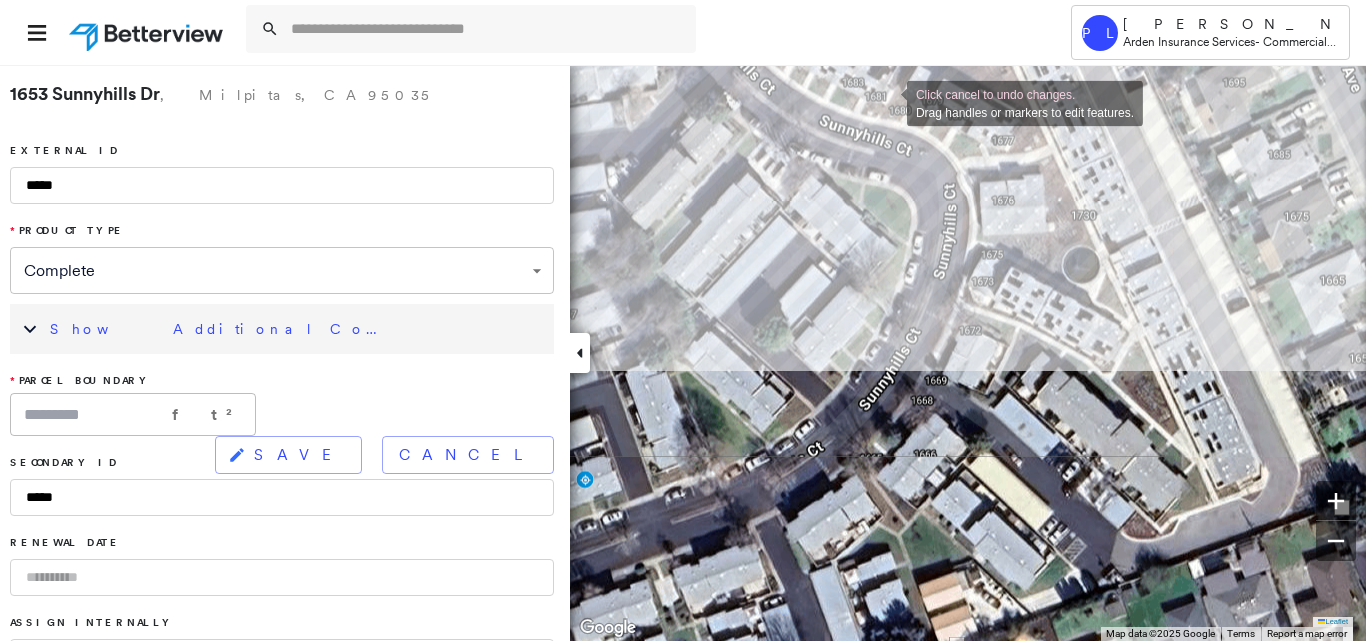 click on "Click cancel to undo changes. Drag handles or markers to edit features.  Leaflet Keyboard shortcuts Map Data Map data ©2025 Google Map data ©2025 Google 10 m  Click to toggle between metric and imperial units Terms Report a map error To navigate, press the arrow keys. Keyboard shortcuts Map Data Map data ©2025 Google Imagery ©2025 Airbus, Maxar Technologies, Vexcel Imaging US, Inc. Map data ©2025 Google Imagery ©2025 Airbus, Maxar Technologies, Vexcel Imaging US, Inc. 10 m  Click to toggle between metric and imperial units Terms Report a map error To navigate, press the arrow keys." at bounding box center [683, 352] 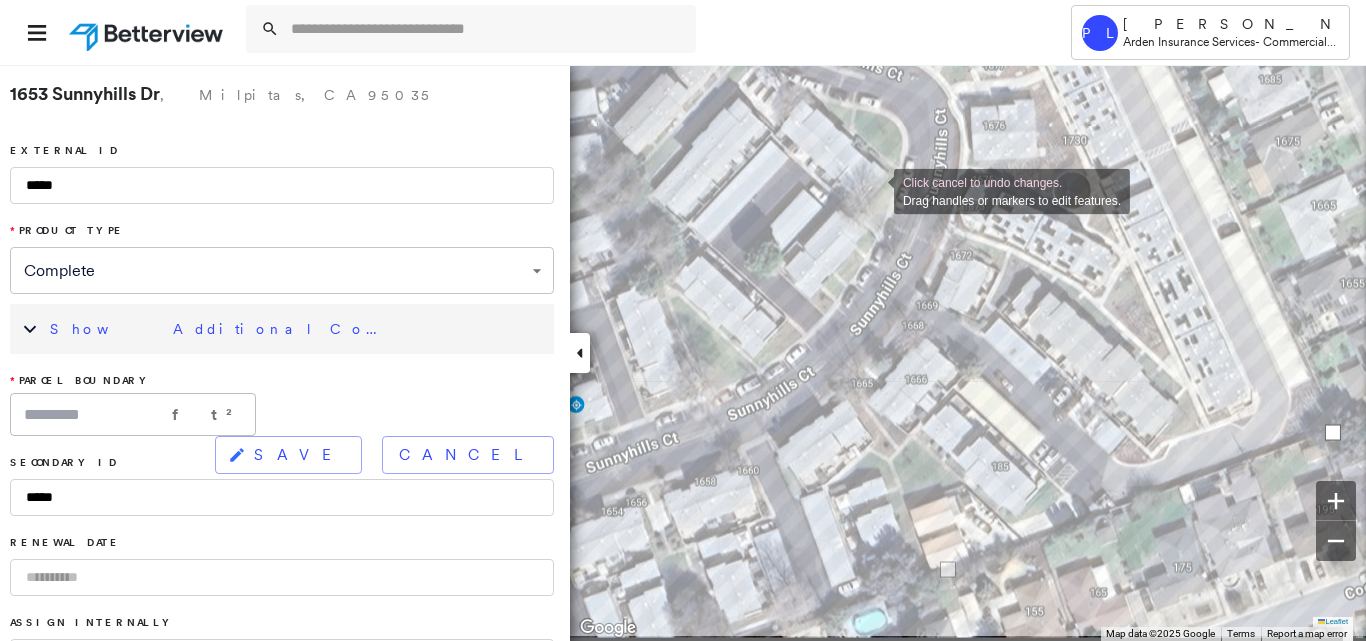 drag, startPoint x: 983, startPoint y: 430, endPoint x: 903, endPoint y: 38, distance: 400.08 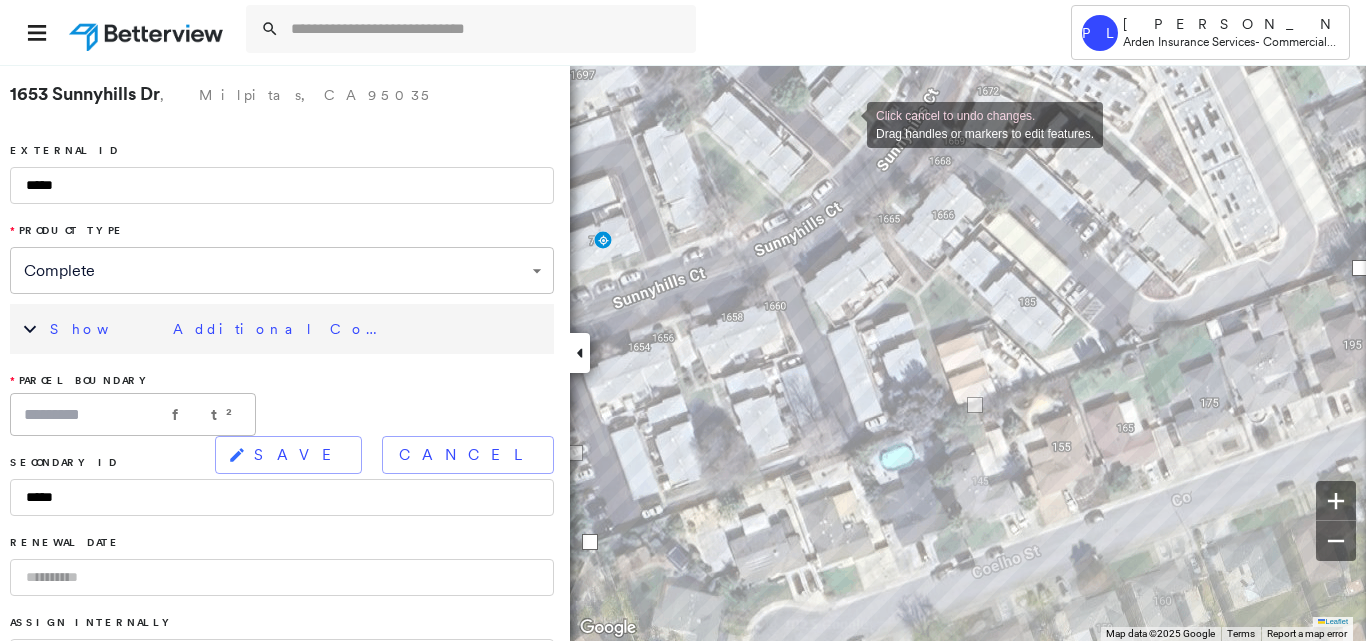 click on "**********" at bounding box center [683, 320] 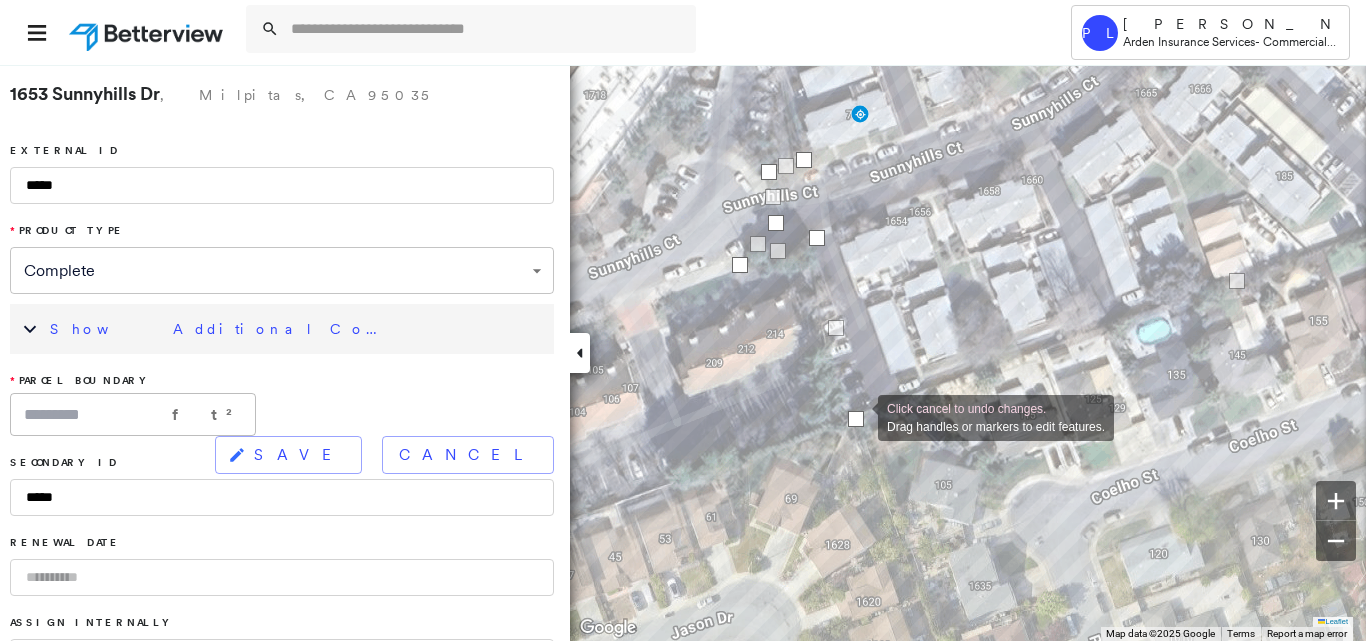 click at bounding box center (856, 419) 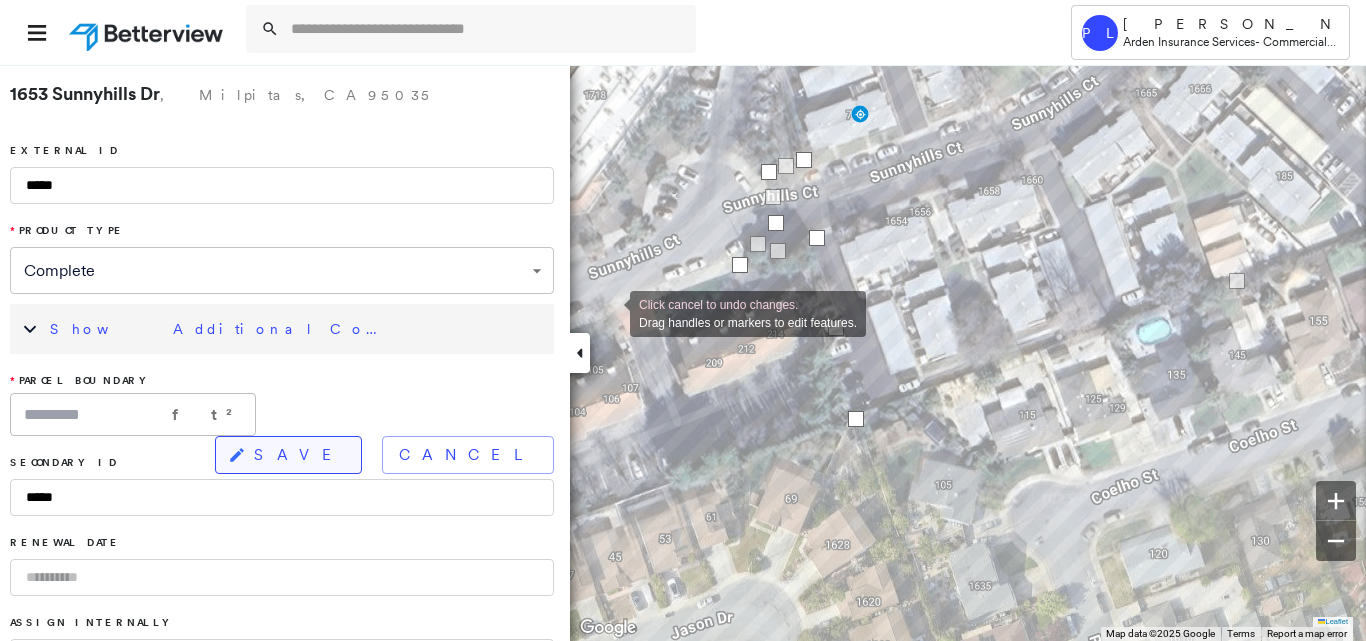click on "SAVE" at bounding box center (299, 455) 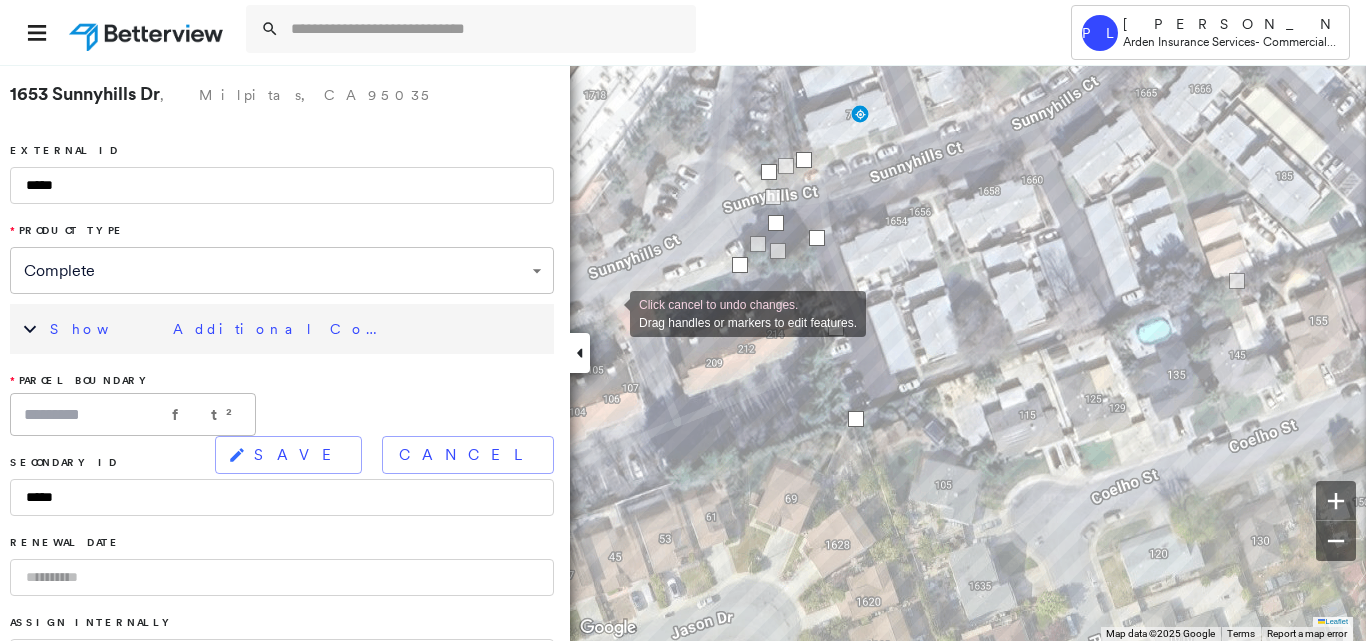 type on "*********" 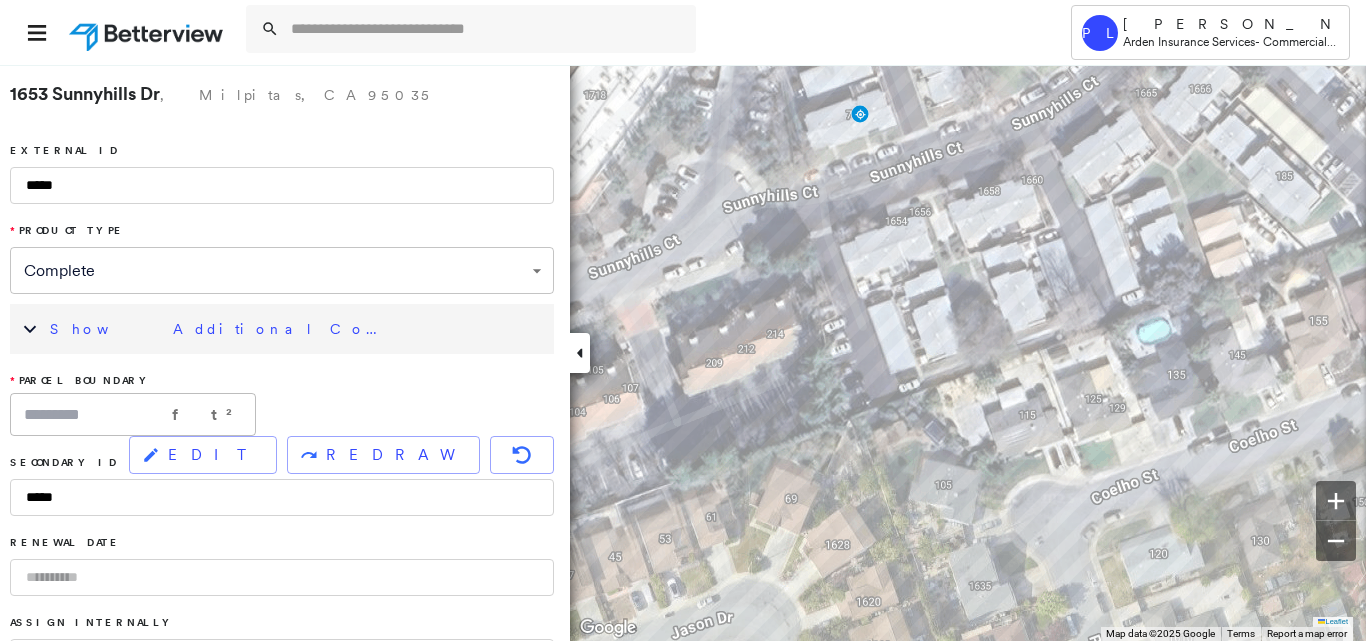 click on "Show Additional Company Data" at bounding box center (297, 329) 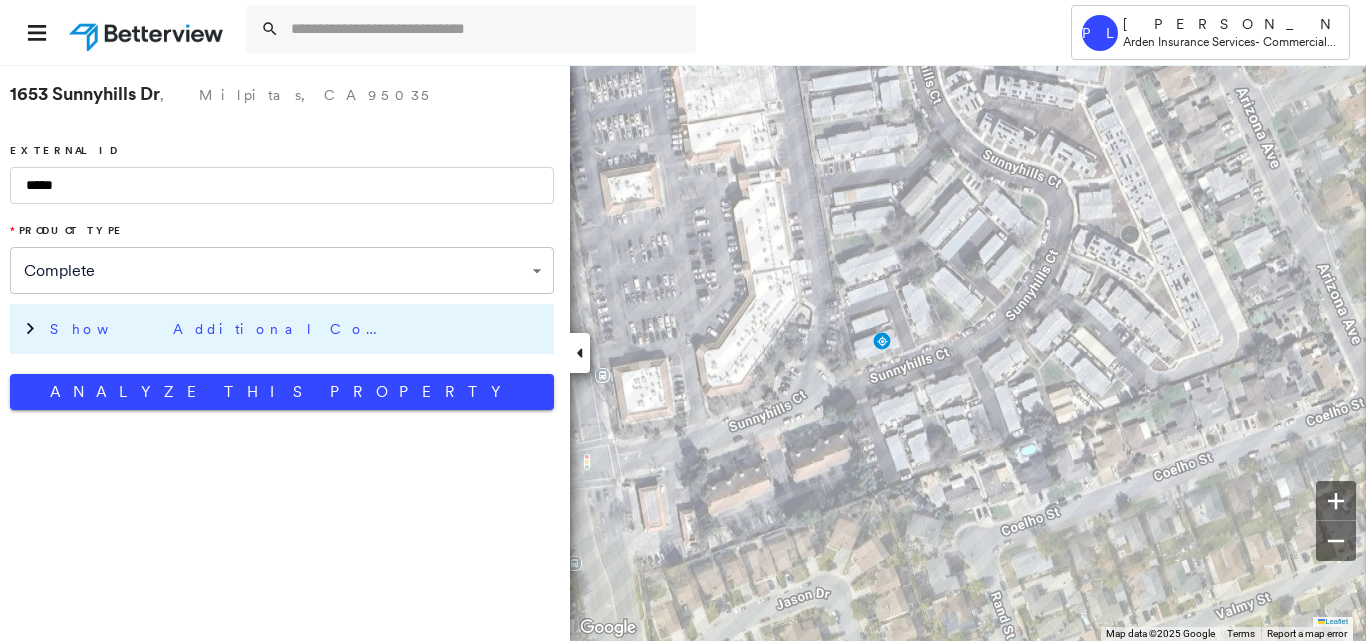 click on "Show Additional Company Data" at bounding box center [297, 329] 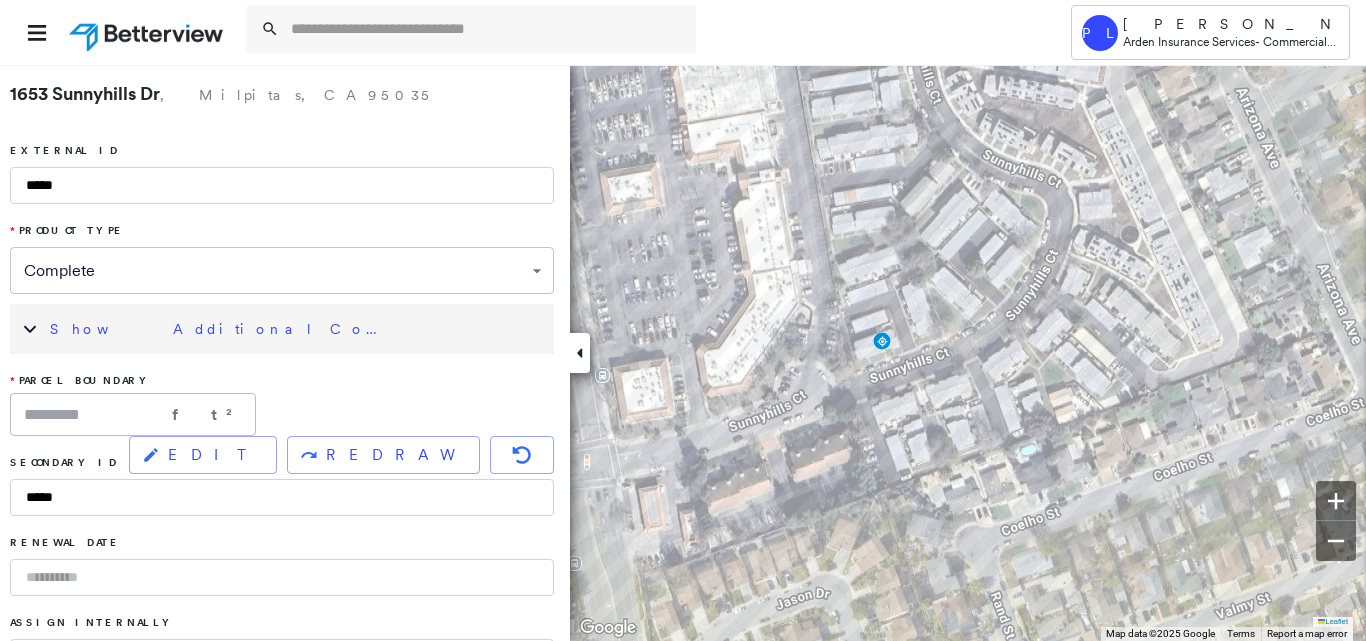click on "Show Additional Company Data" at bounding box center (297, 329) 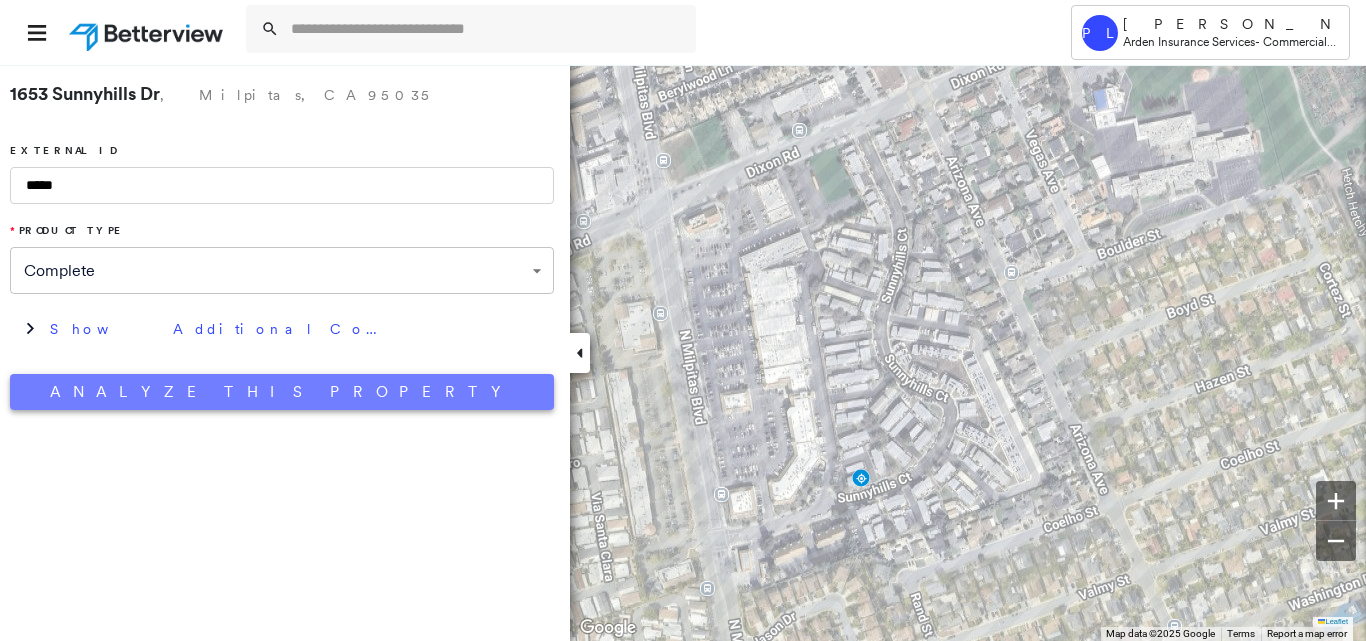 click on "Analyze This Property" at bounding box center (282, 392) 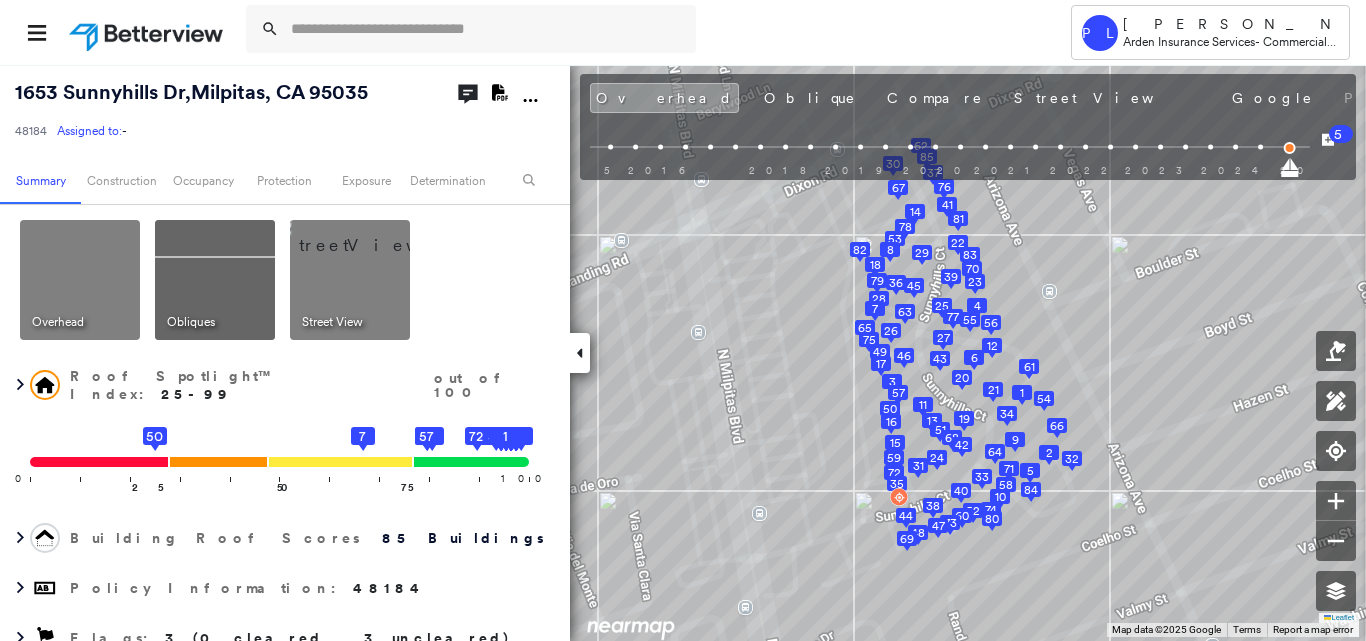 click 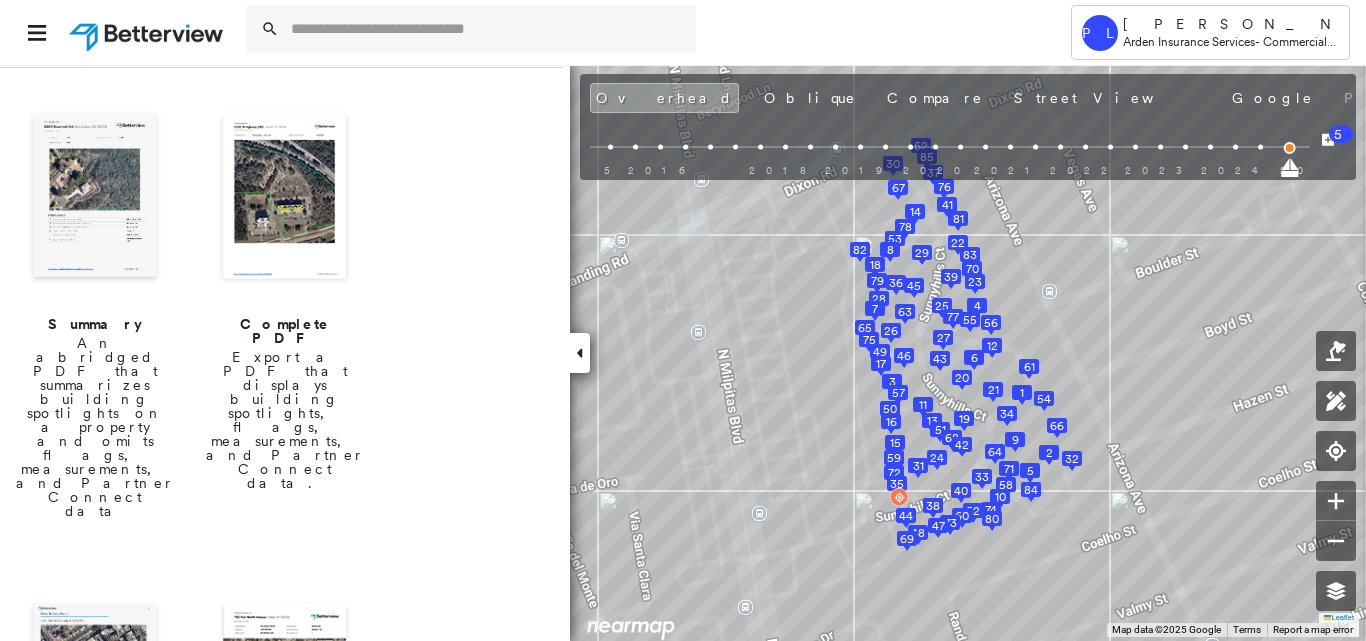 scroll, scrollTop: 300, scrollLeft: 0, axis: vertical 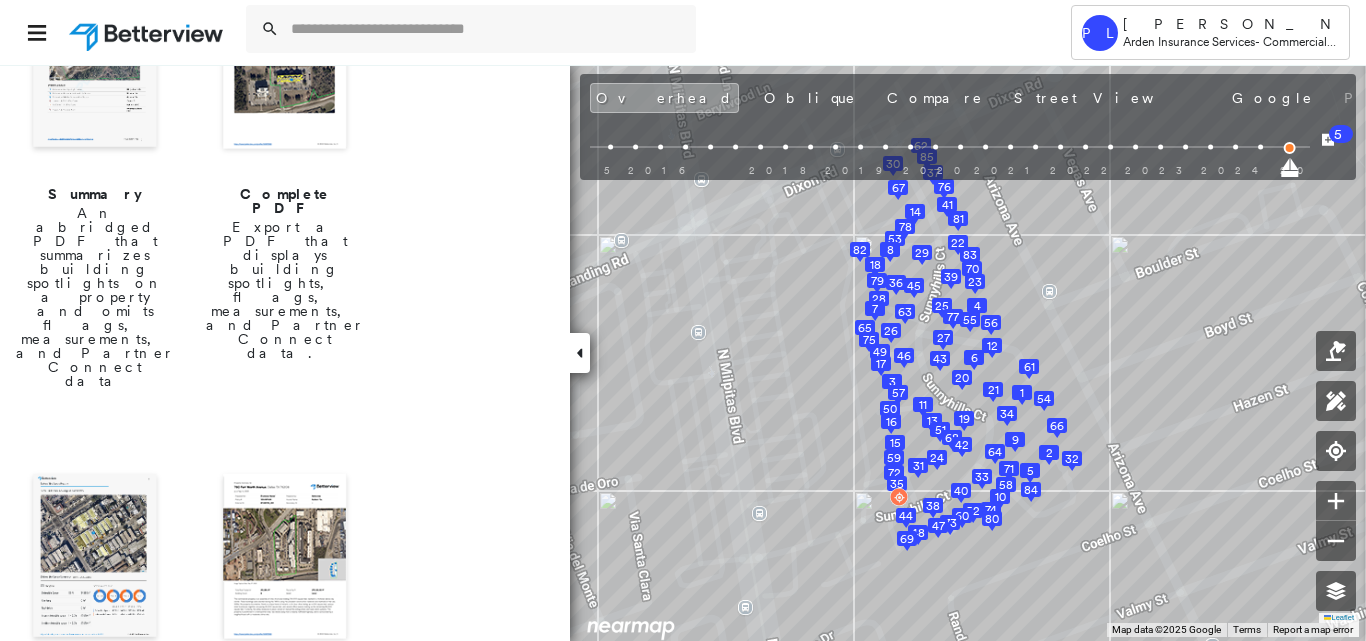 click at bounding box center (95, 558) 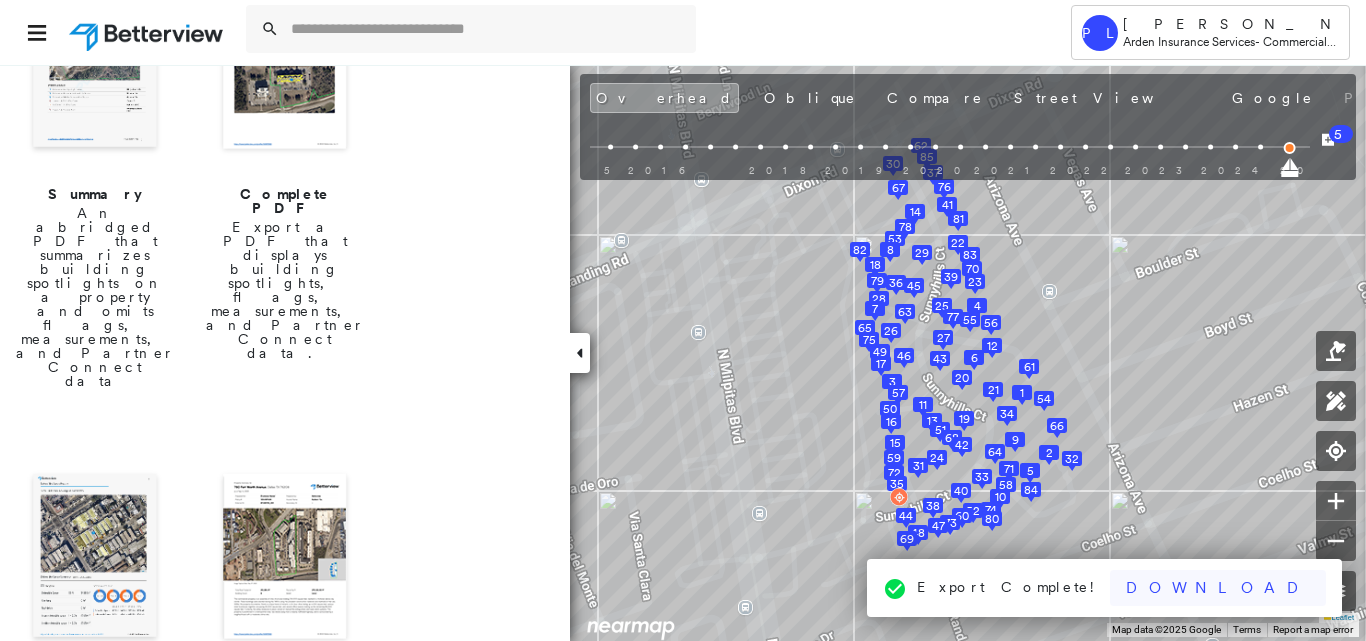 click on "Download" at bounding box center (1218, 588) 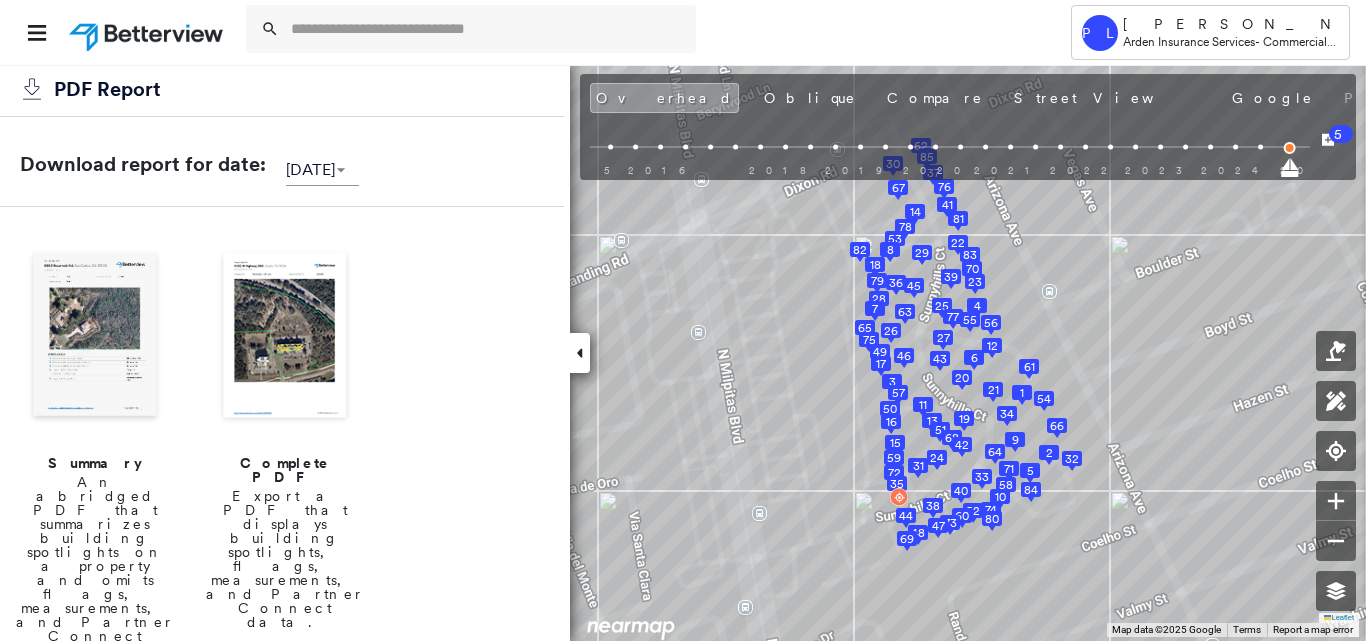 scroll, scrollTop: 0, scrollLeft: 0, axis: both 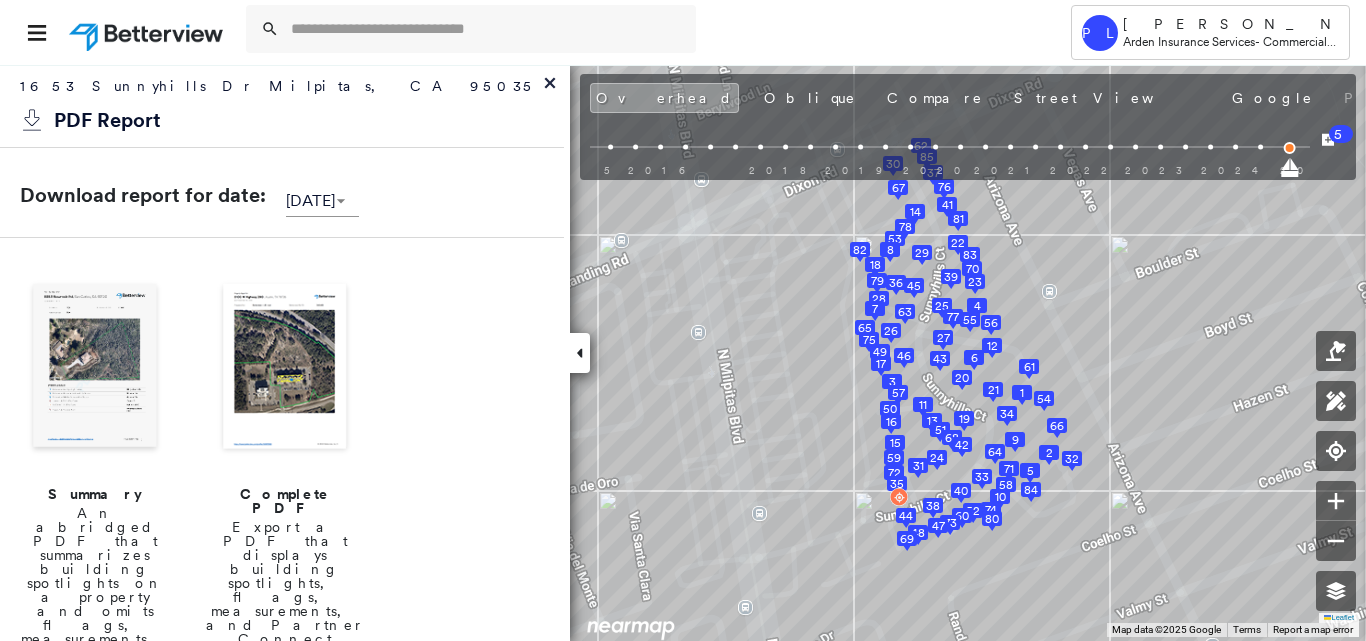 click 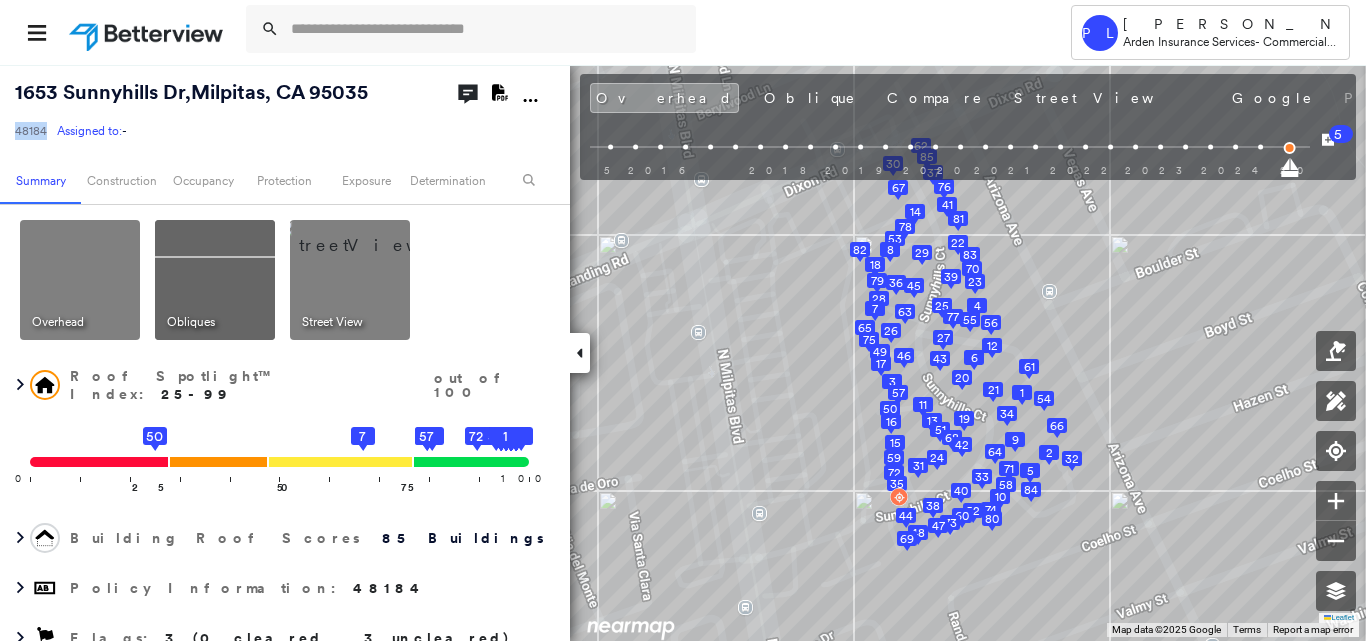 copy on "48184" 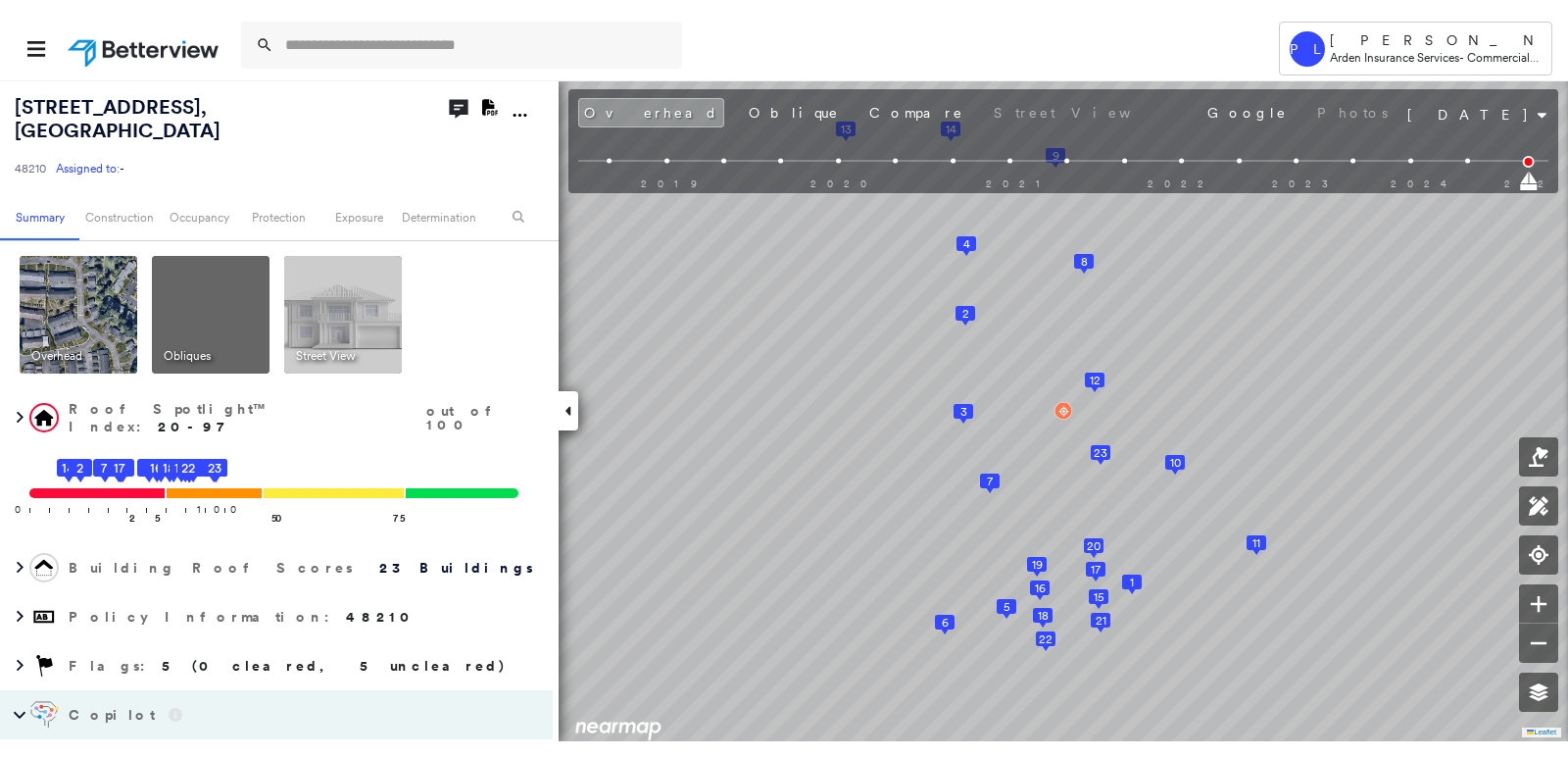 scroll, scrollTop: 0, scrollLeft: 0, axis: both 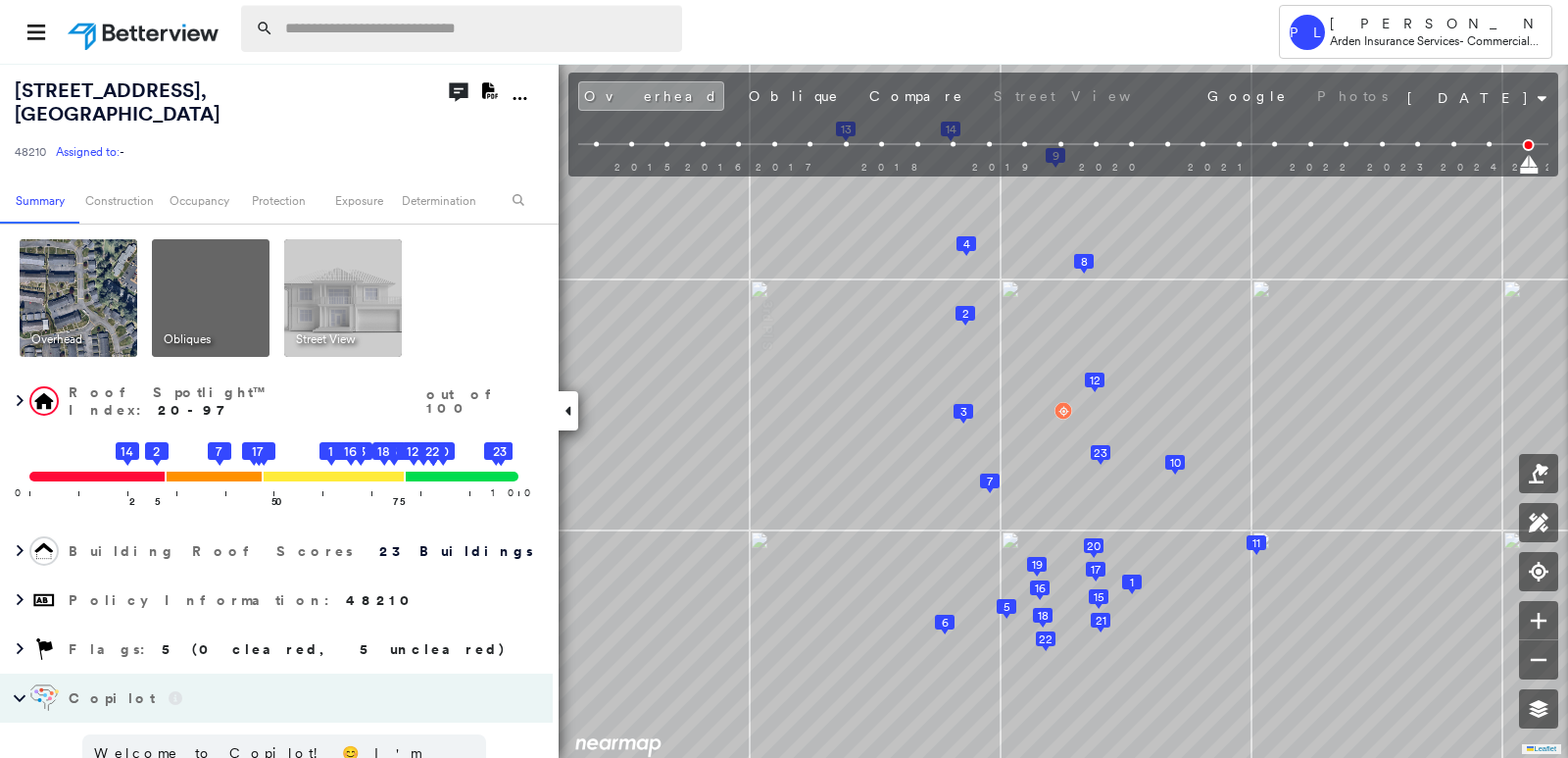 click at bounding box center (477, 28) 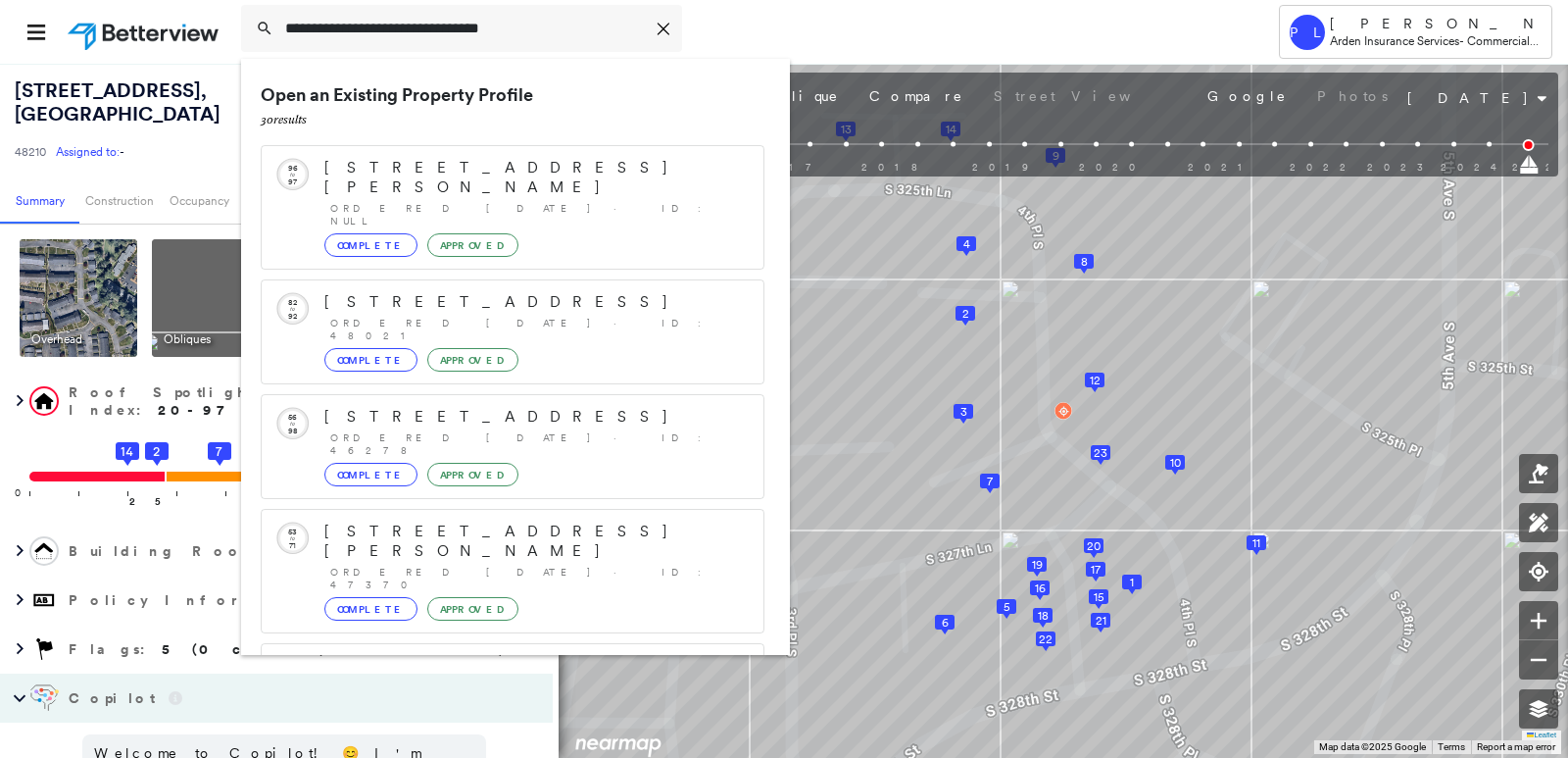 type on "**********" 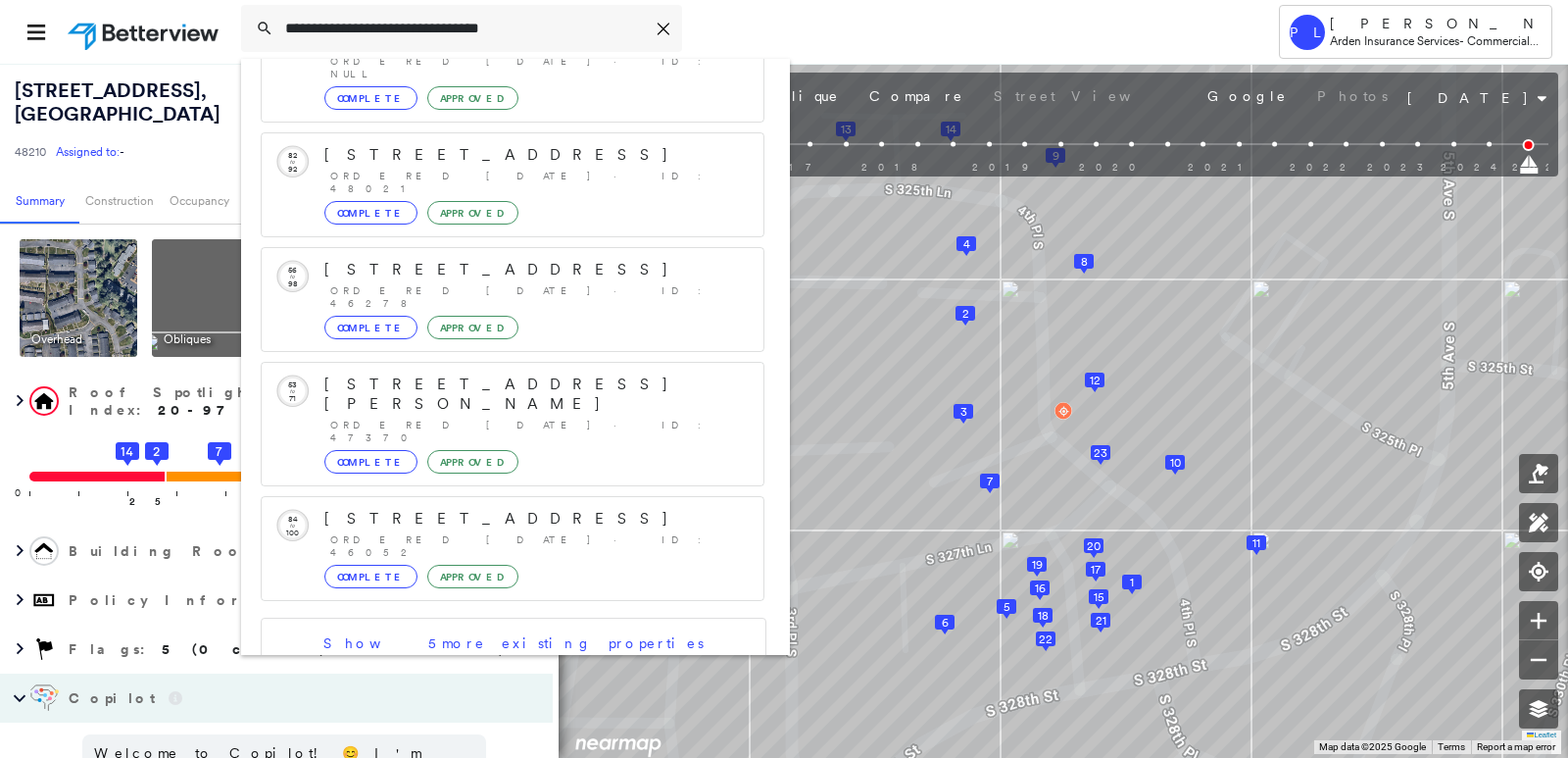 scroll, scrollTop: 209, scrollLeft: 0, axis: vertical 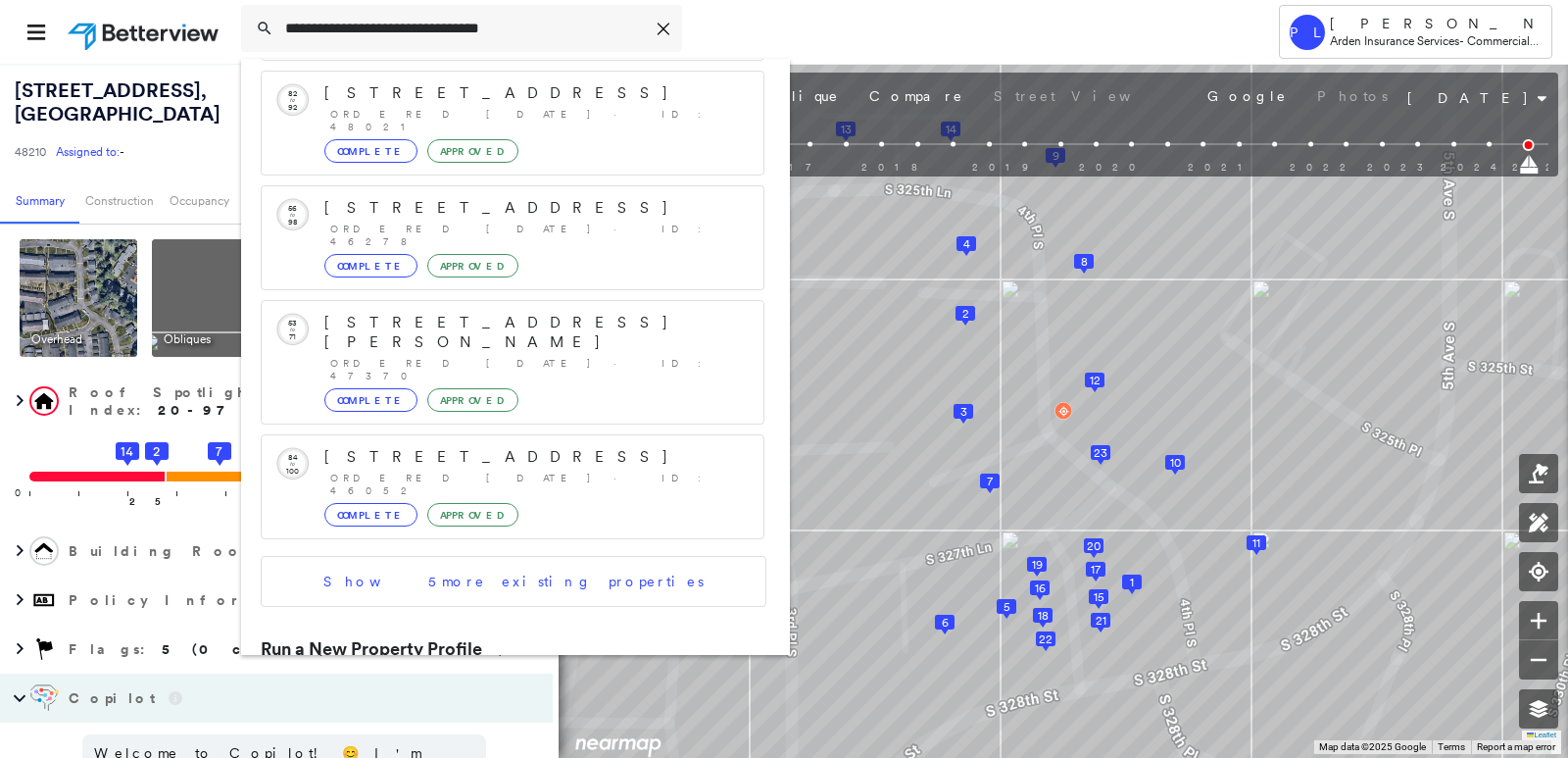 click on "181 Pierce St, Gilroy, CA 95020" at bounding box center [491, 717] 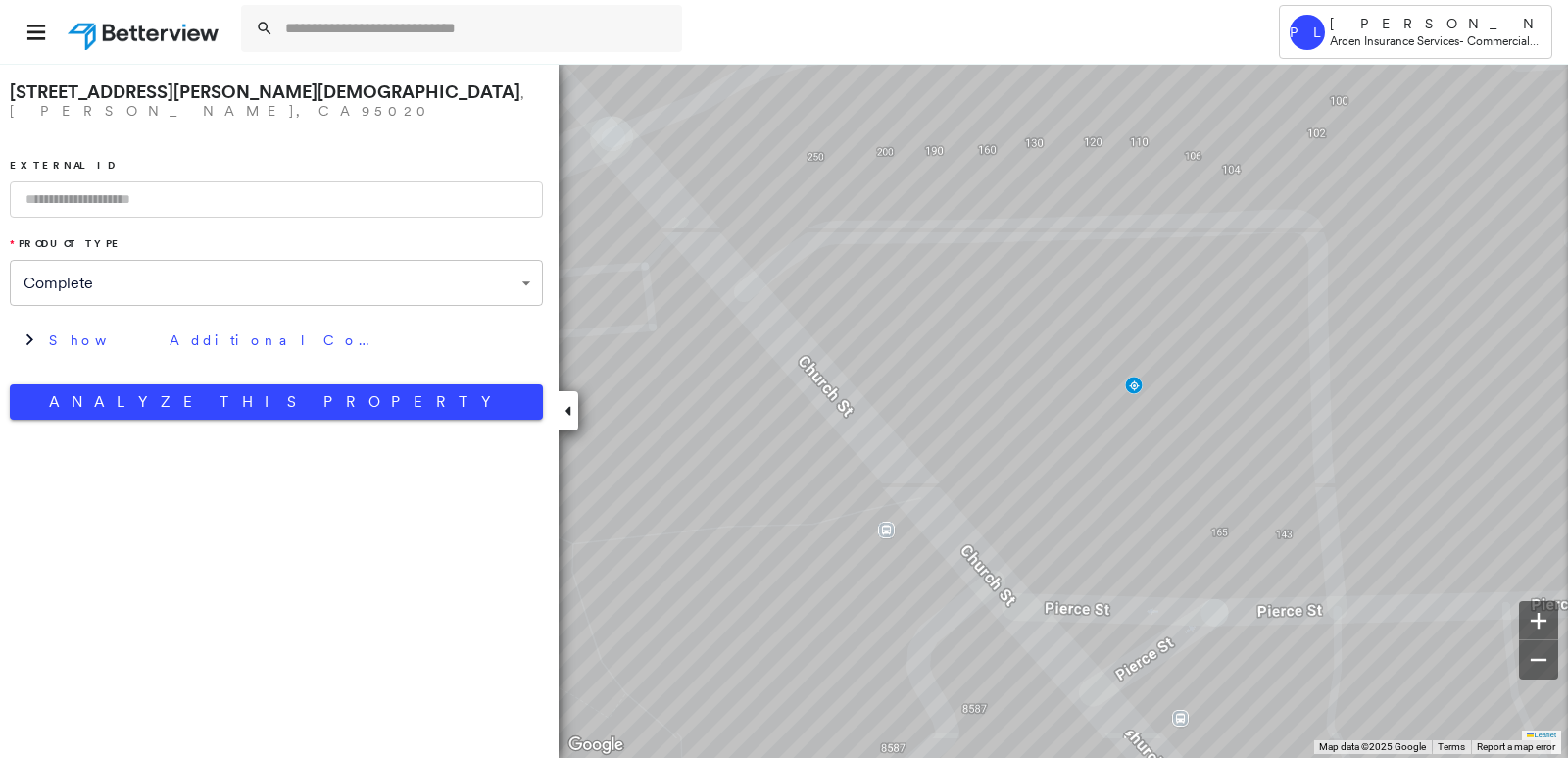 click on "**********" at bounding box center (276, 246) 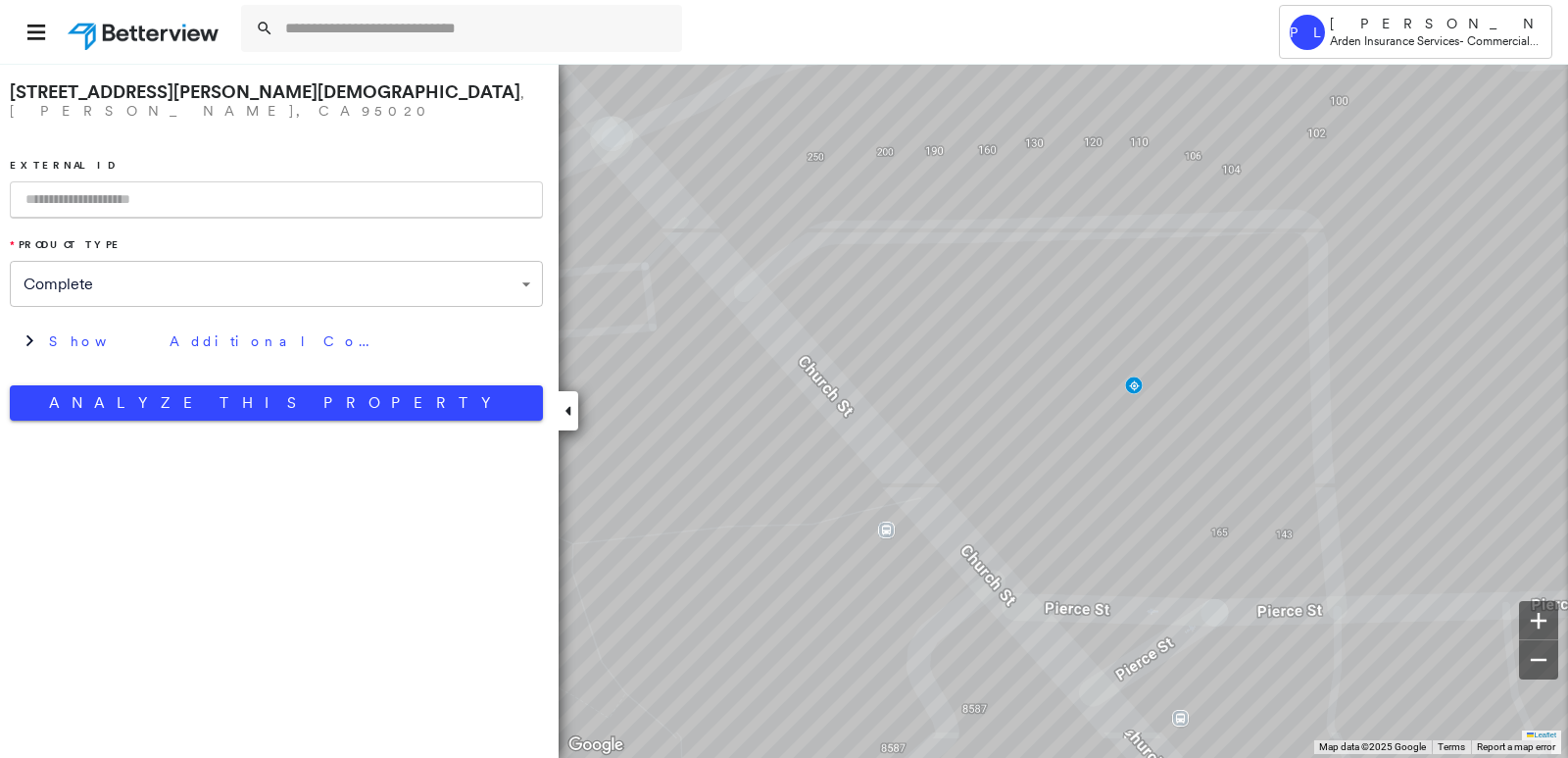 click at bounding box center [276, 200] 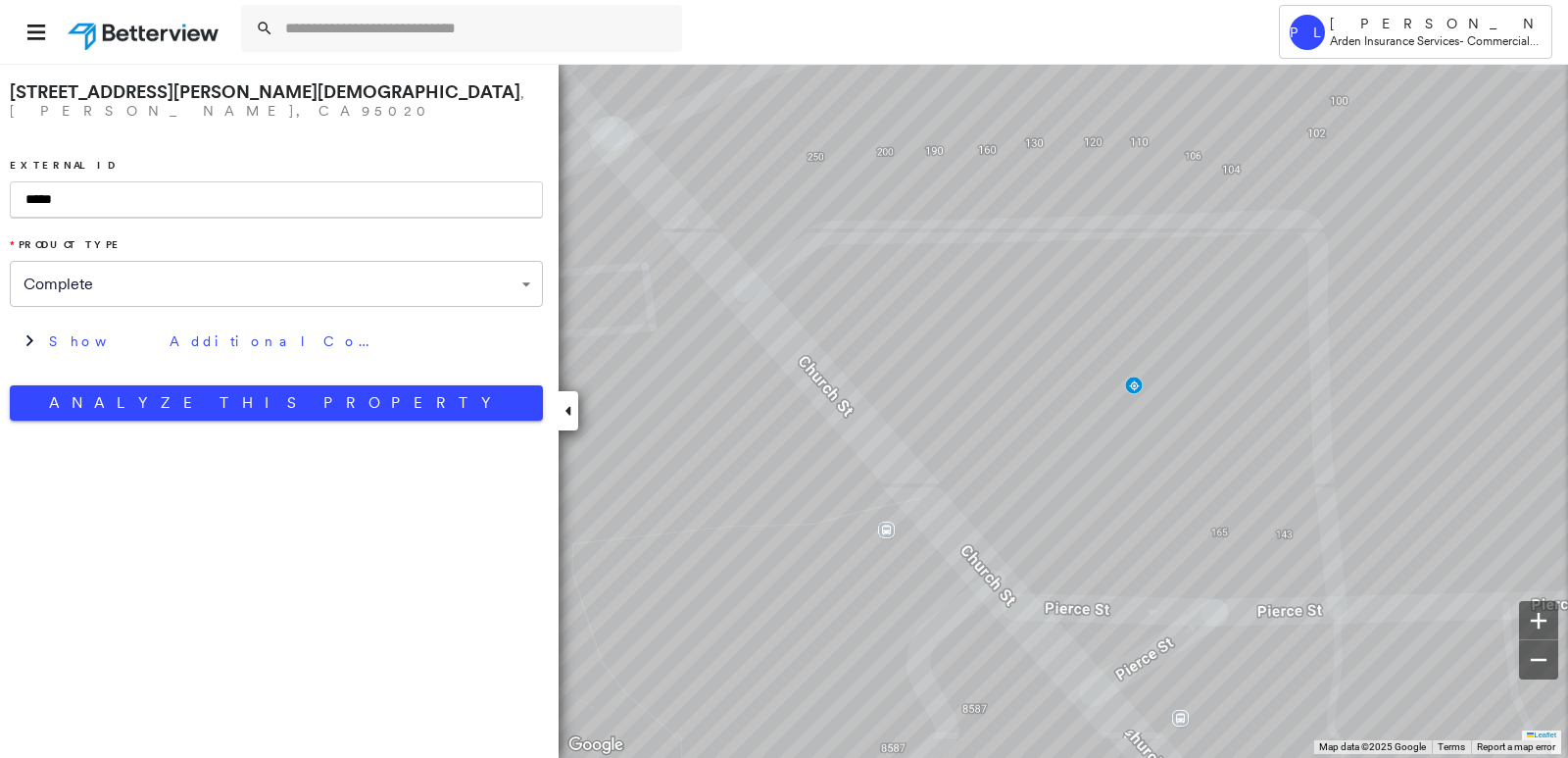 type on "*****" 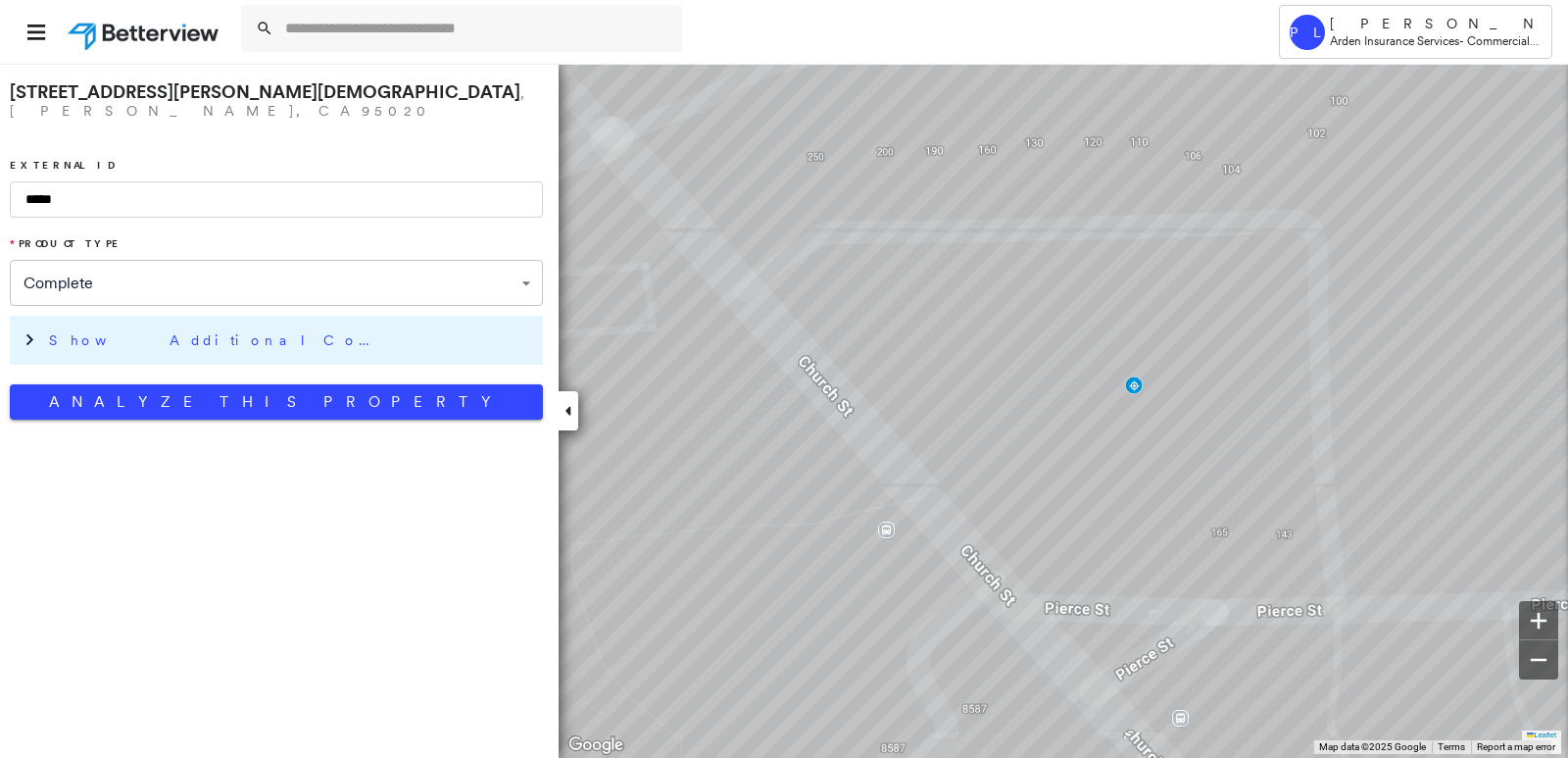 click on "Show Additional Company Data" at bounding box center [291, 340] 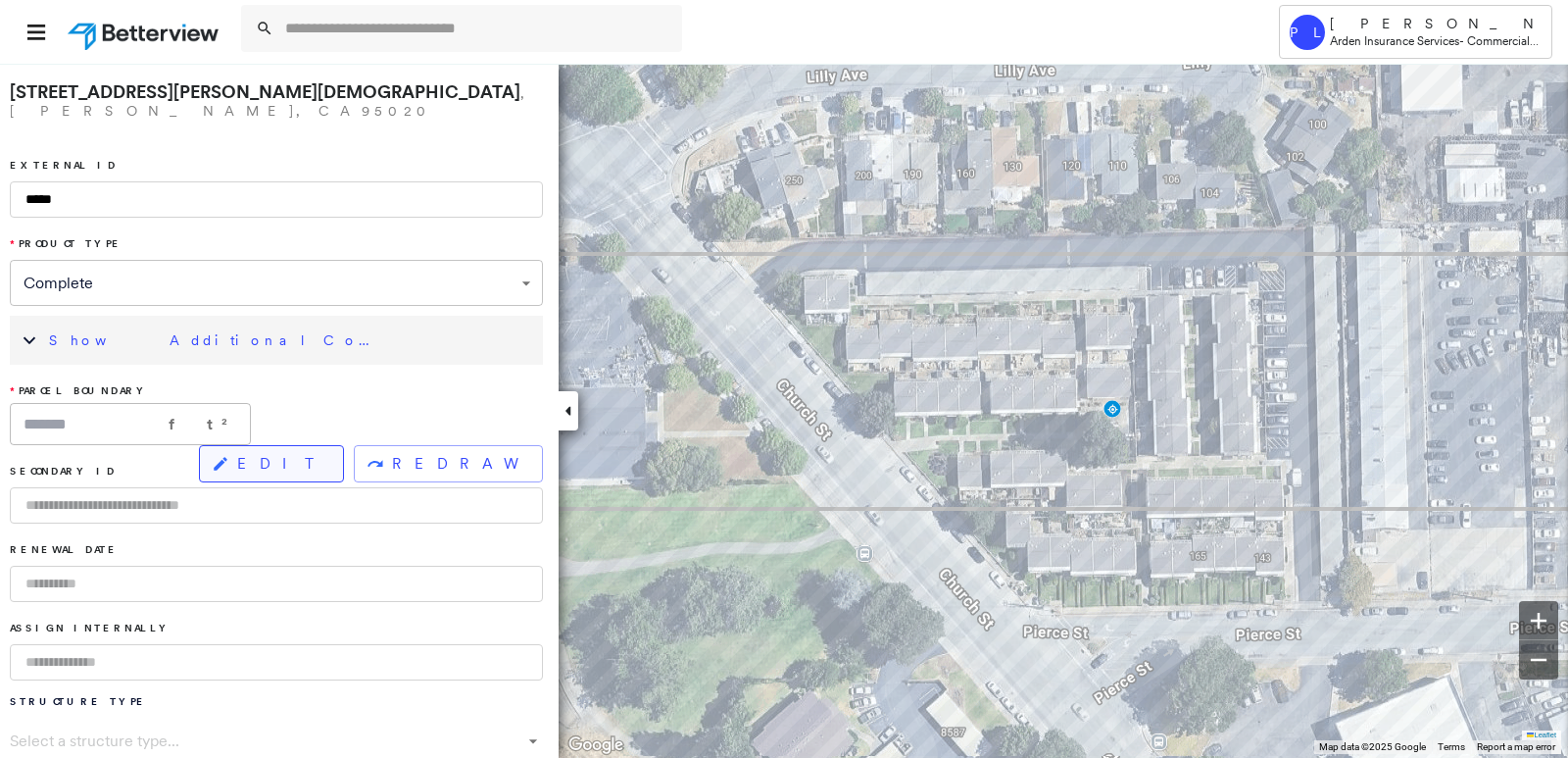 click on "EDIT" at bounding box center [271, 464] 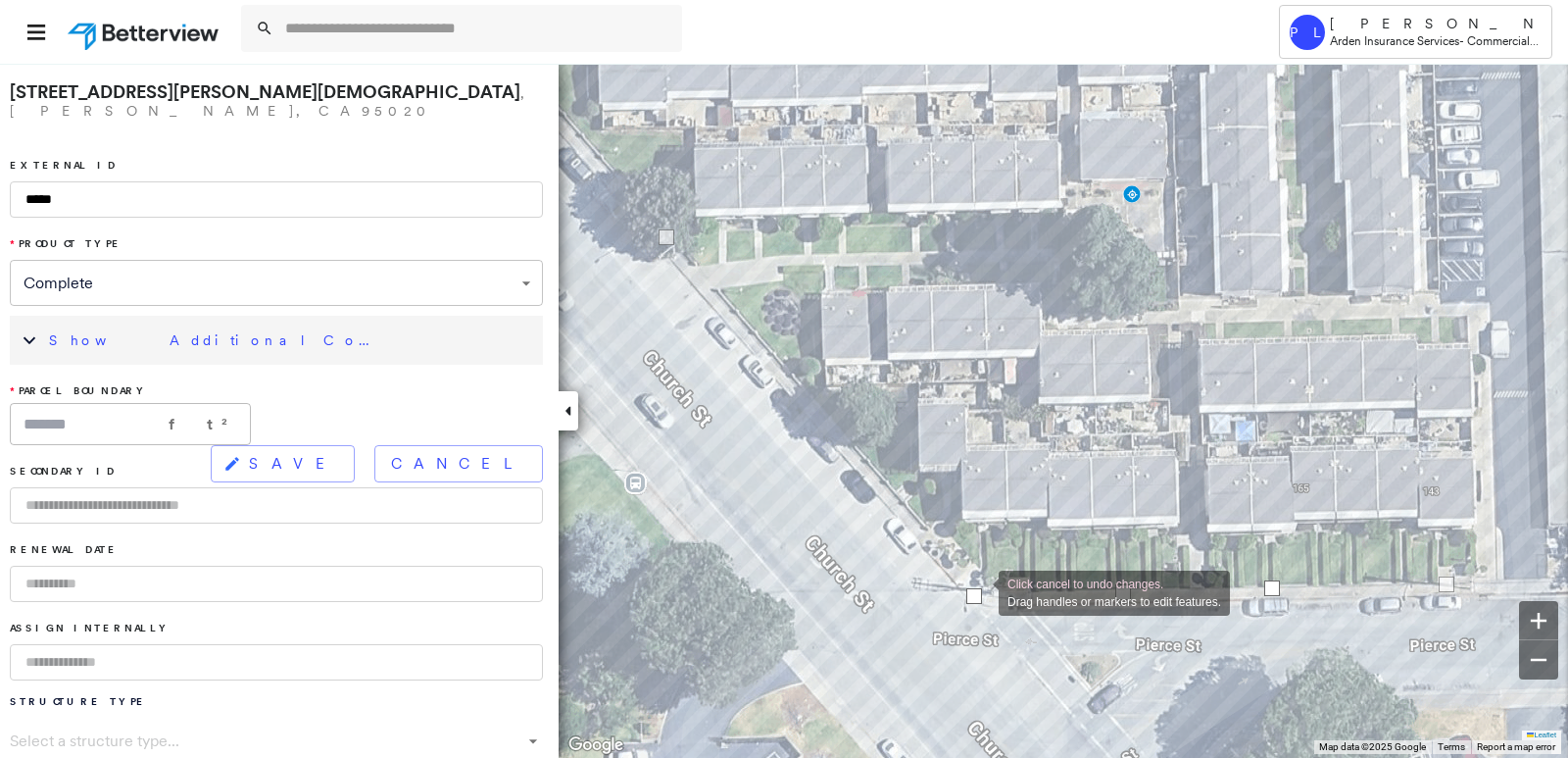 drag, startPoint x: 1033, startPoint y: 640, endPoint x: 979, endPoint y: 591, distance: 72.917762 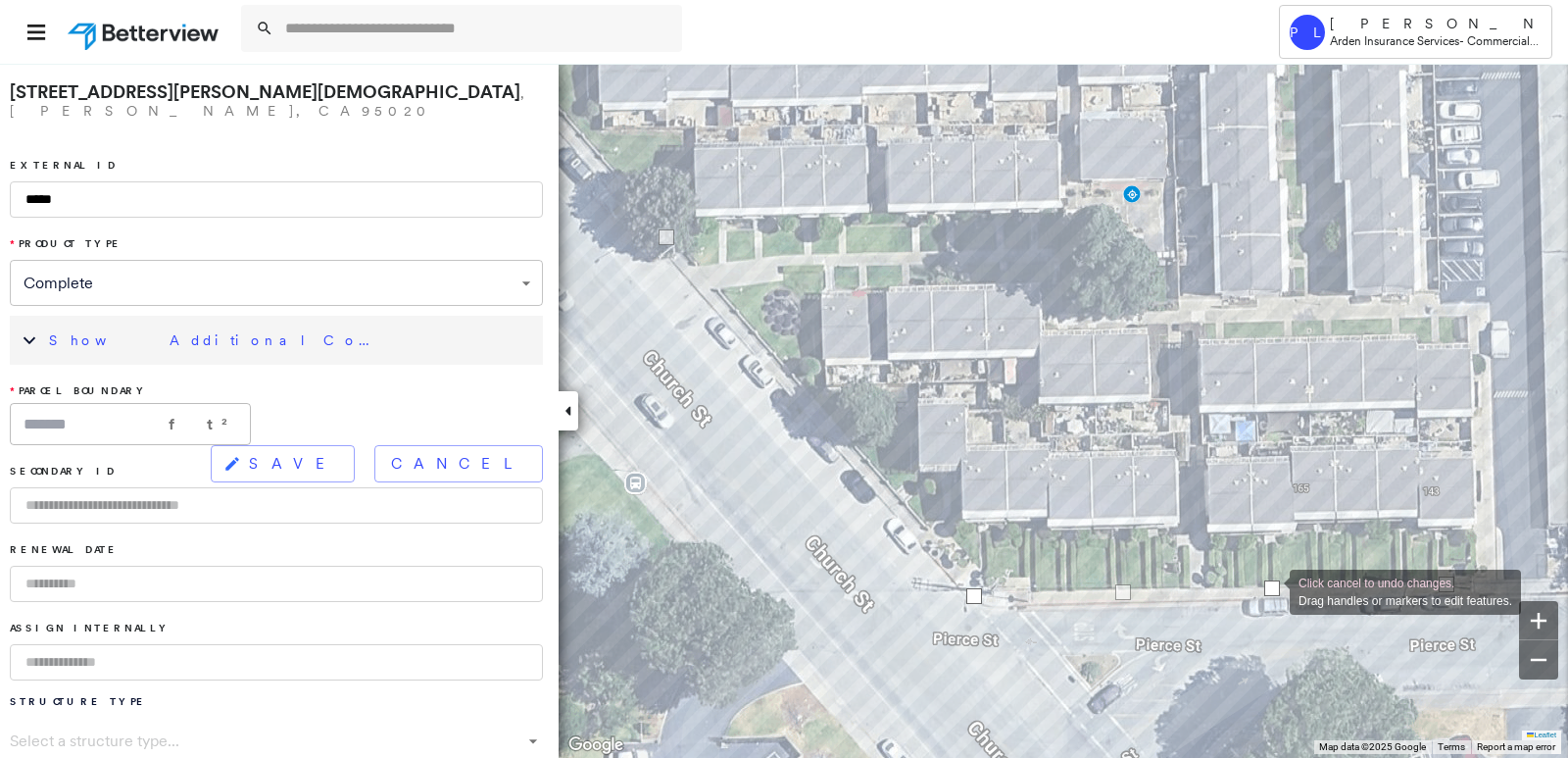 click at bounding box center (1272, 588) 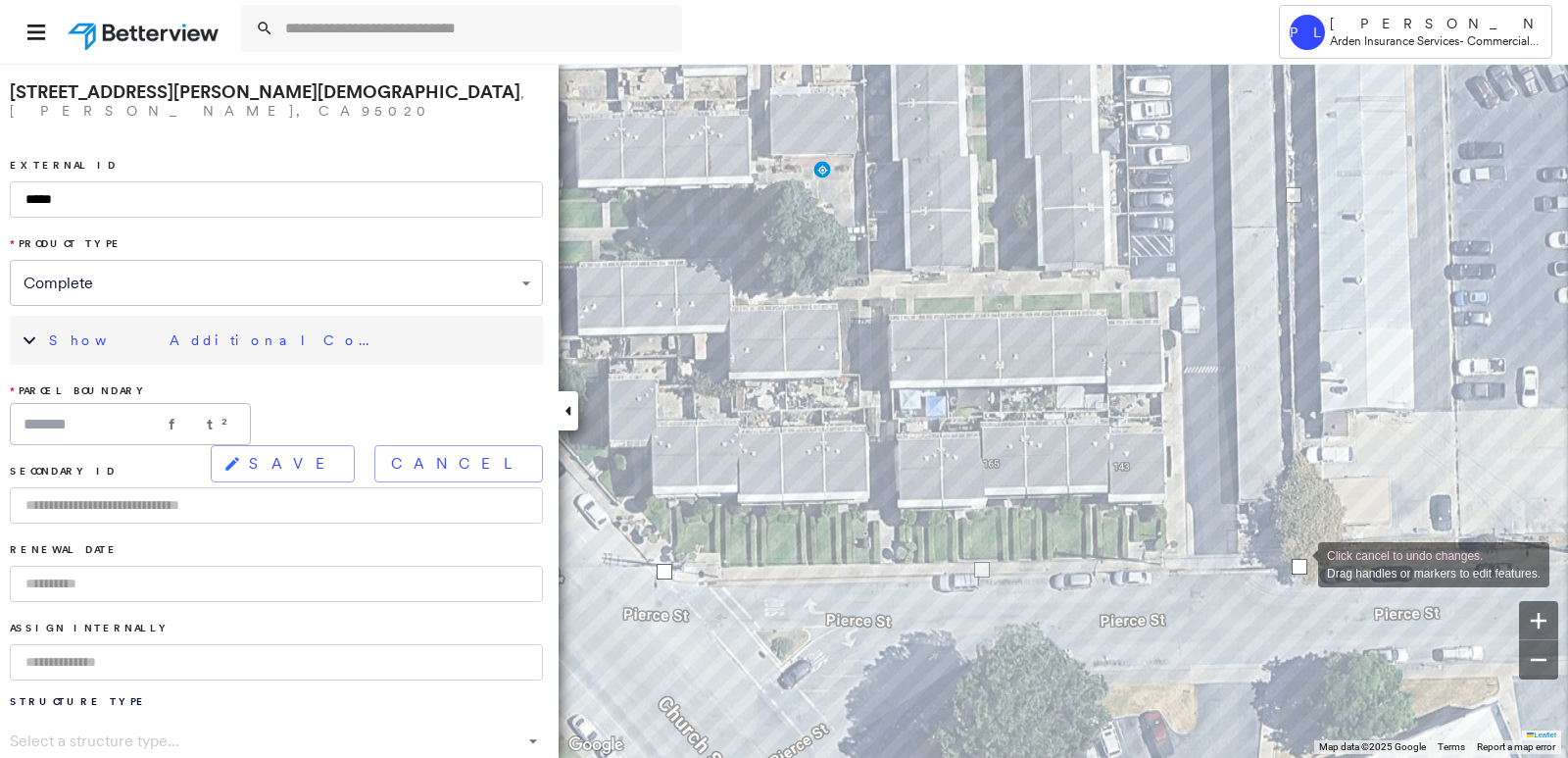 drag, startPoint x: 1310, startPoint y: 552, endPoint x: 1298, endPoint y: 563, distance: 16.27882 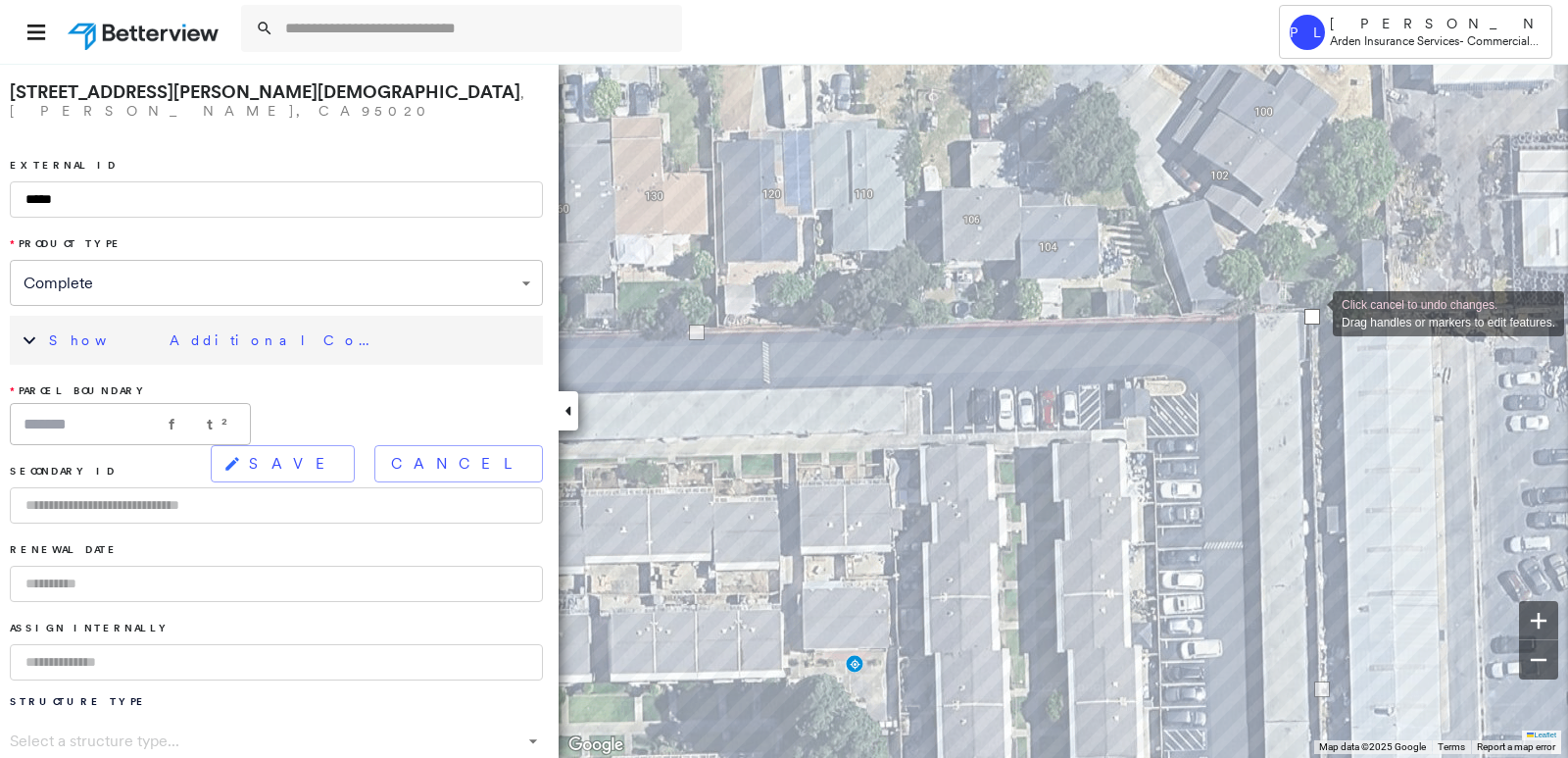 click at bounding box center [1312, 317] 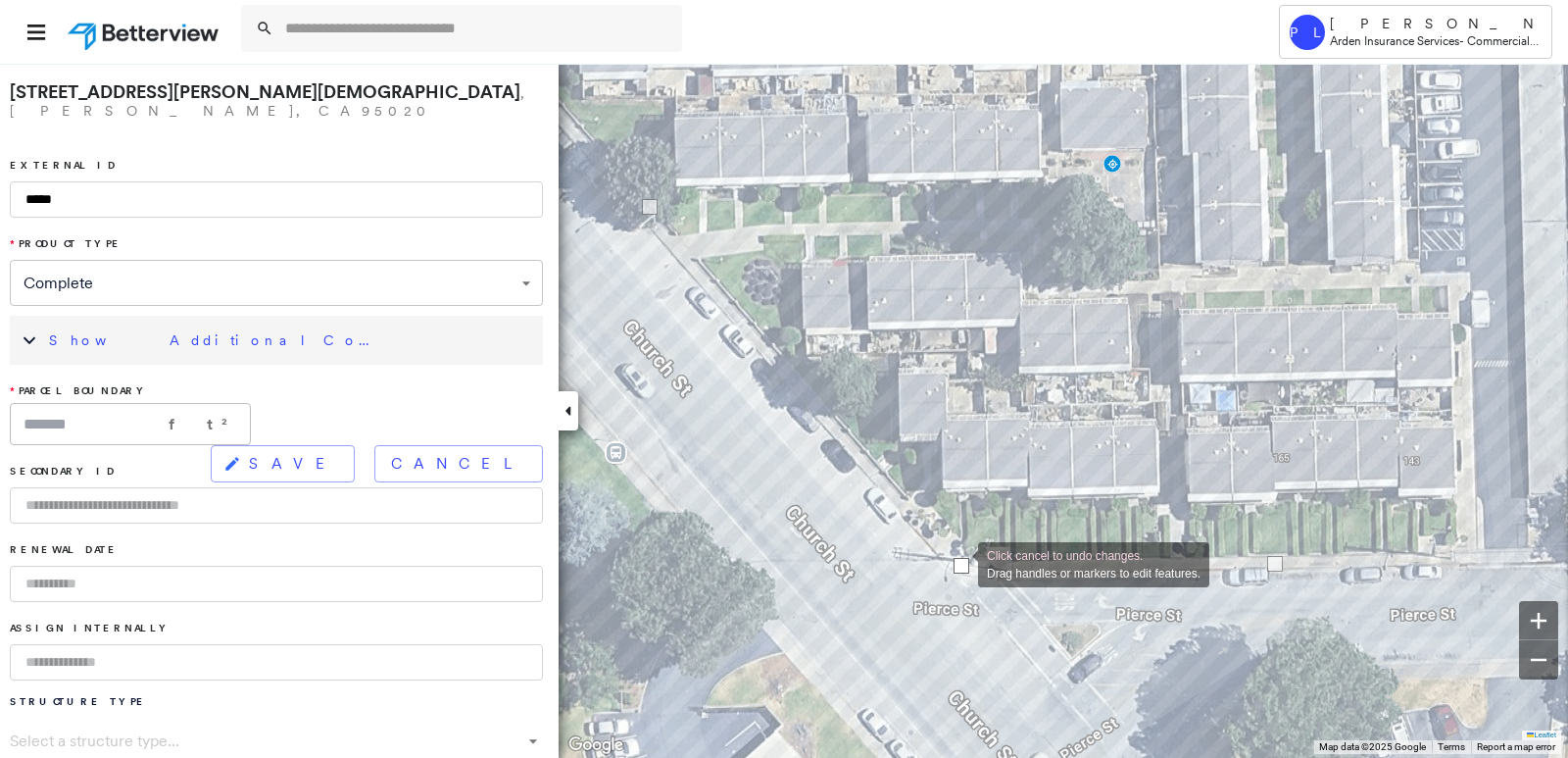 click at bounding box center [961, 566] 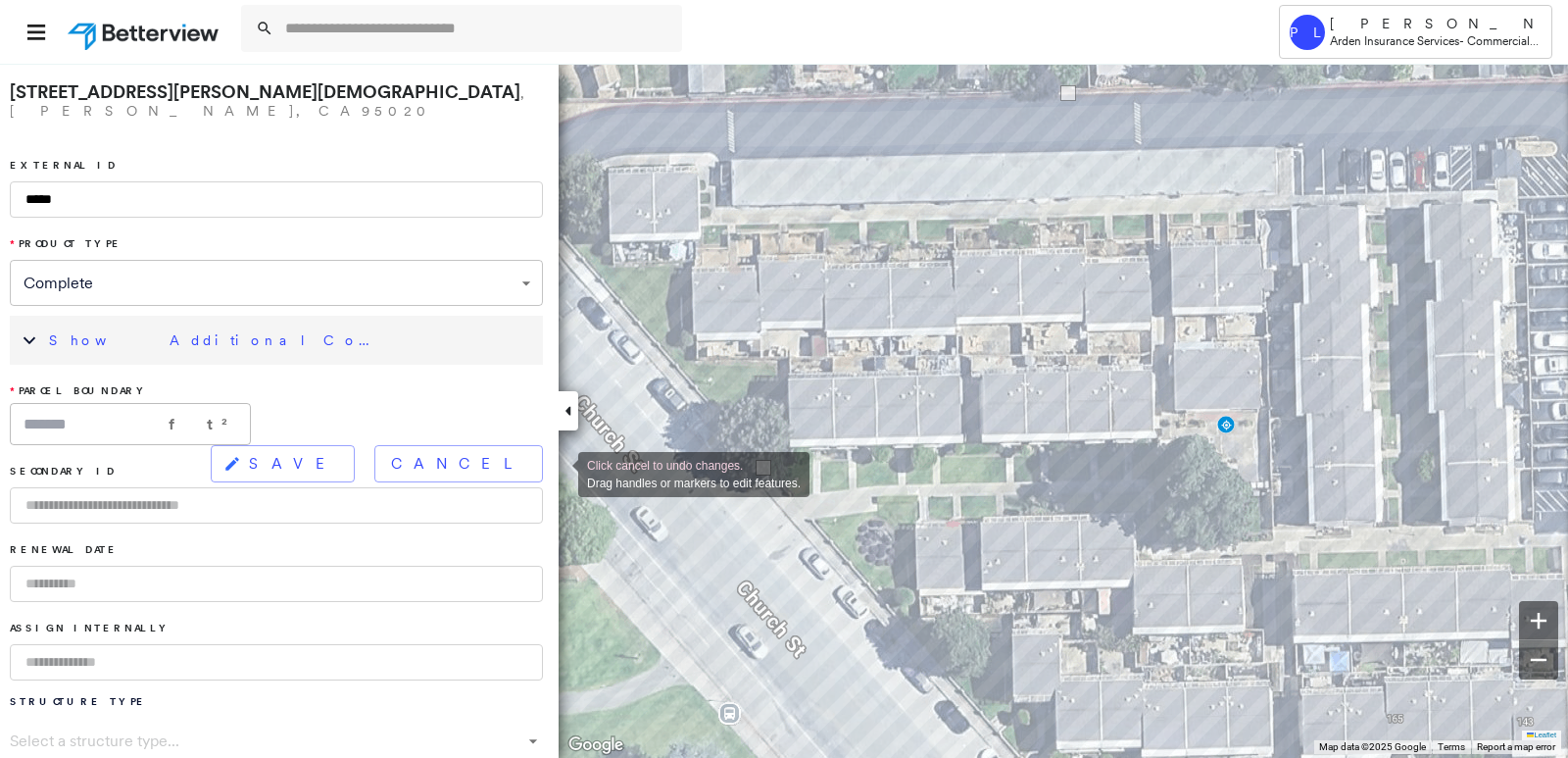 click on "SAVE" at bounding box center (293, 464) 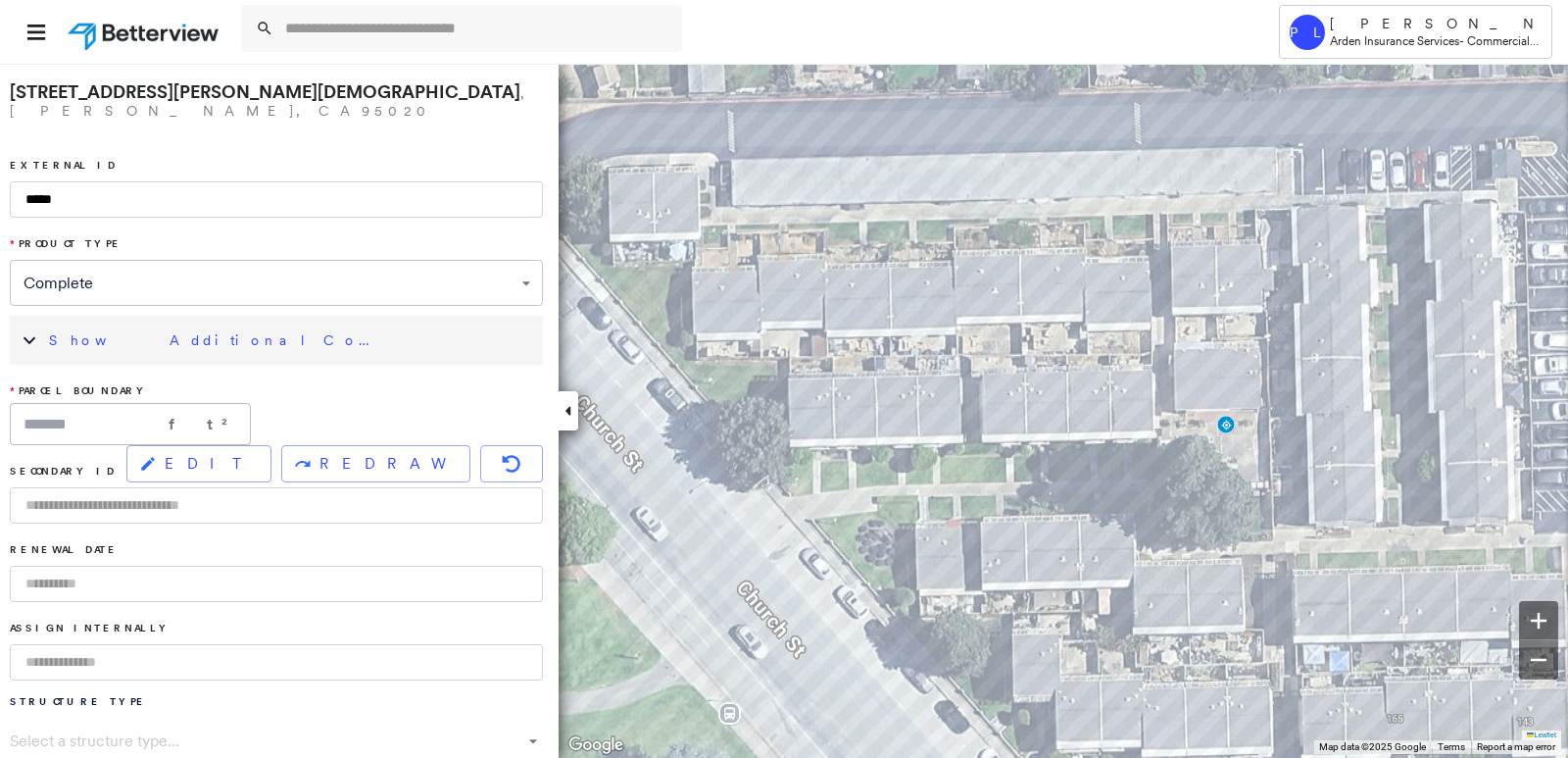 click on "Show Additional Company Data" at bounding box center [291, 340] 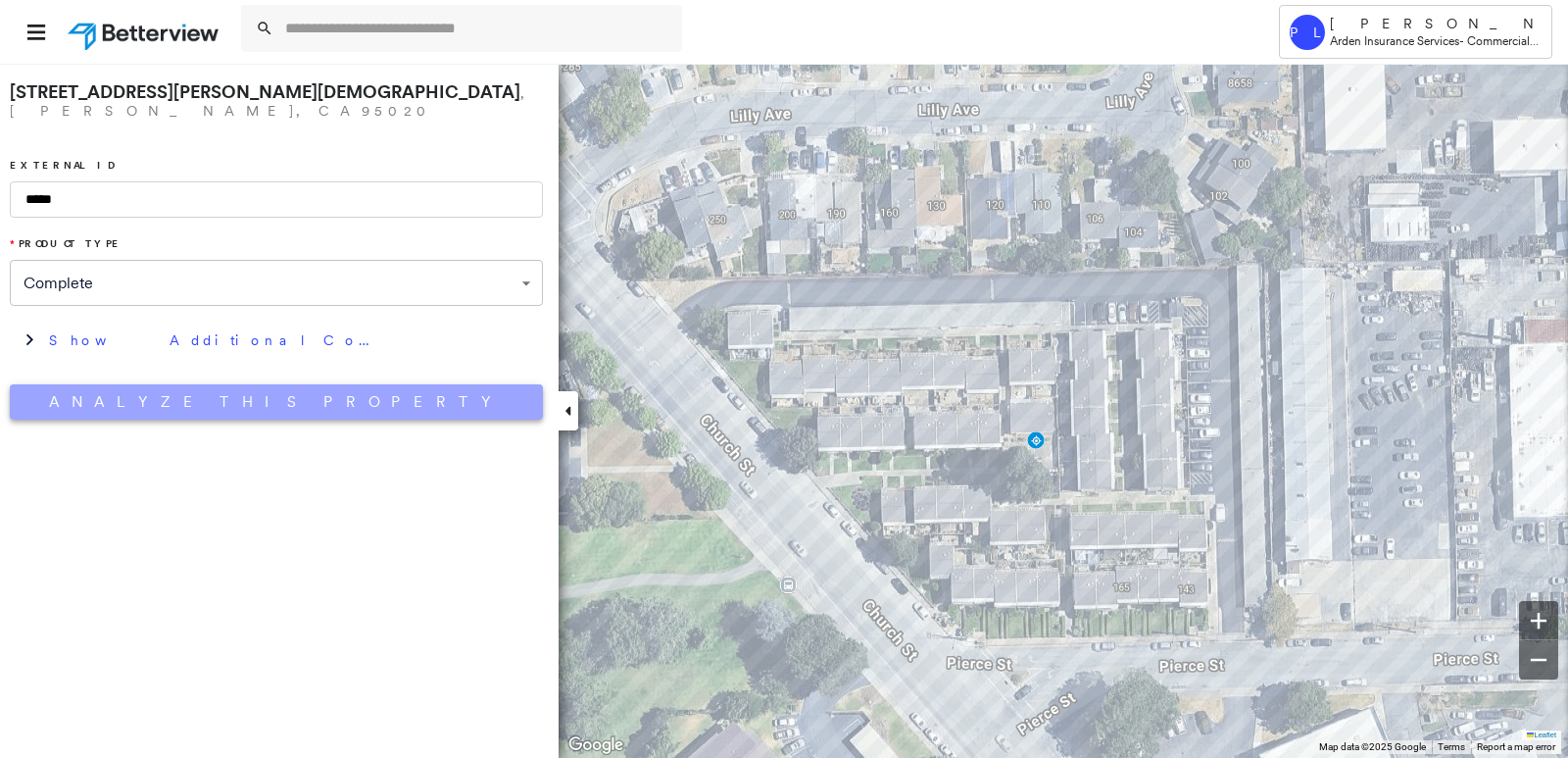 click on "Analyze This Property" at bounding box center [276, 402] 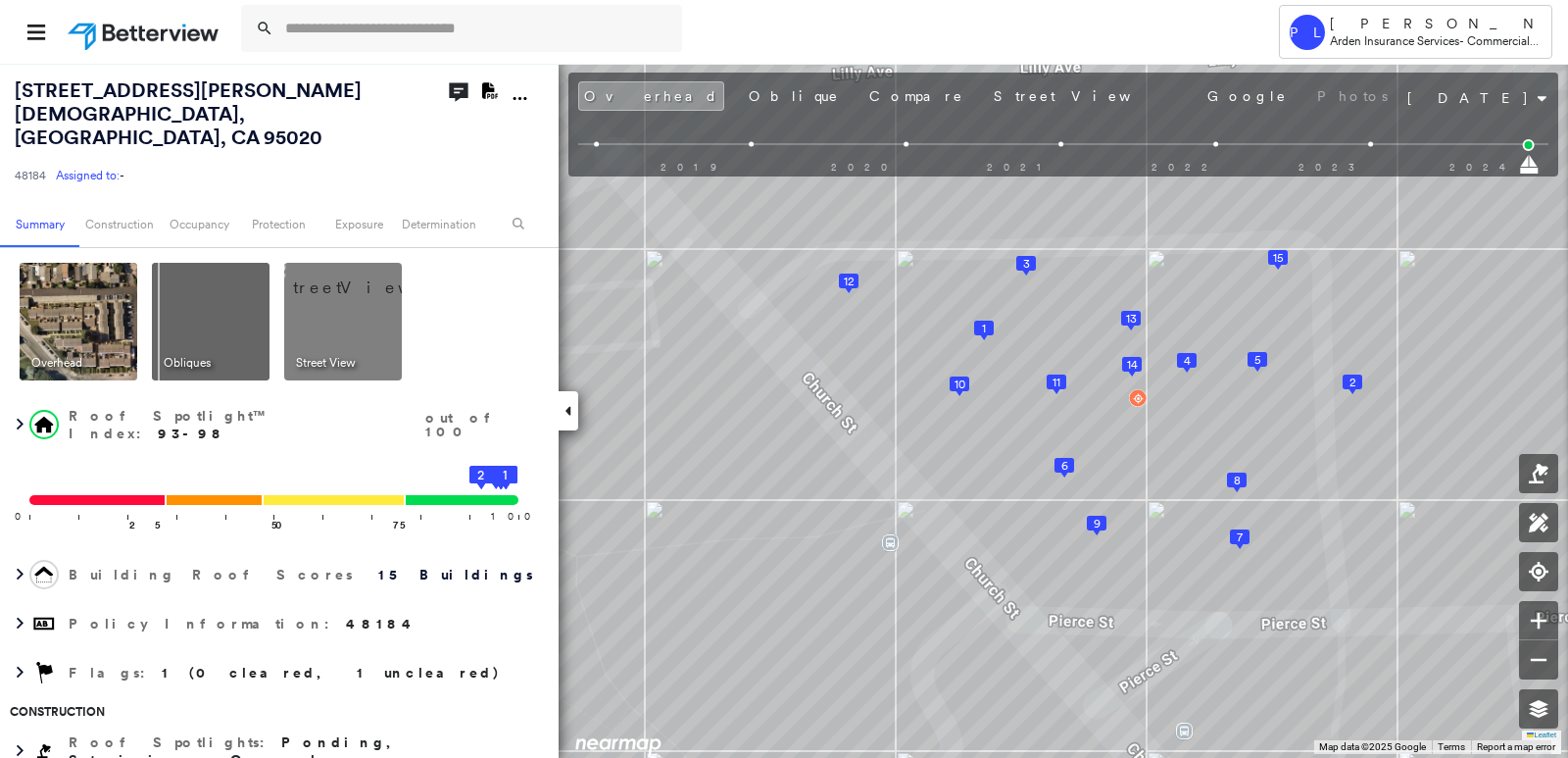click on "Download PDF Report" 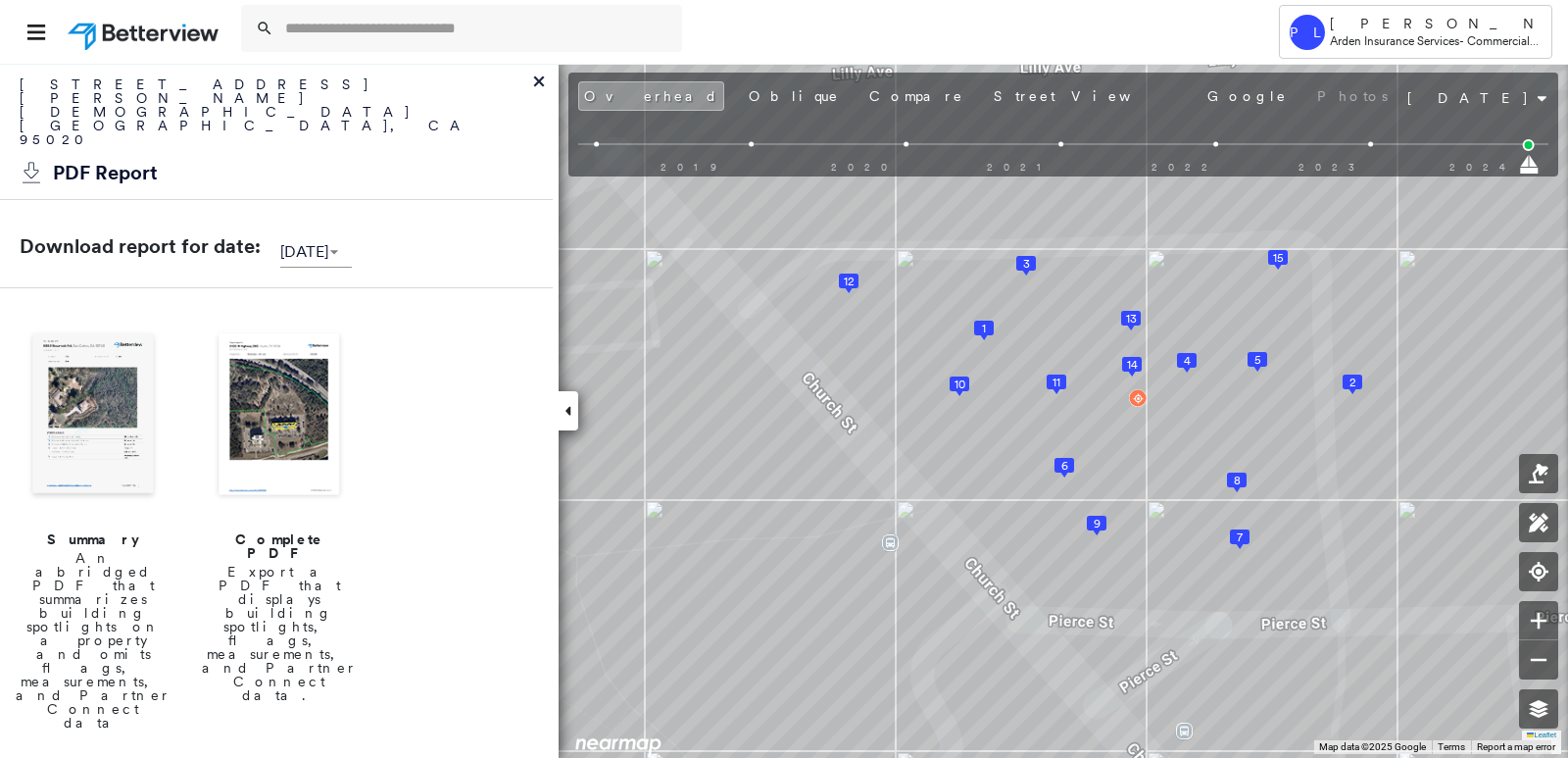 click at bounding box center (93, 416) 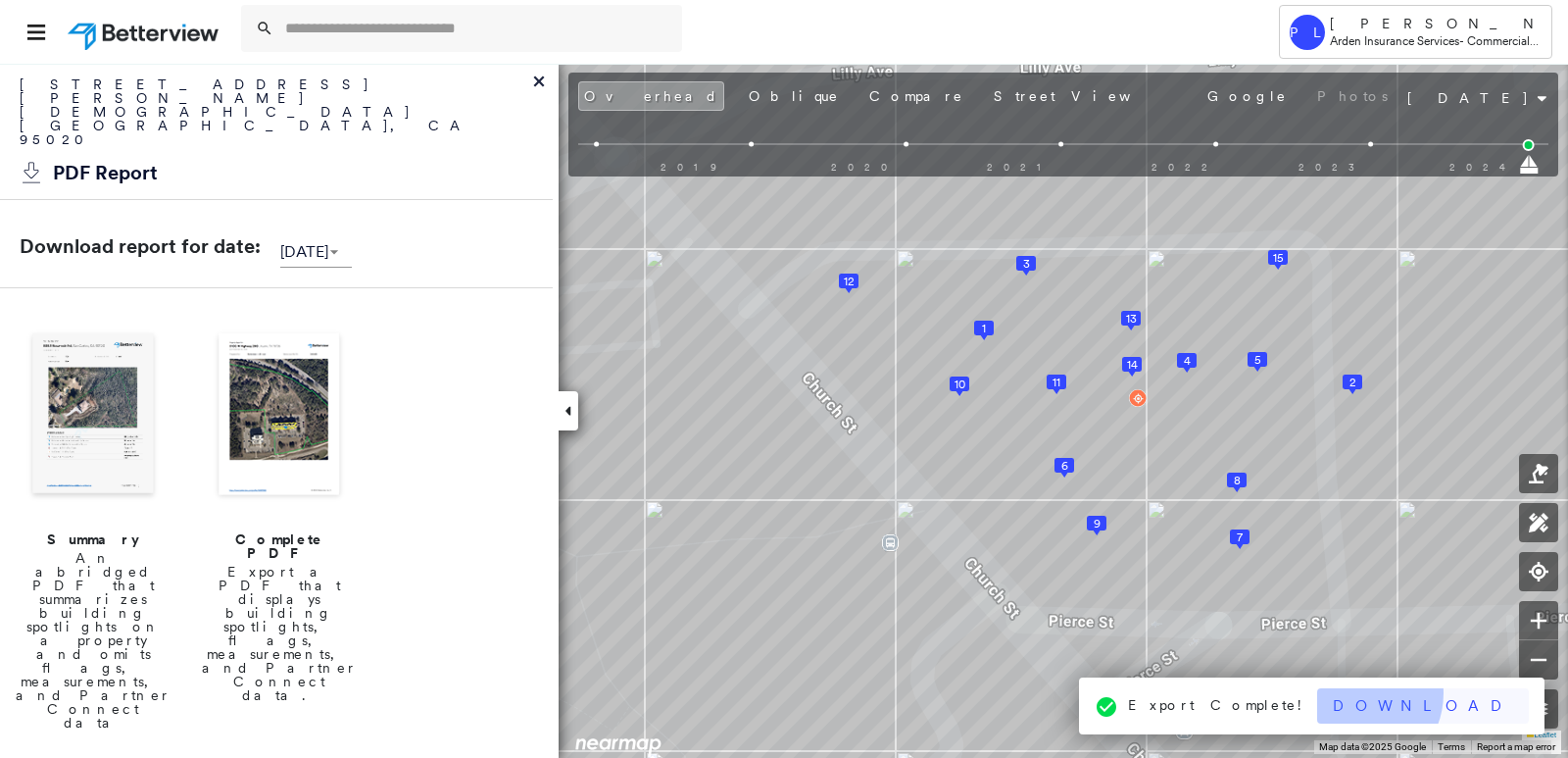 click on "Download" at bounding box center [1423, 706] 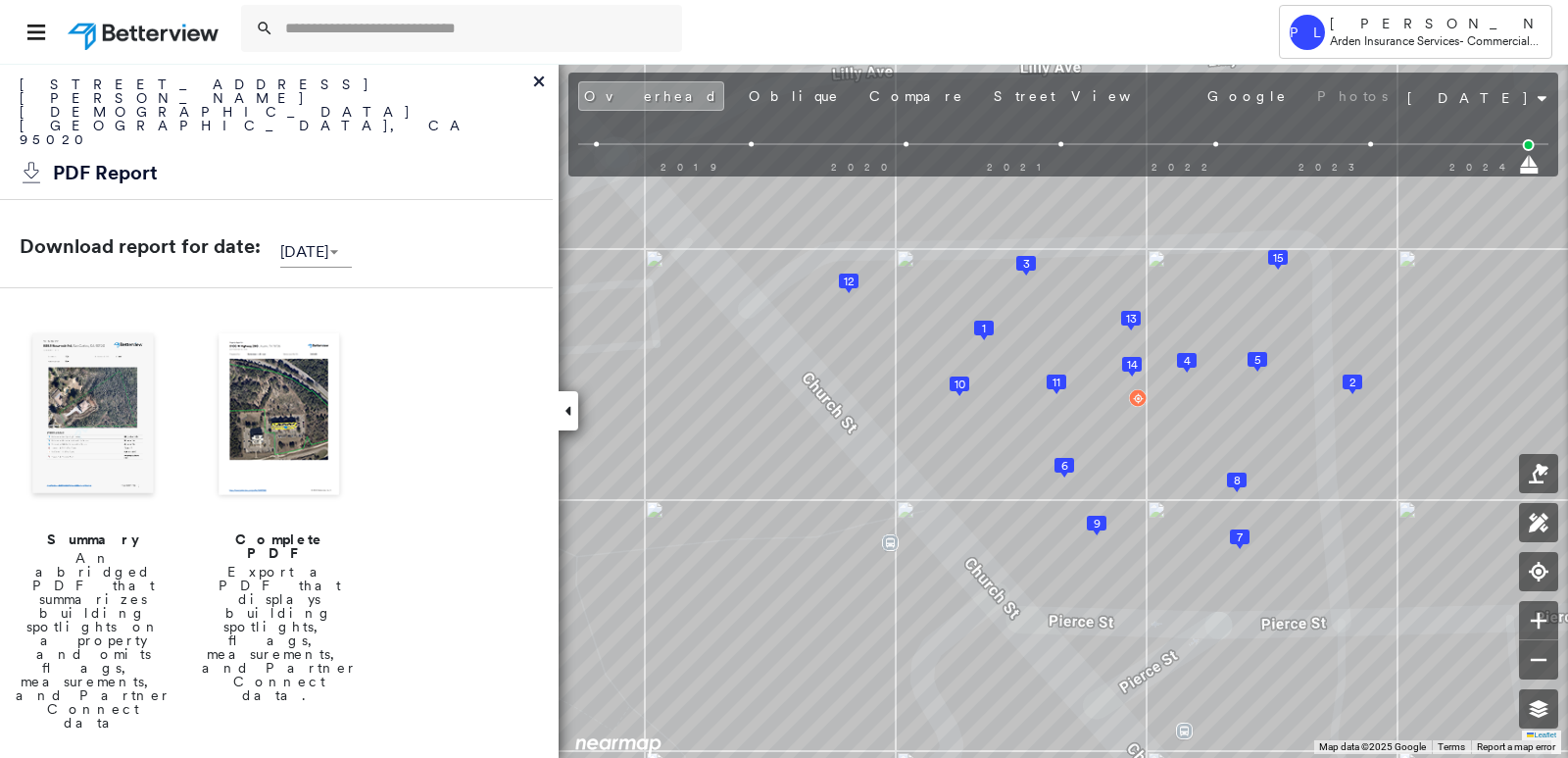 click at bounding box center [279, 416] 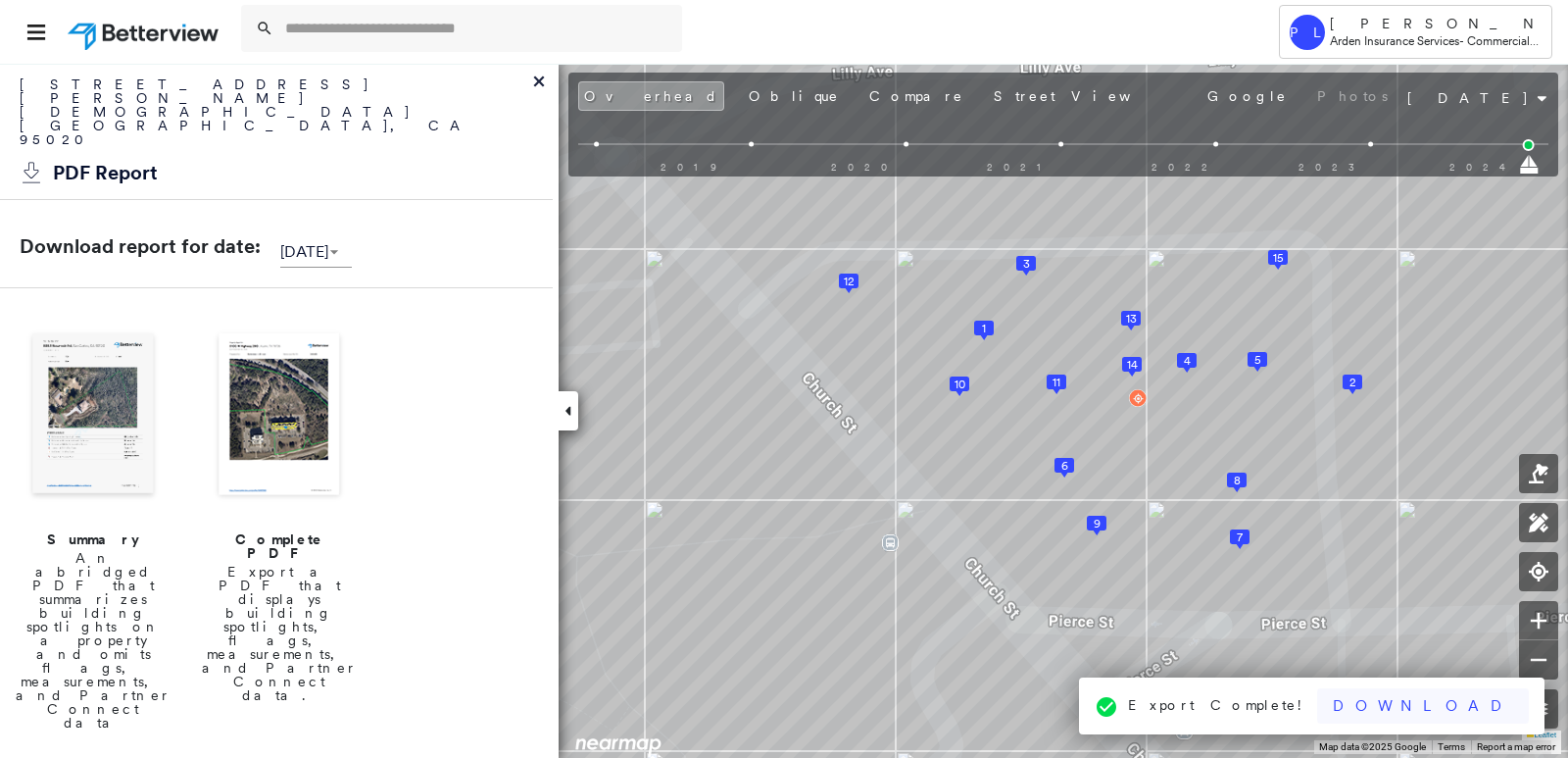 click on "Download" at bounding box center (1423, 706) 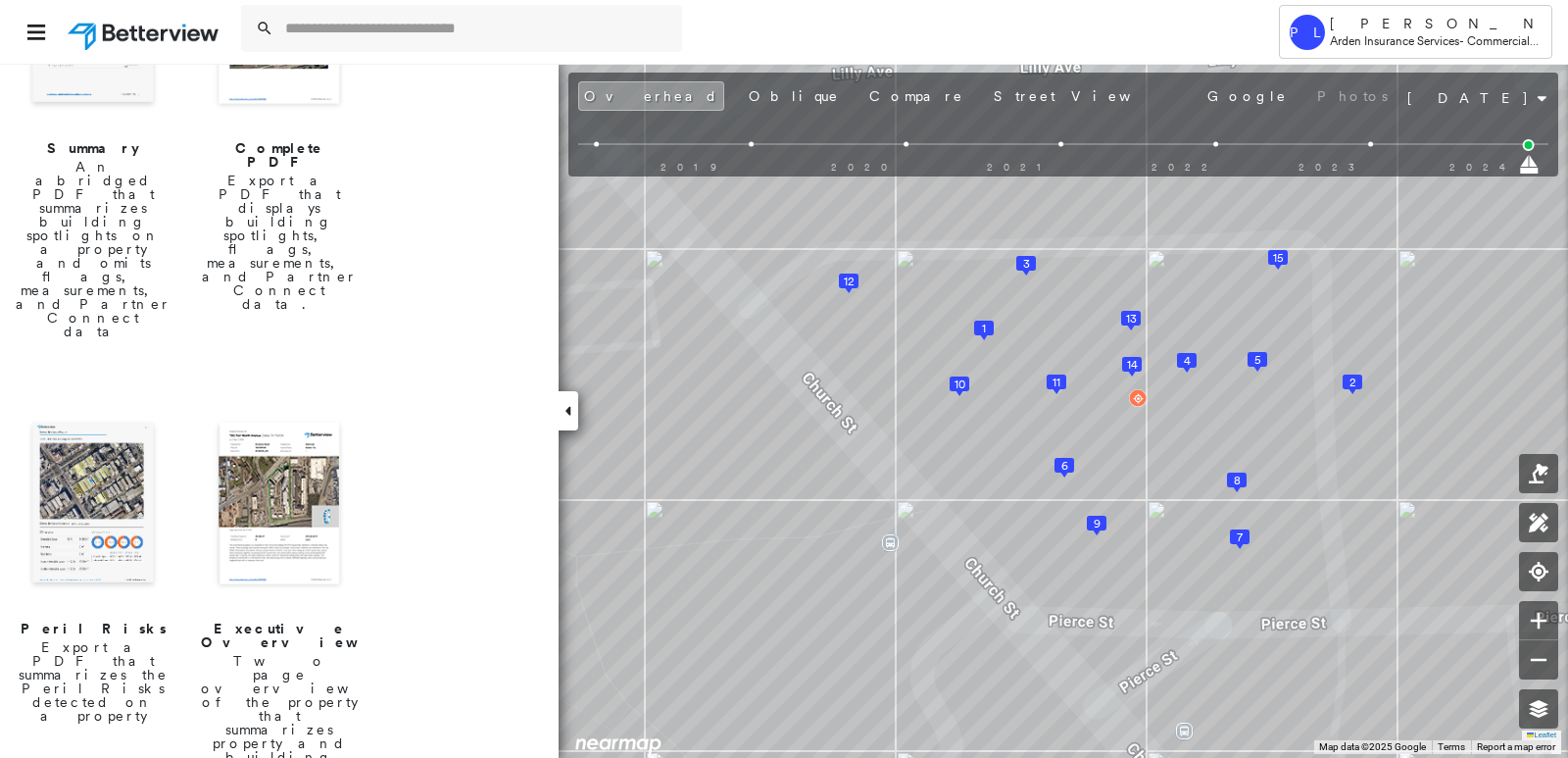 scroll, scrollTop: 392, scrollLeft: 0, axis: vertical 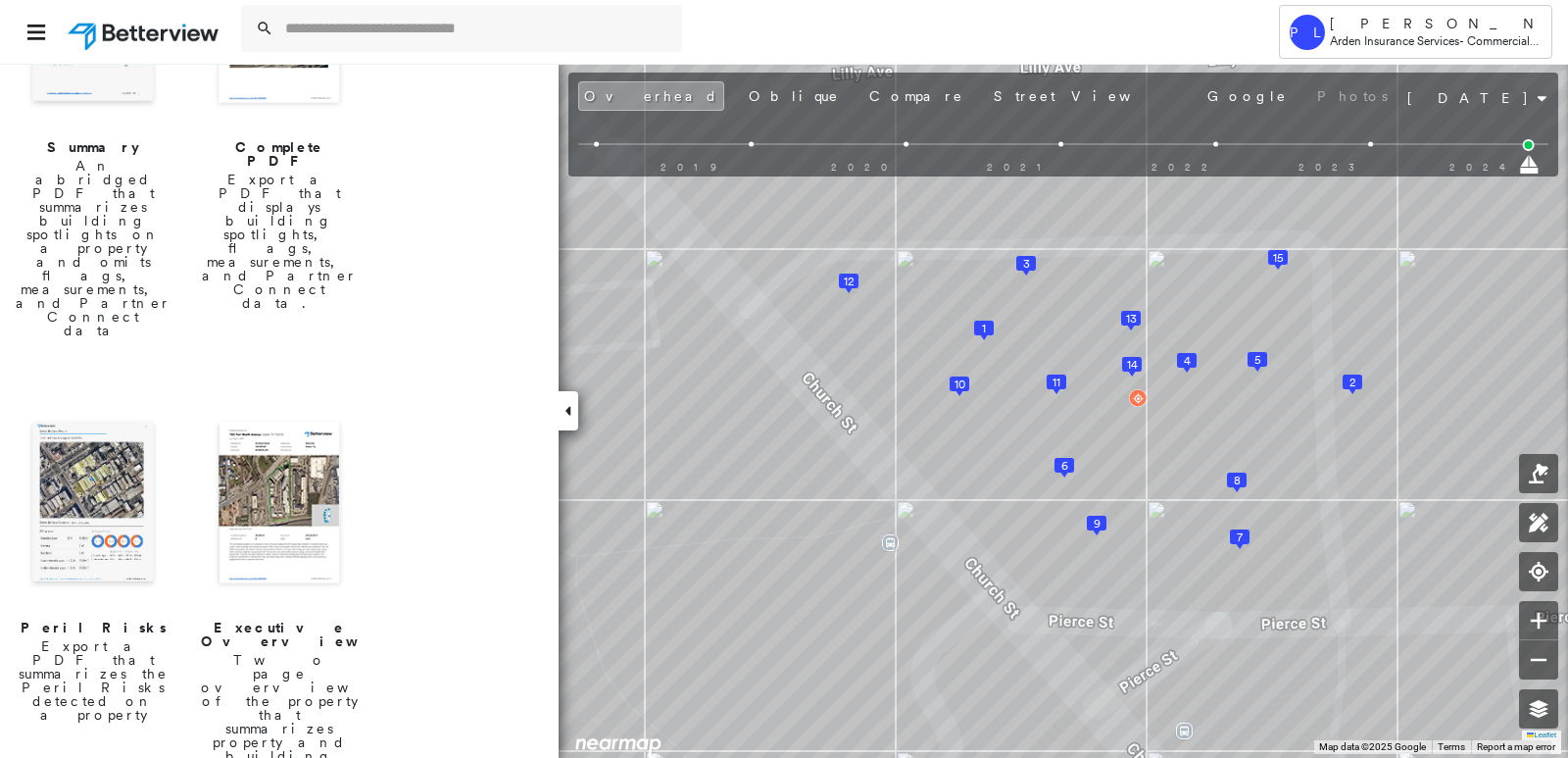 click at bounding box center (93, 504) 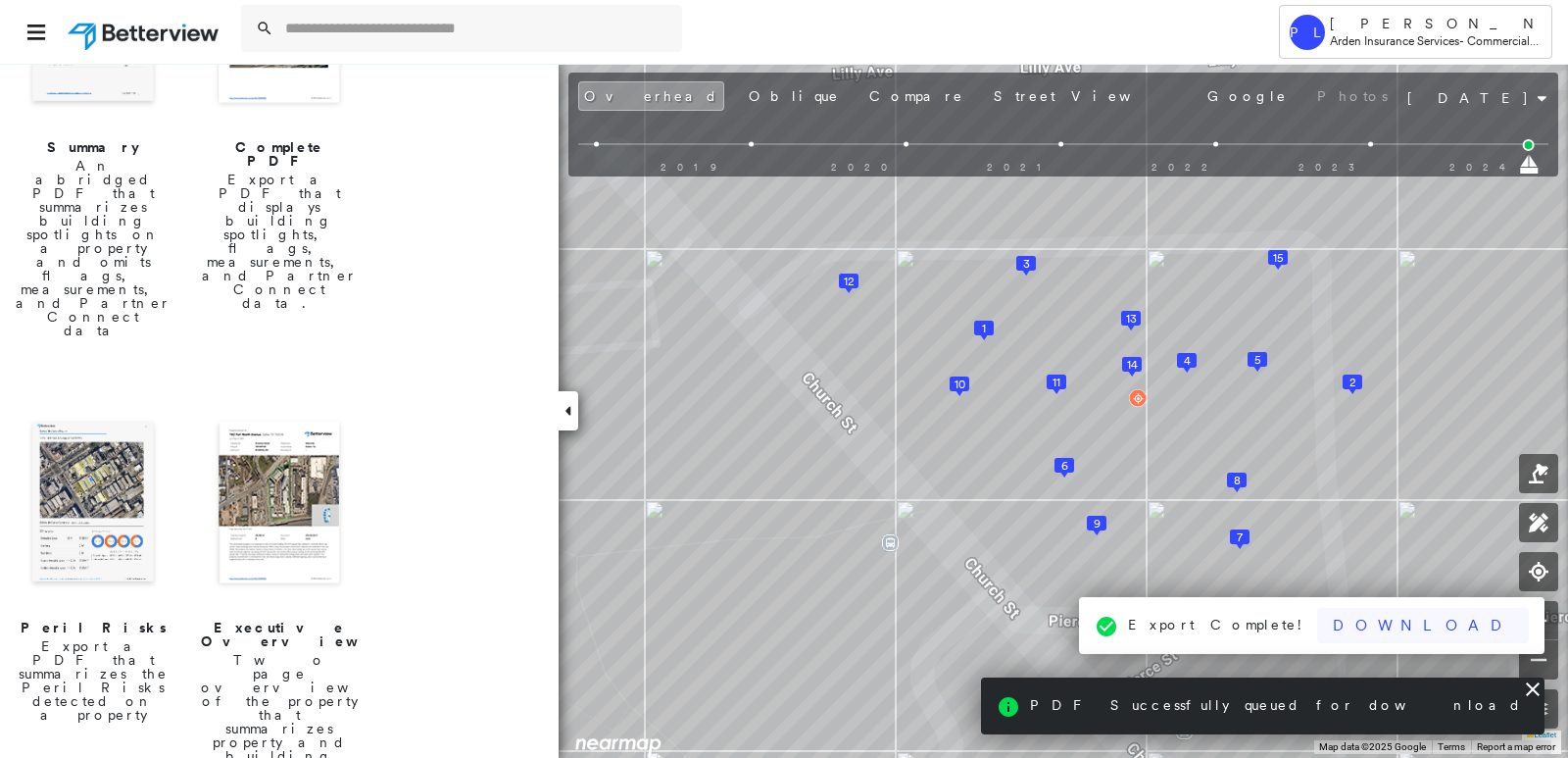 click on "Download" at bounding box center [1423, 626] 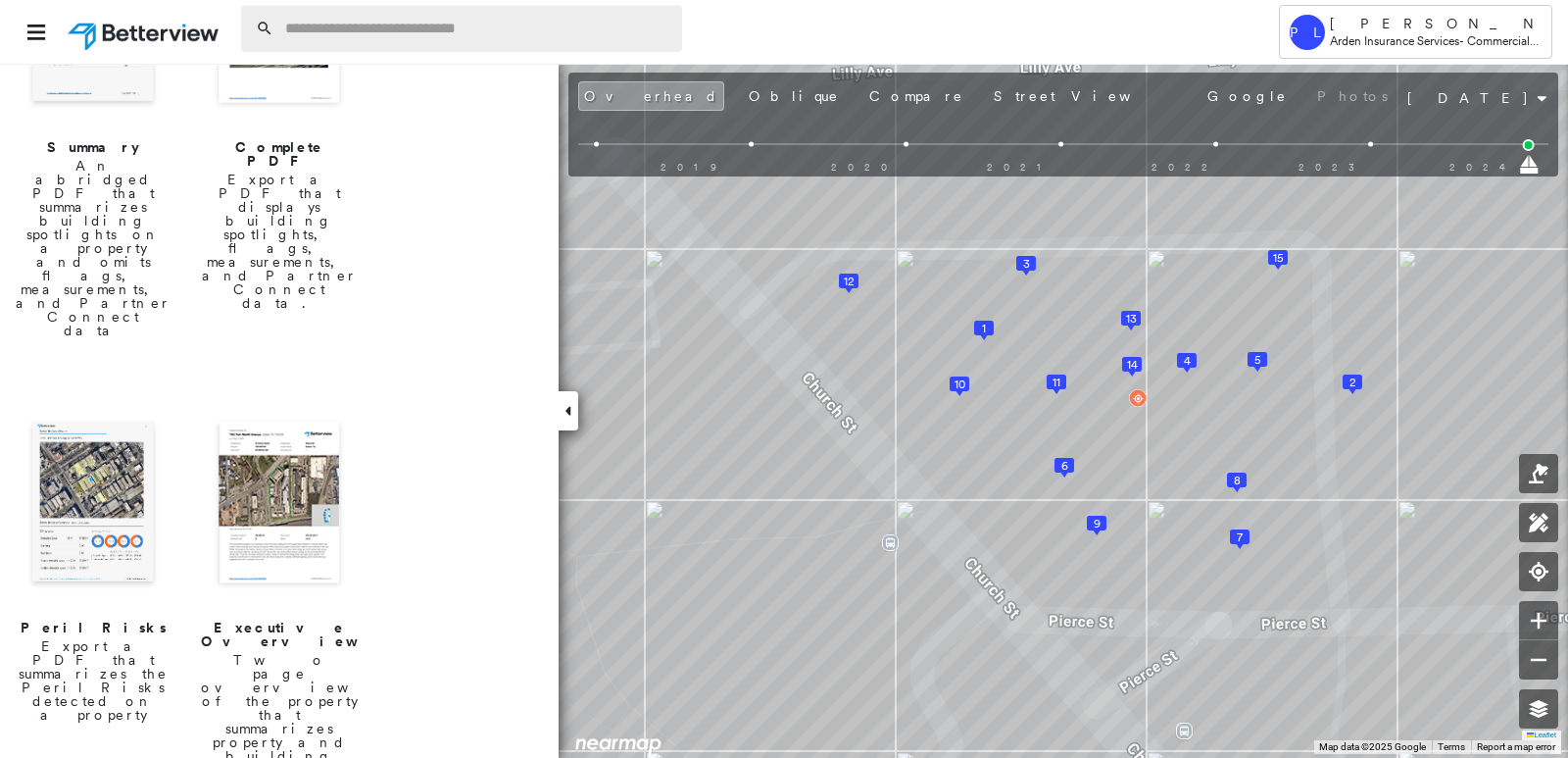 click at bounding box center (477, 28) 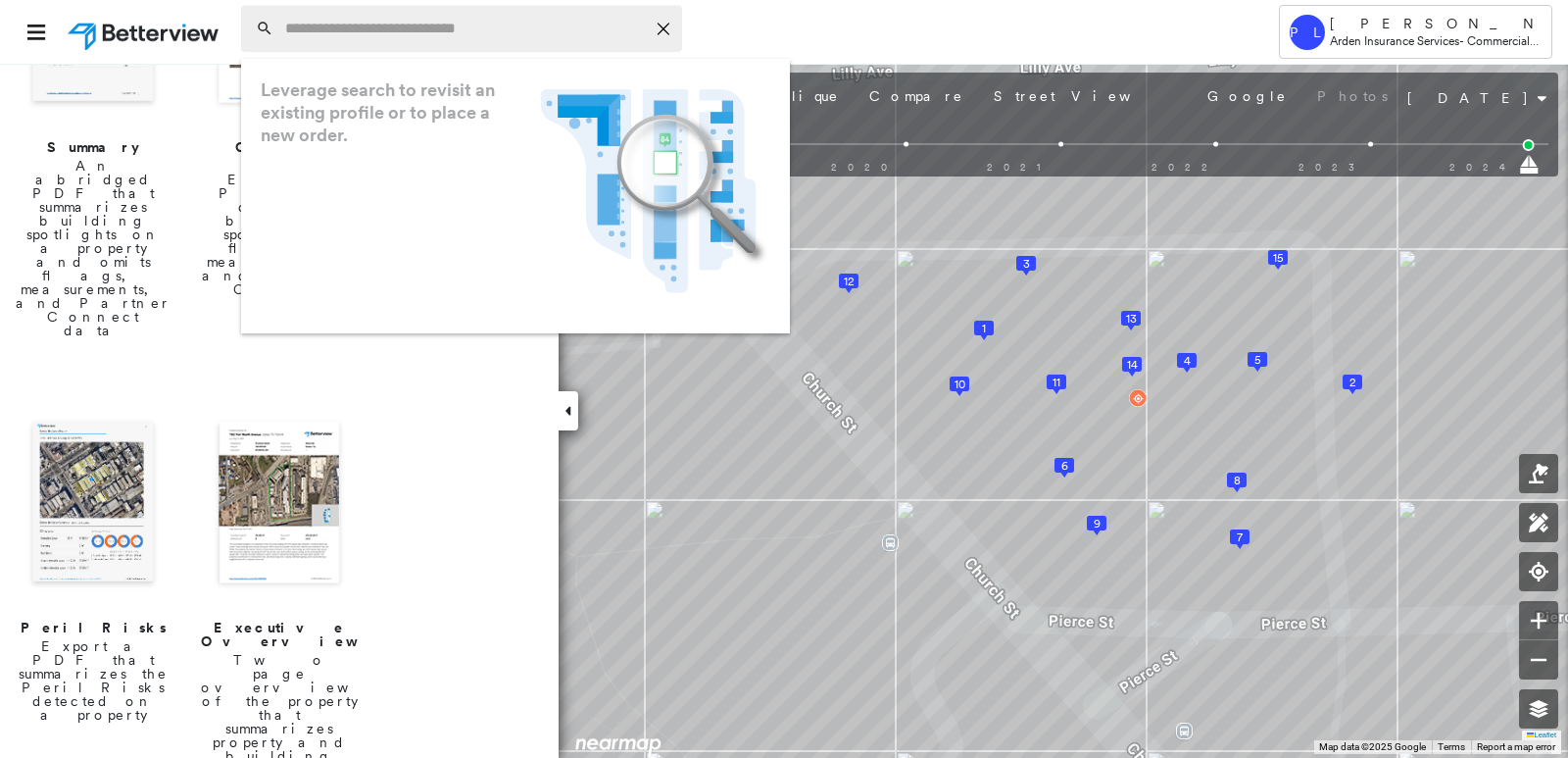 paste on "**********" 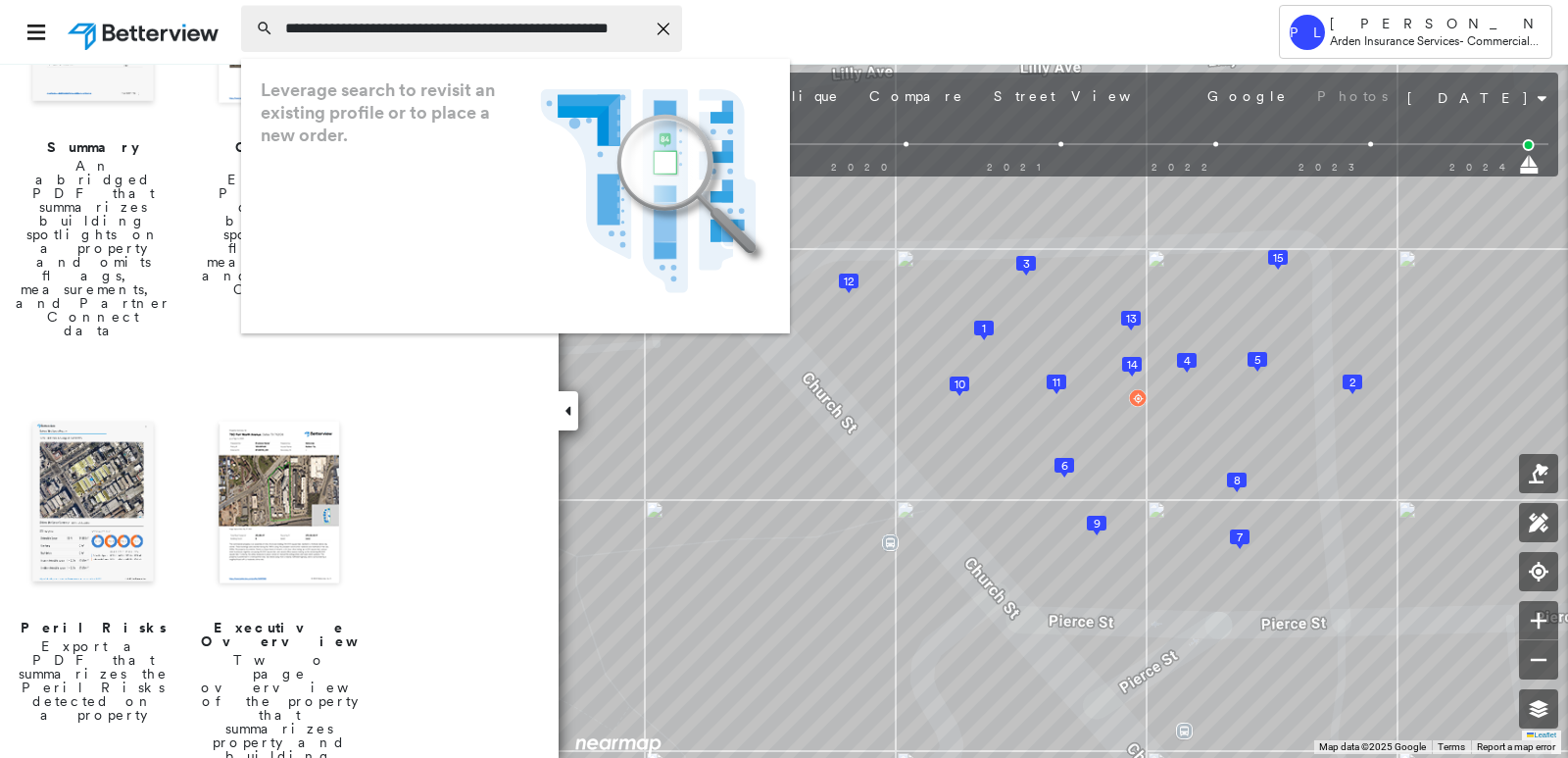 scroll, scrollTop: 0, scrollLeft: 19, axis: horizontal 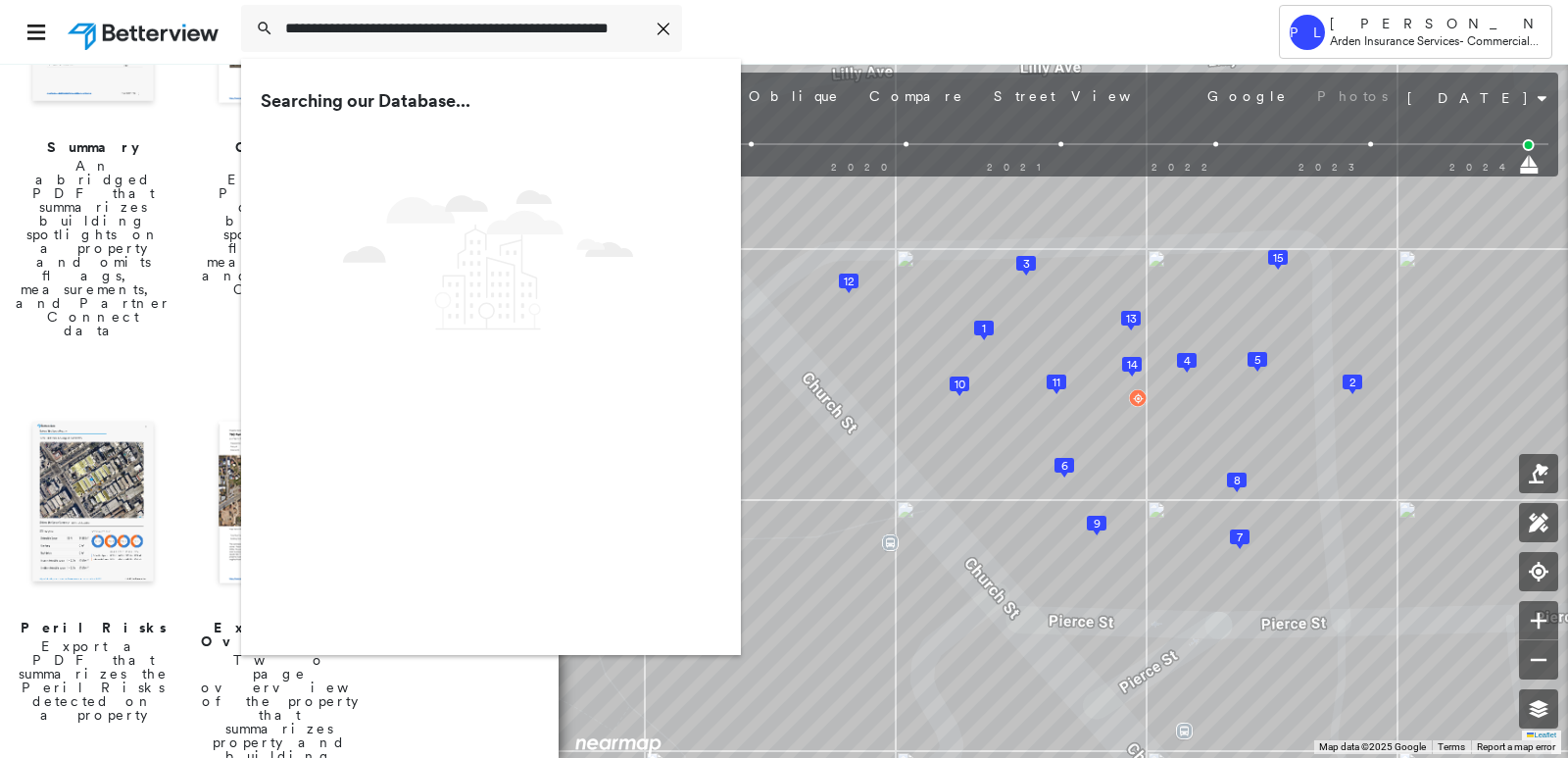 type on "**********" 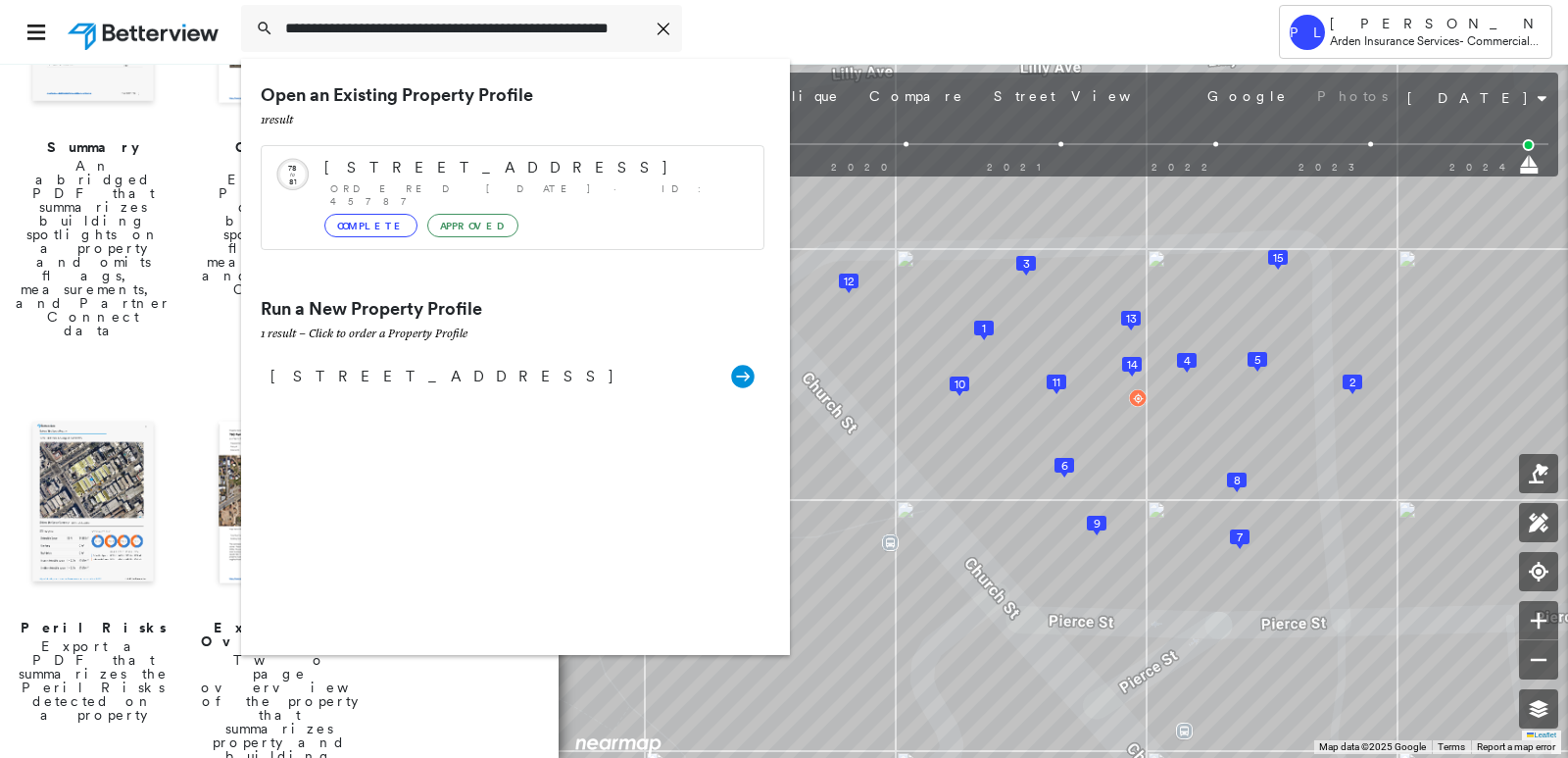 scroll, scrollTop: 0, scrollLeft: 0, axis: both 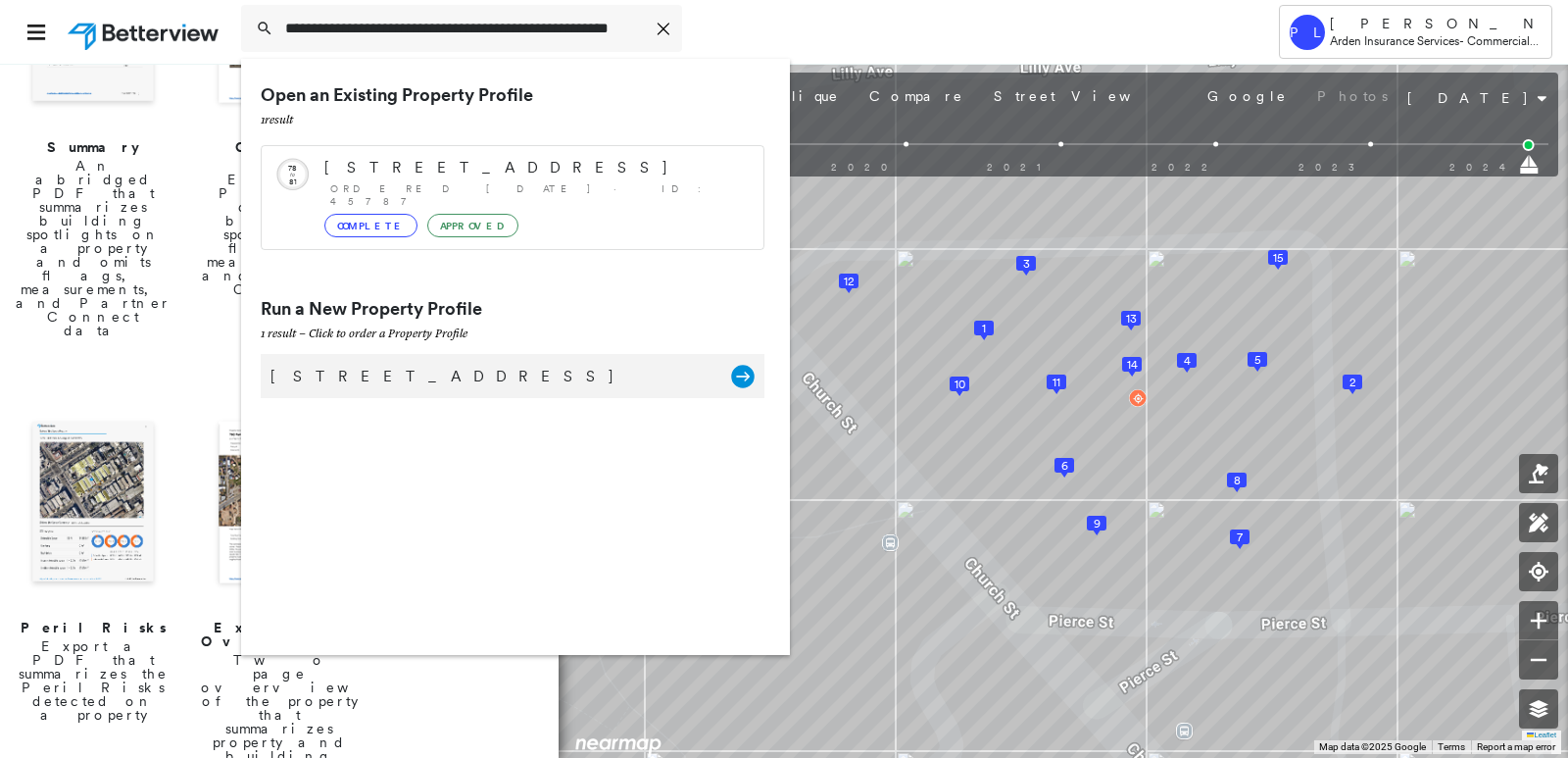 click on "3135 Town Square Dr, Rolling Meadows, IL 60008 Group Created with Sketch." at bounding box center [513, 376] 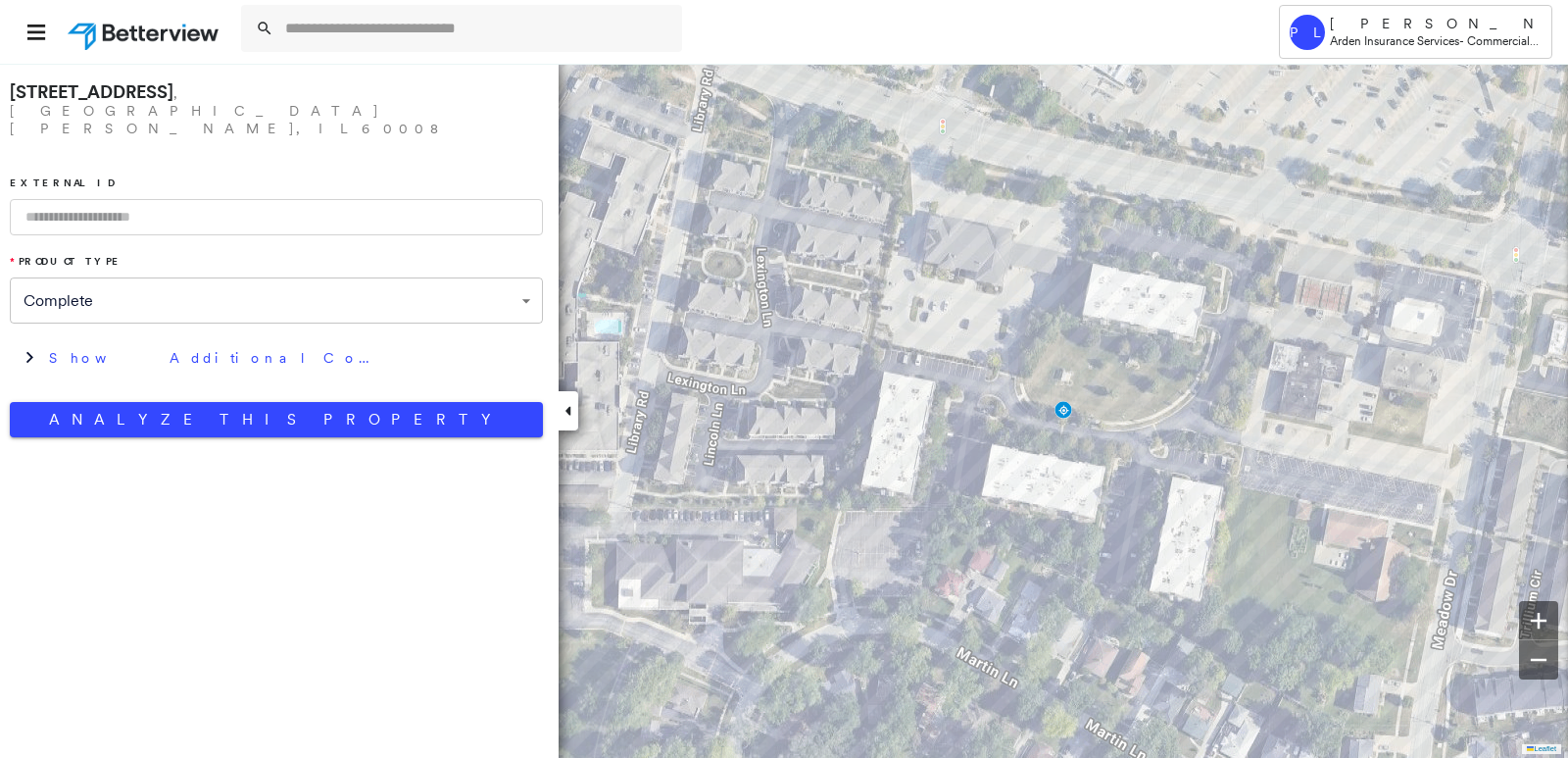 click at bounding box center (276, 217) 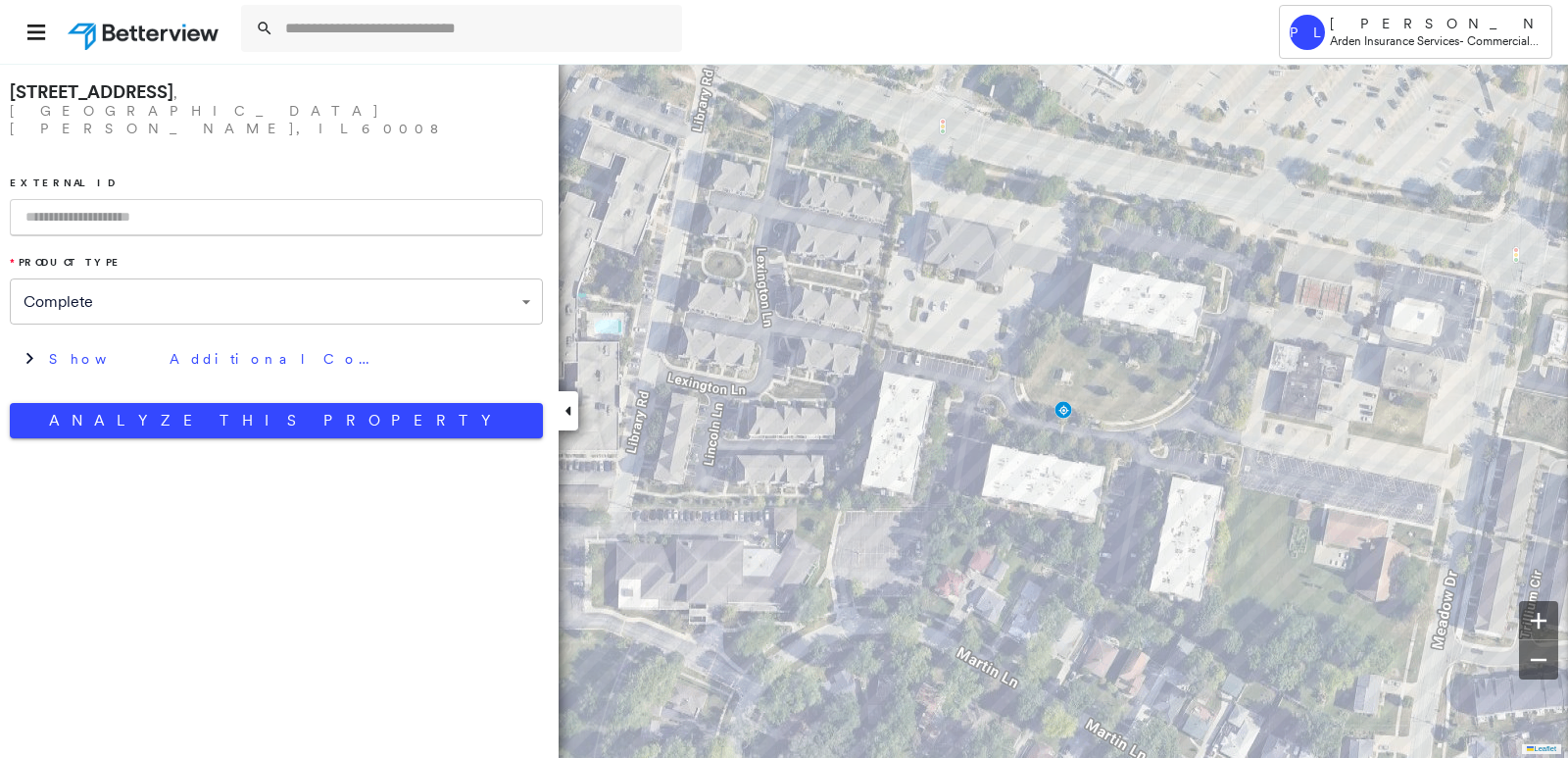 paste on "*****" 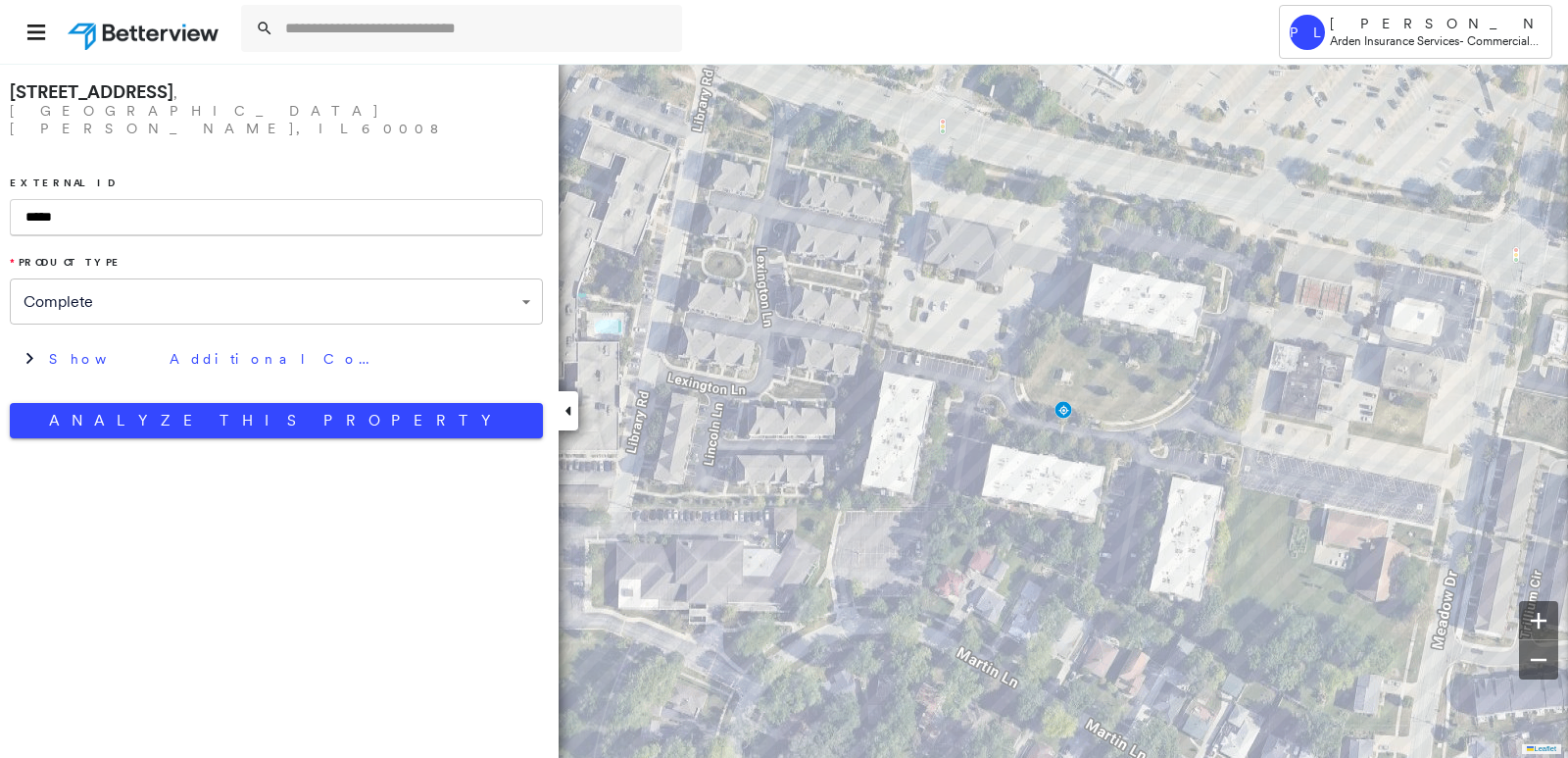 type on "*****" 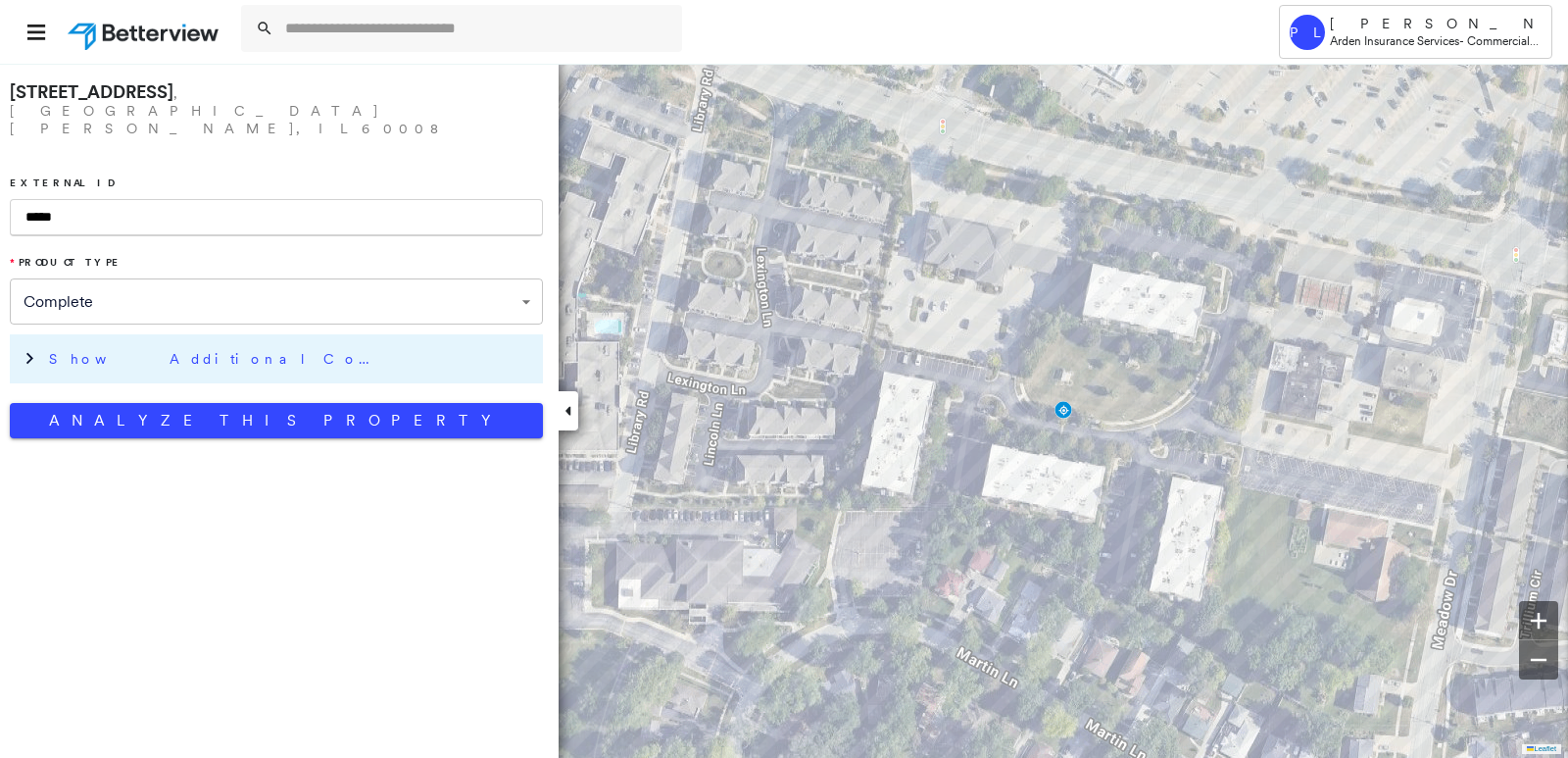 click on "Show Additional Company Data" at bounding box center [291, 359] 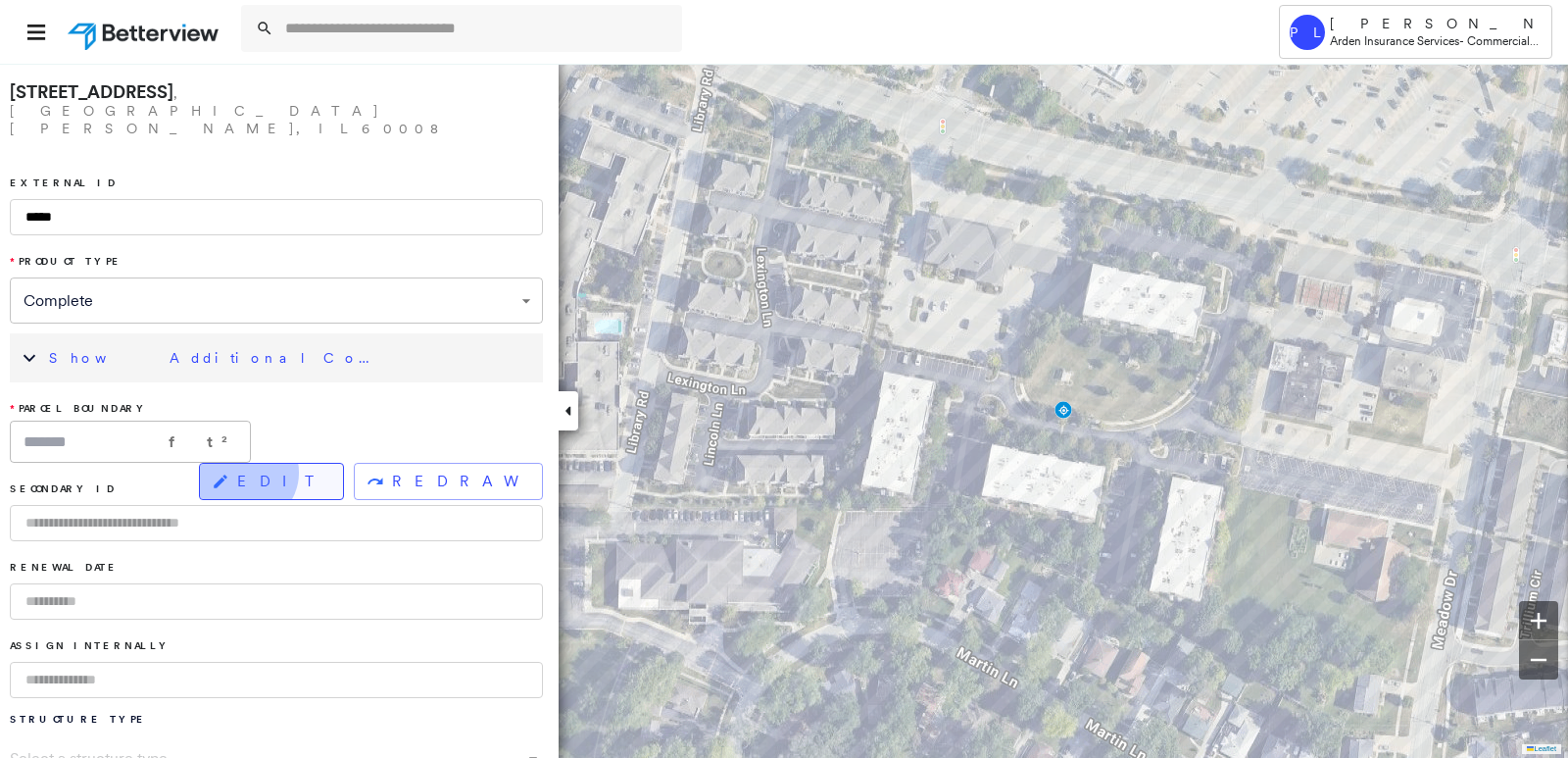 click on "EDIT" at bounding box center (282, 481) 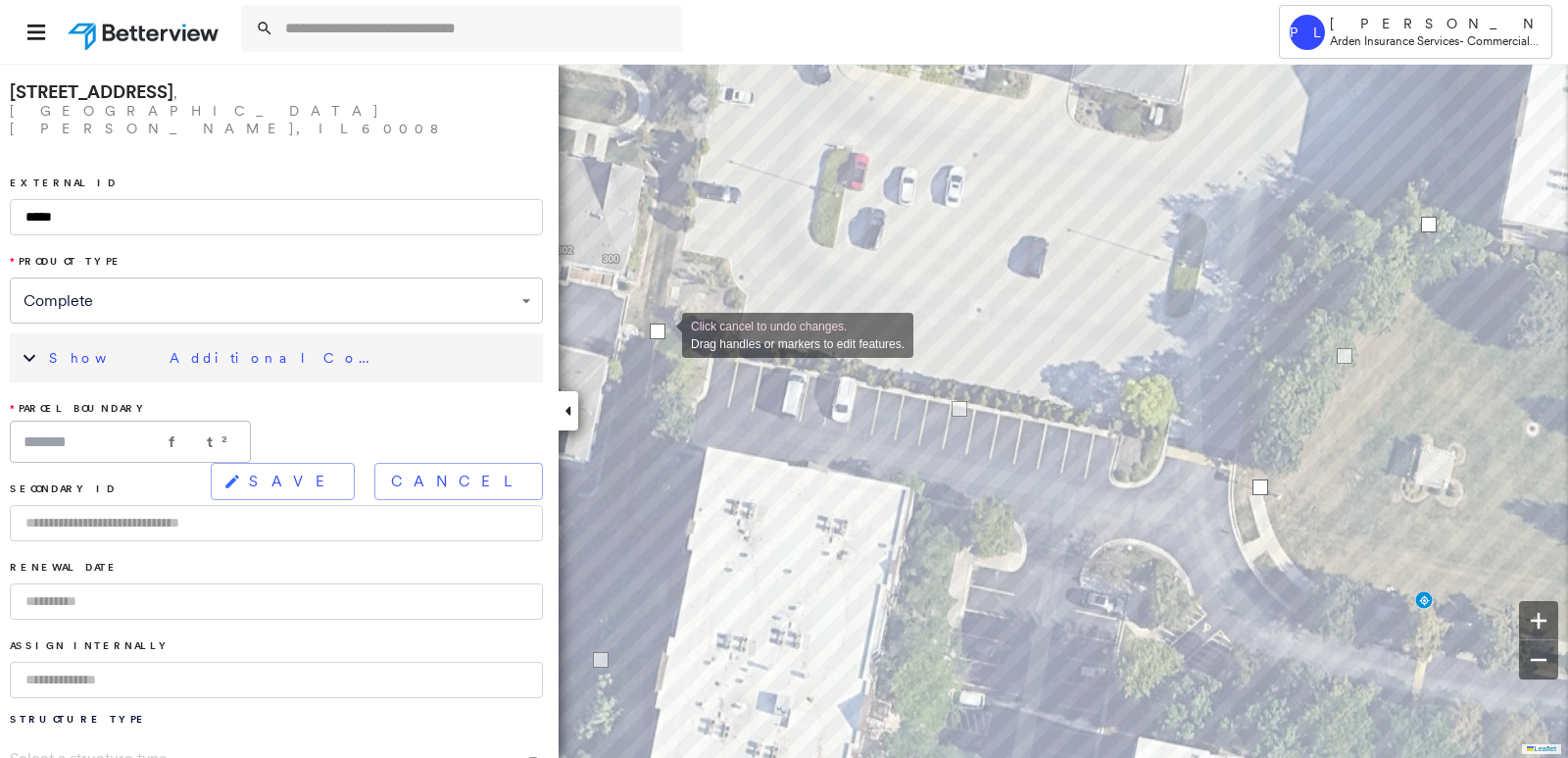 drag, startPoint x: 654, startPoint y: 348, endPoint x: 662, endPoint y: 333, distance: 17 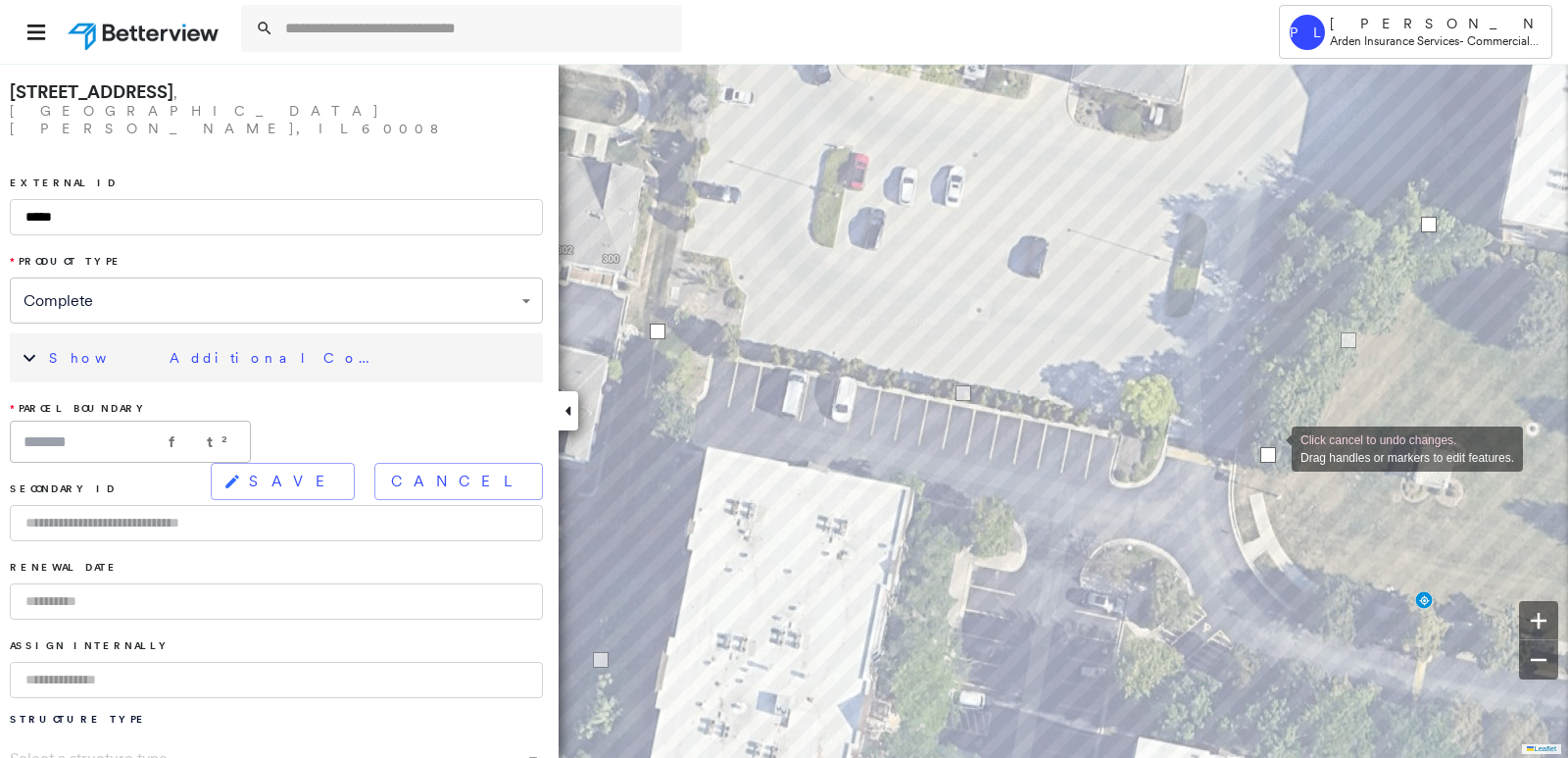 drag, startPoint x: 1264, startPoint y: 480, endPoint x: 1272, endPoint y: 447, distance: 33.955854 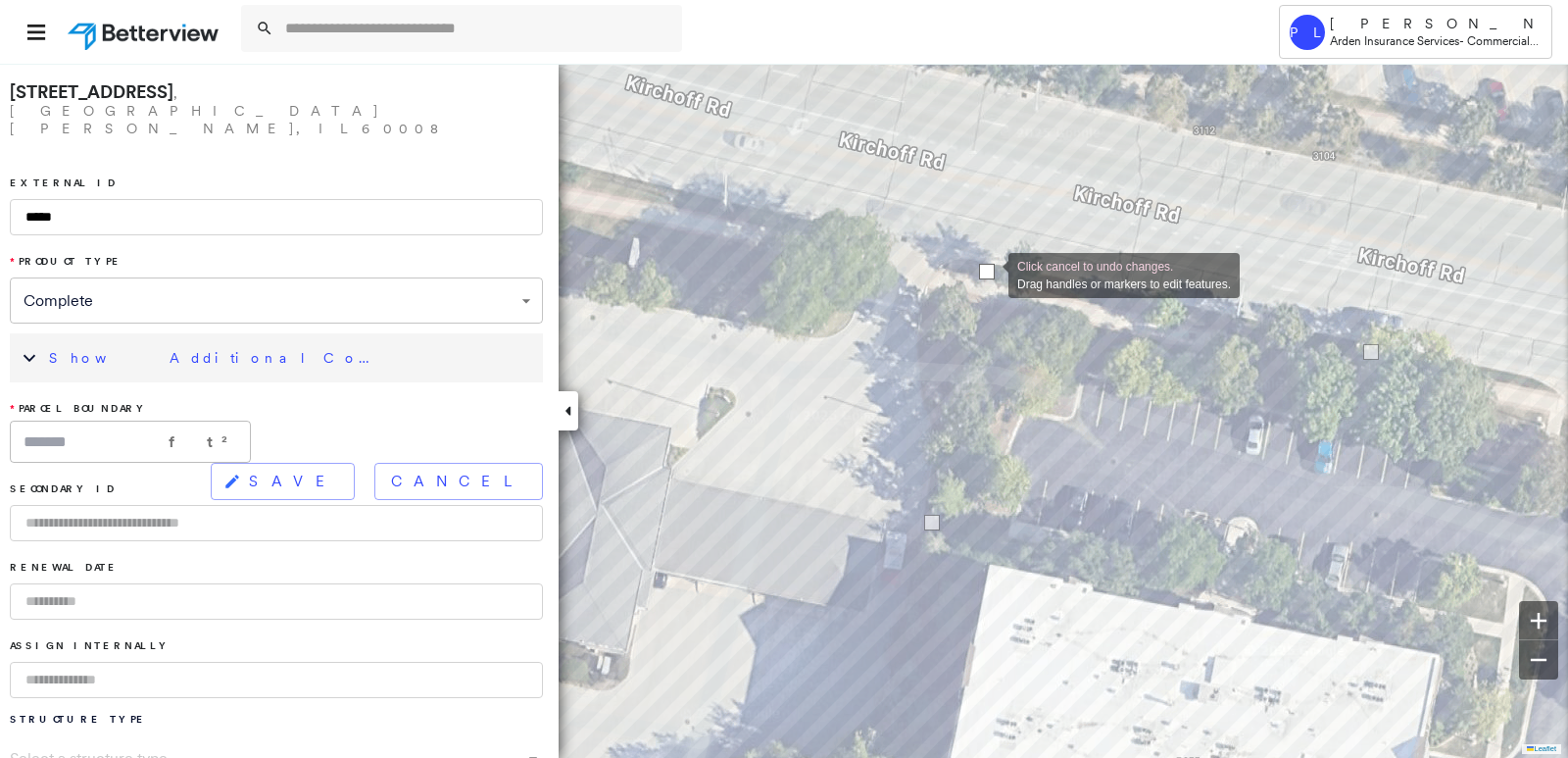 drag, startPoint x: 945, startPoint y: 262, endPoint x: 1025, endPoint y: 299, distance: 88.14193 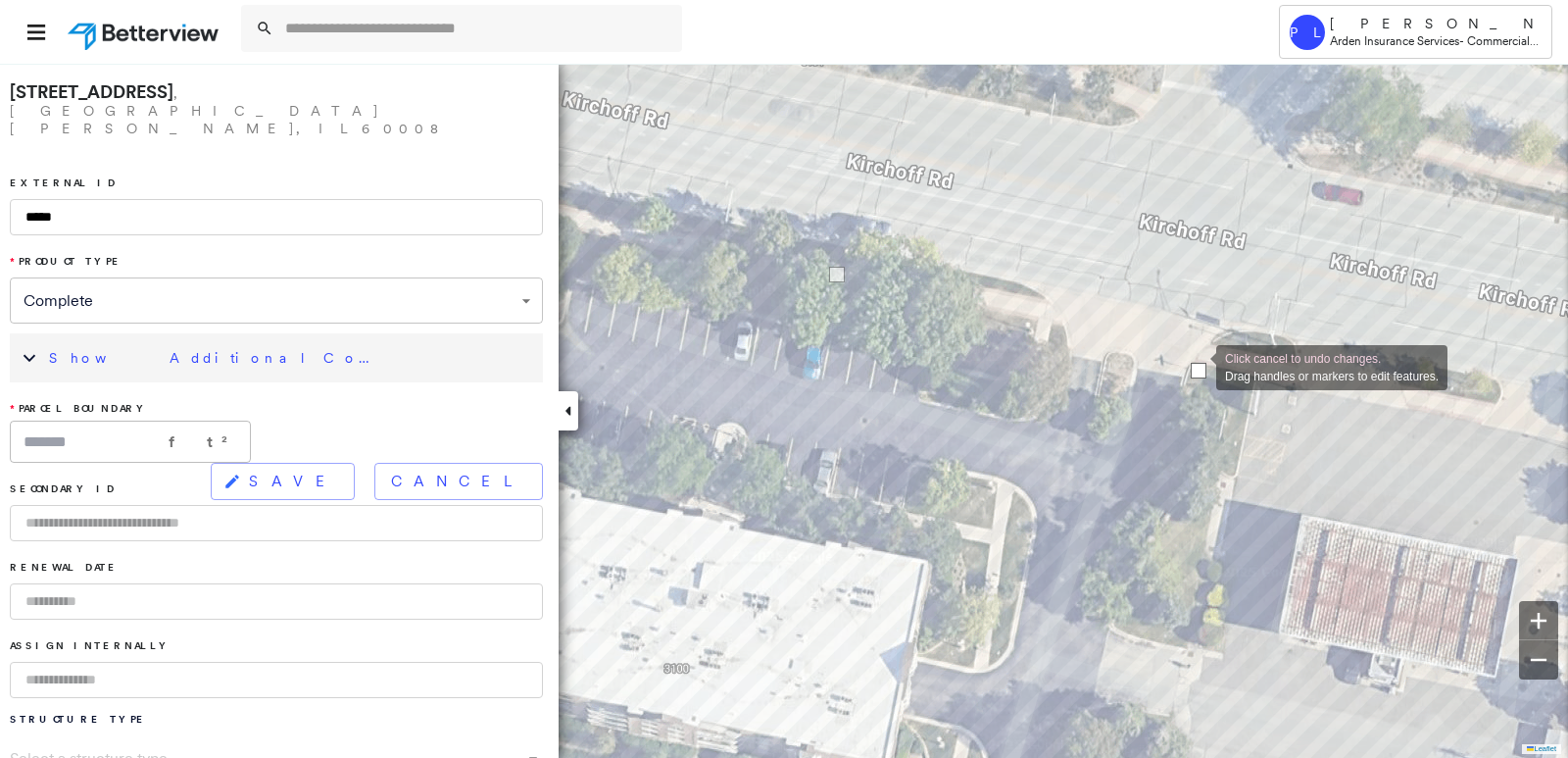 drag, startPoint x: 1241, startPoint y: 333, endPoint x: 1196, endPoint y: 366, distance: 55.80323 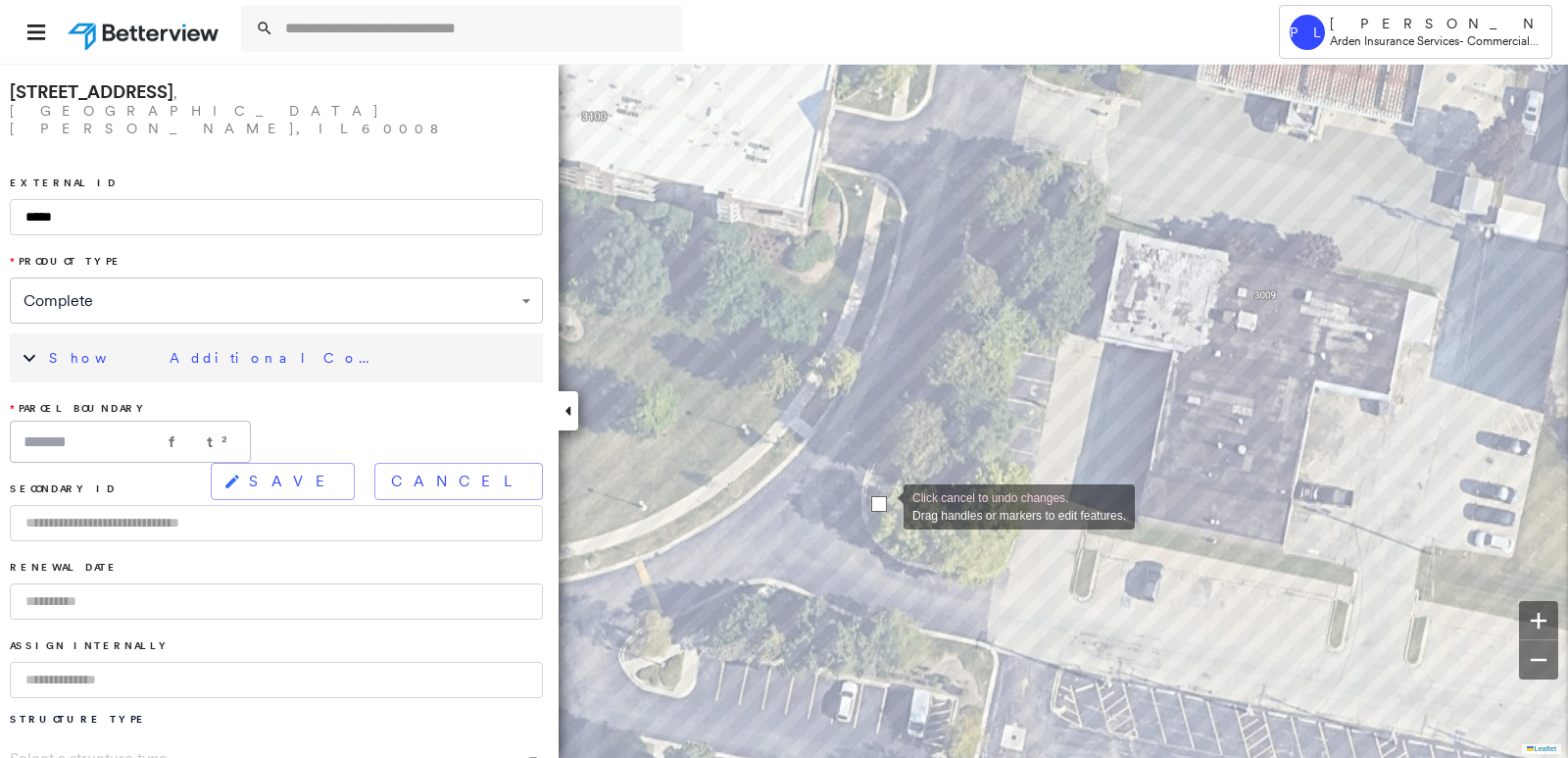 drag, startPoint x: 1004, startPoint y: 608, endPoint x: 881, endPoint y: 512, distance: 156.0288 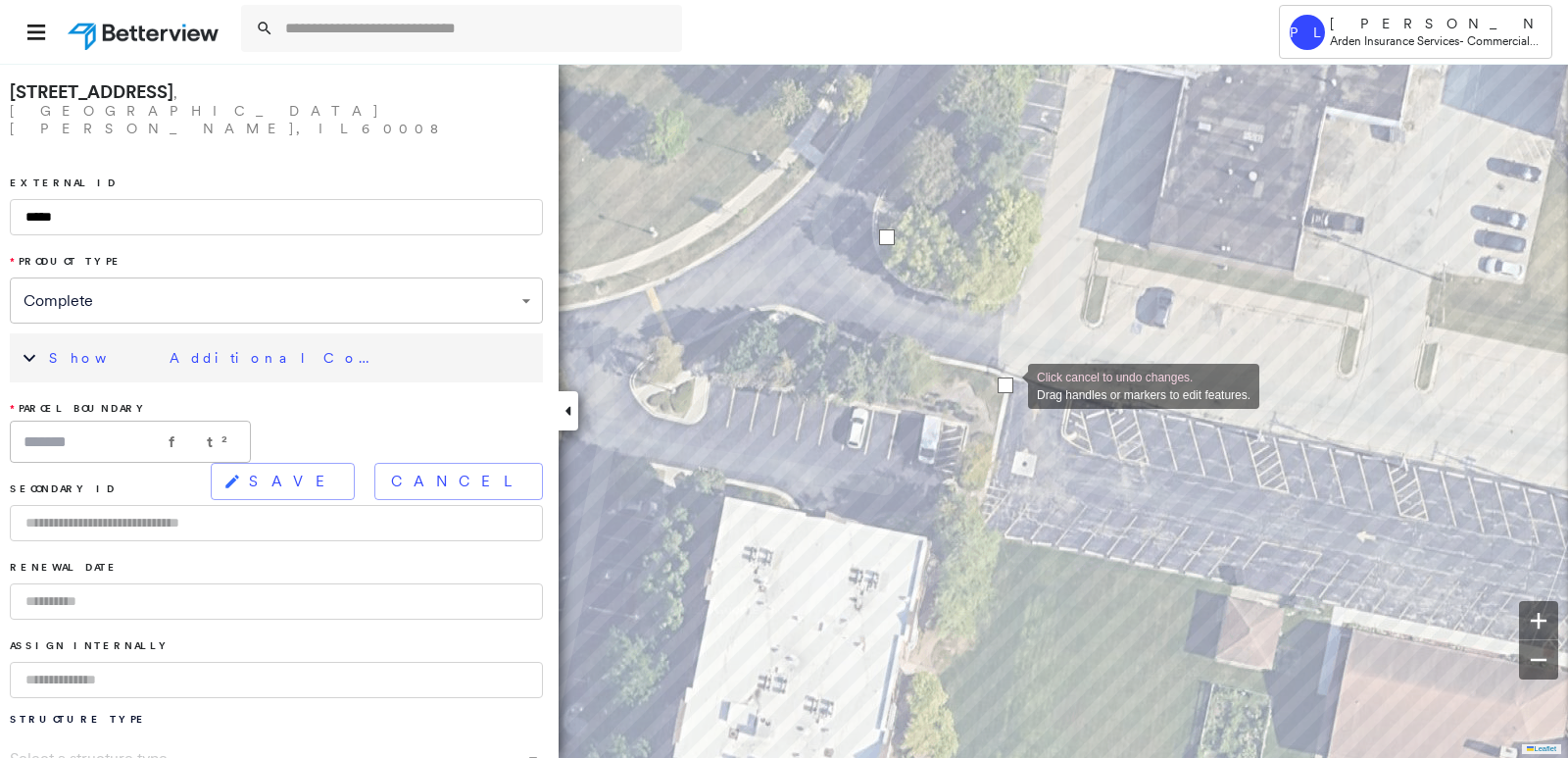 drag, startPoint x: 893, startPoint y: 678, endPoint x: 1008, endPoint y: 384, distance: 315.6913 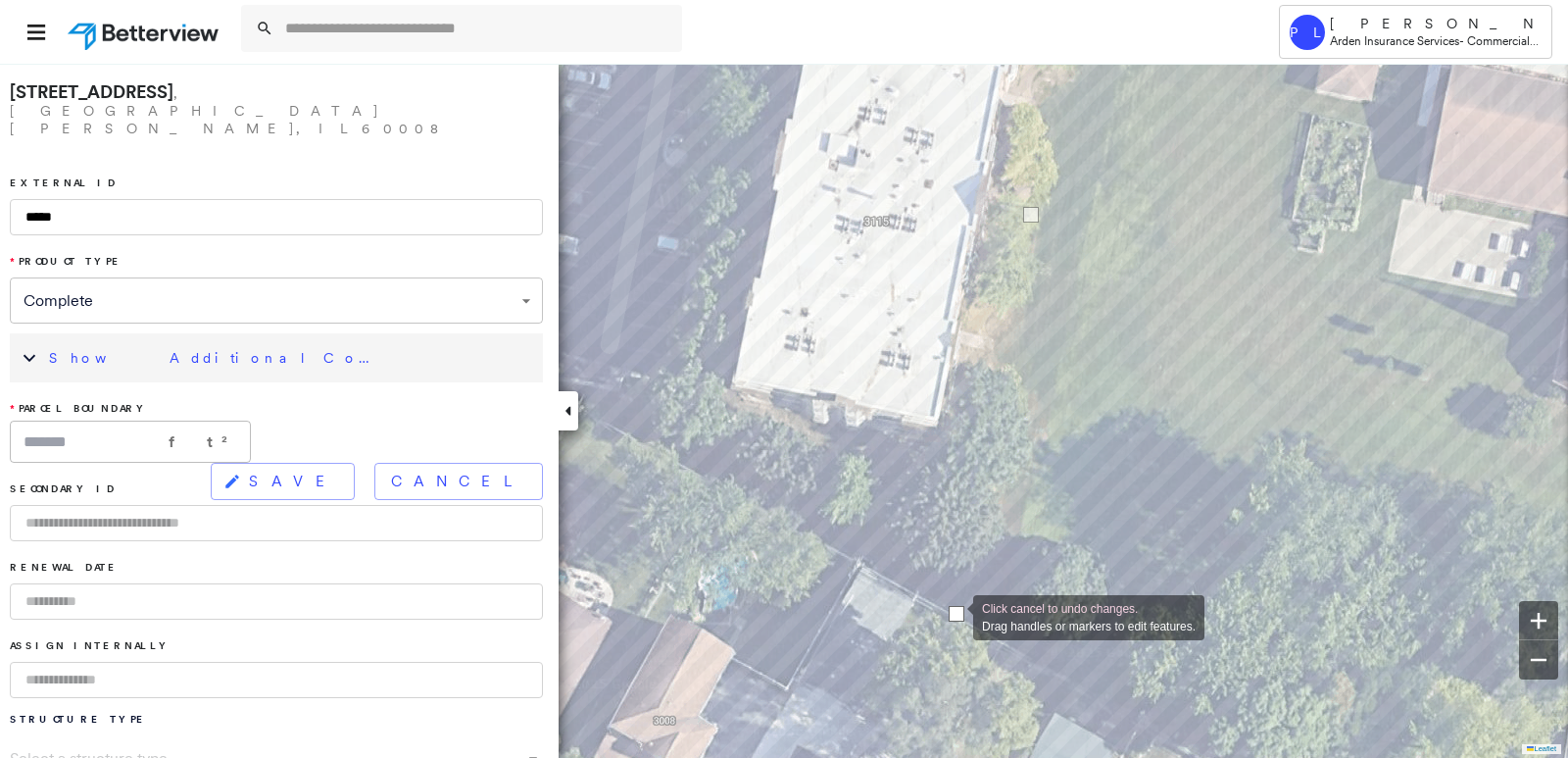 drag, startPoint x: 990, startPoint y: 554, endPoint x: 954, endPoint y: 616, distance: 71.693793 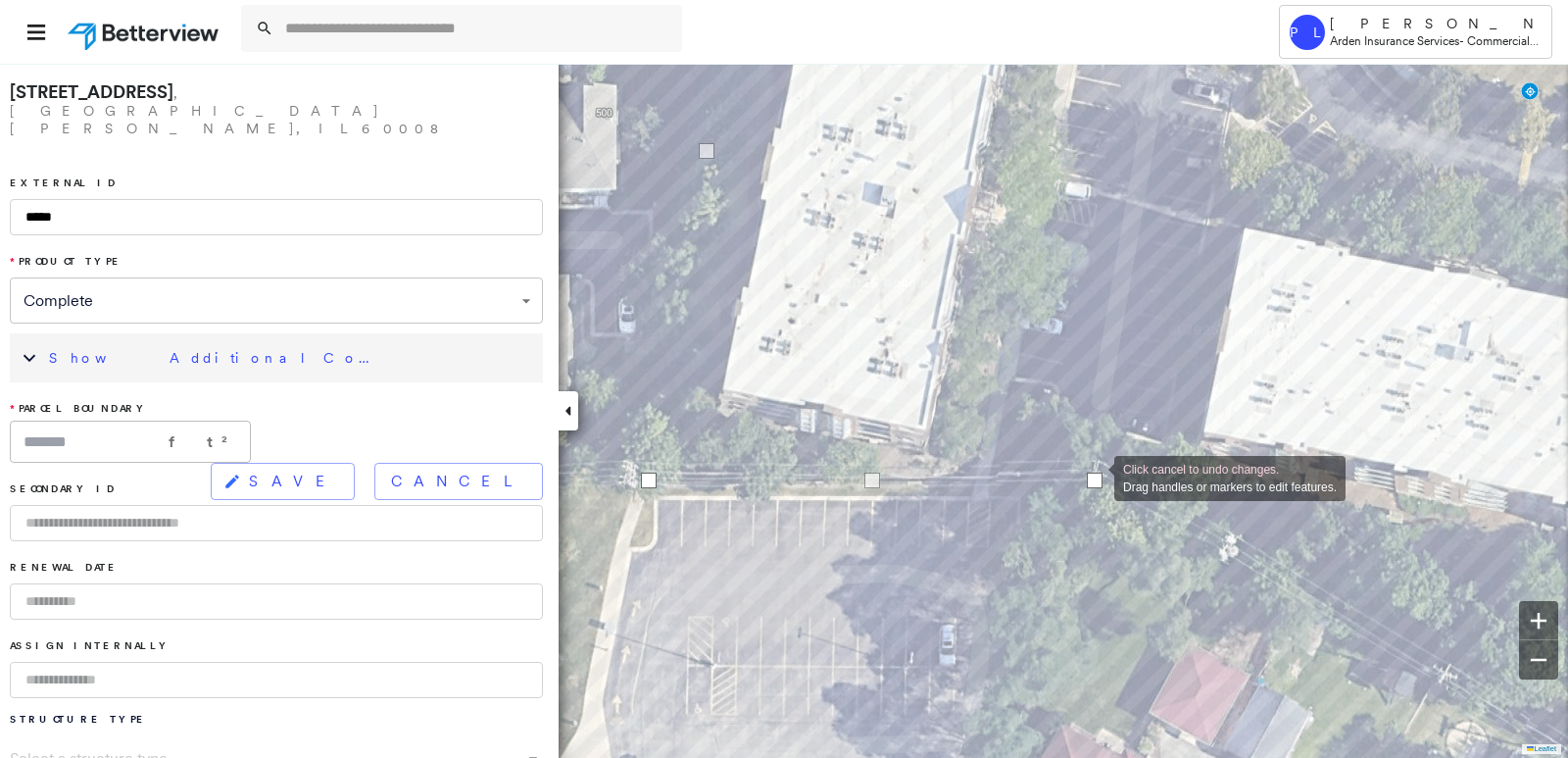 drag, startPoint x: 1068, startPoint y: 477, endPoint x: 1095, endPoint y: 477, distance: 27 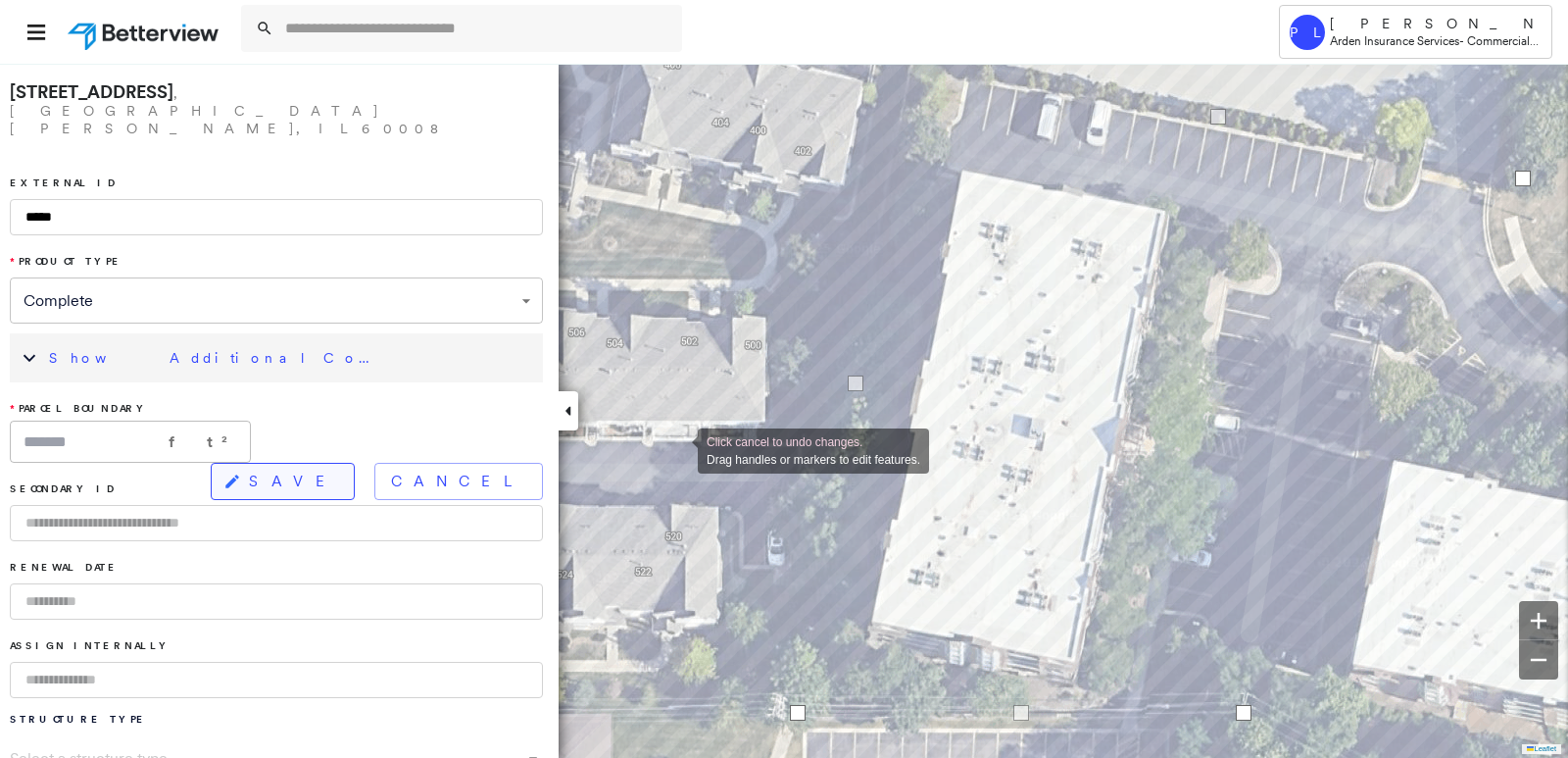 click on "SAVE" at bounding box center (293, 481) 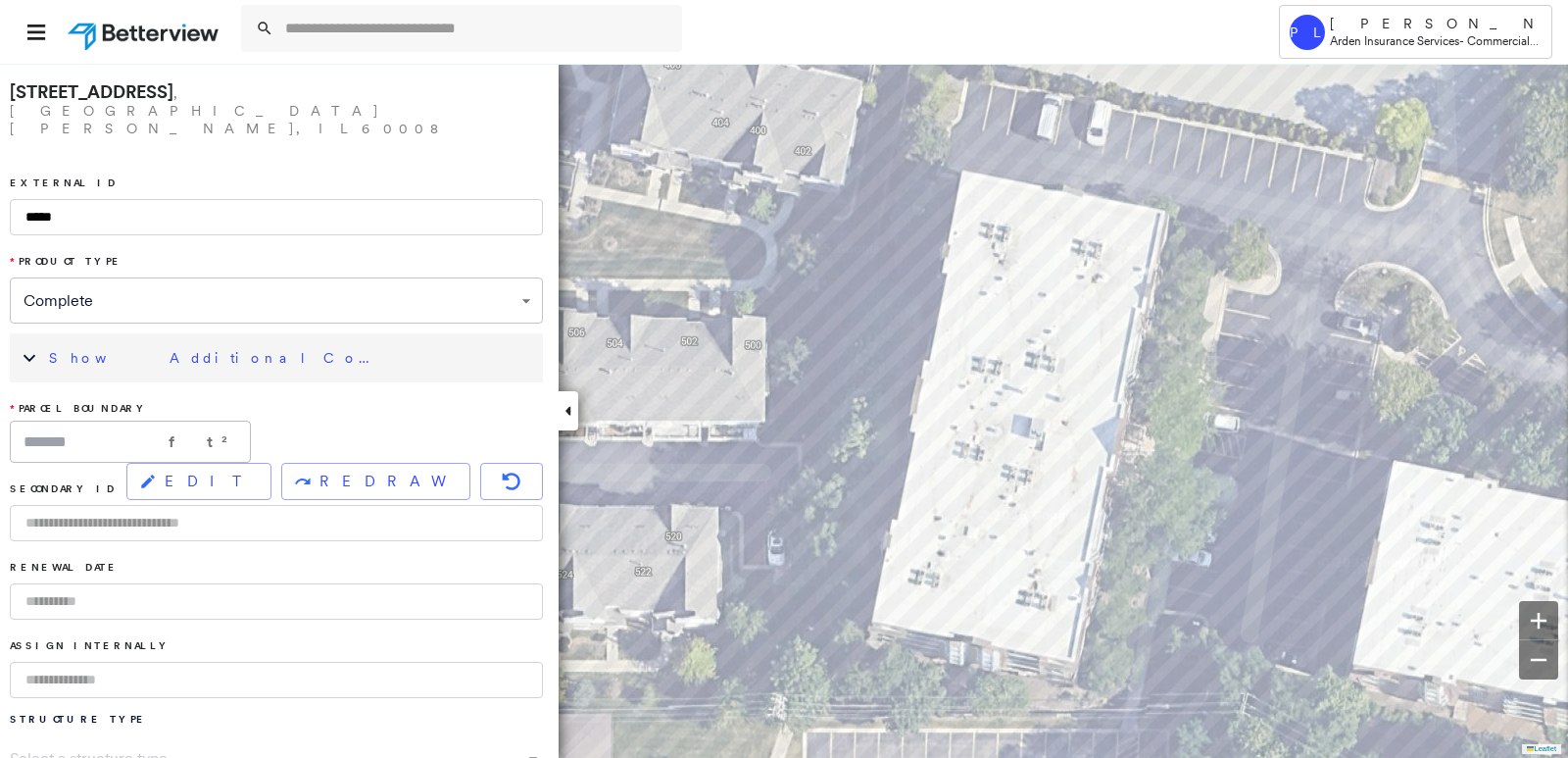 click on "Show Additional Company Data" at bounding box center (291, 358) 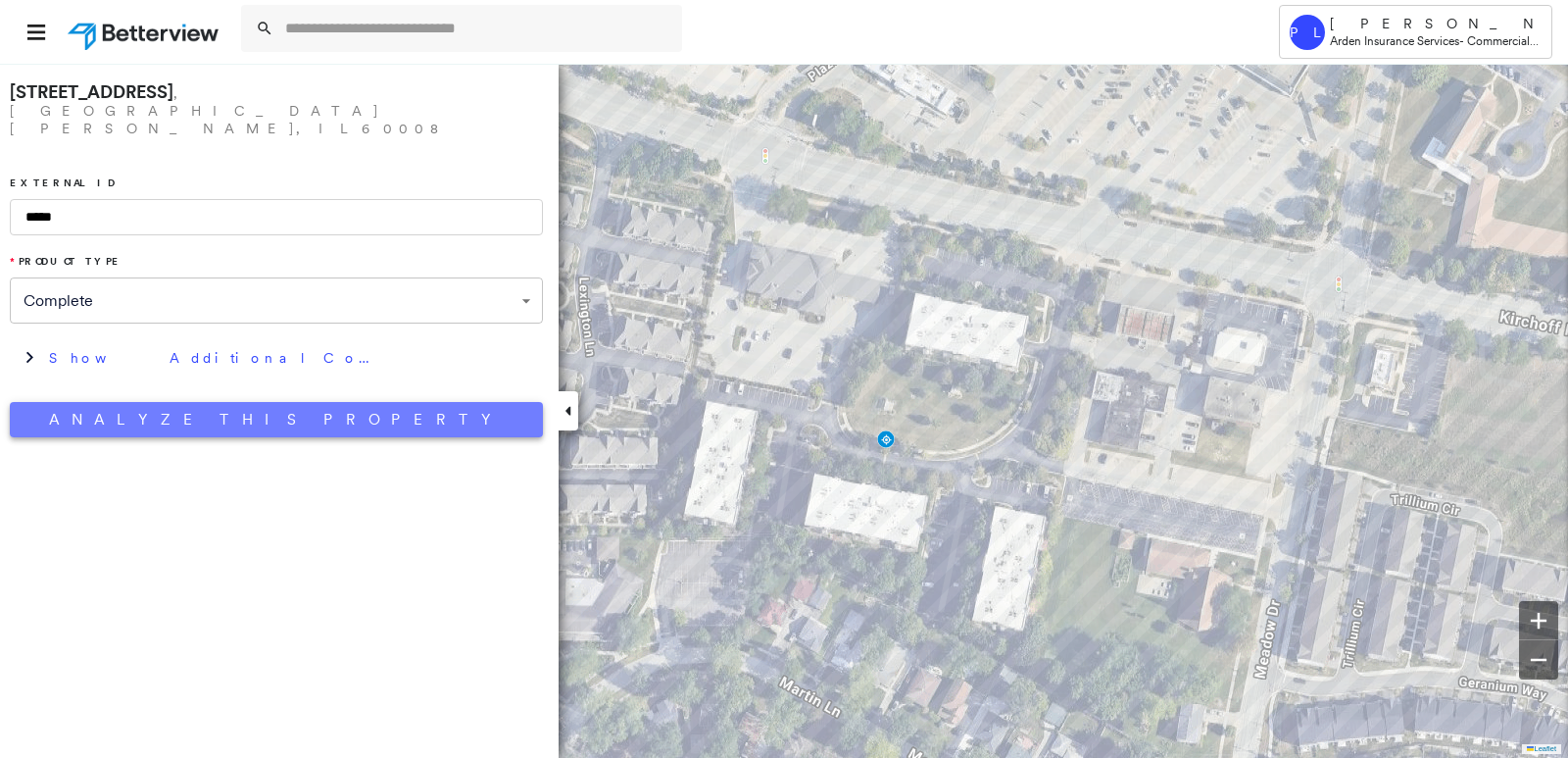 click on "Analyze This Property" at bounding box center (276, 420) 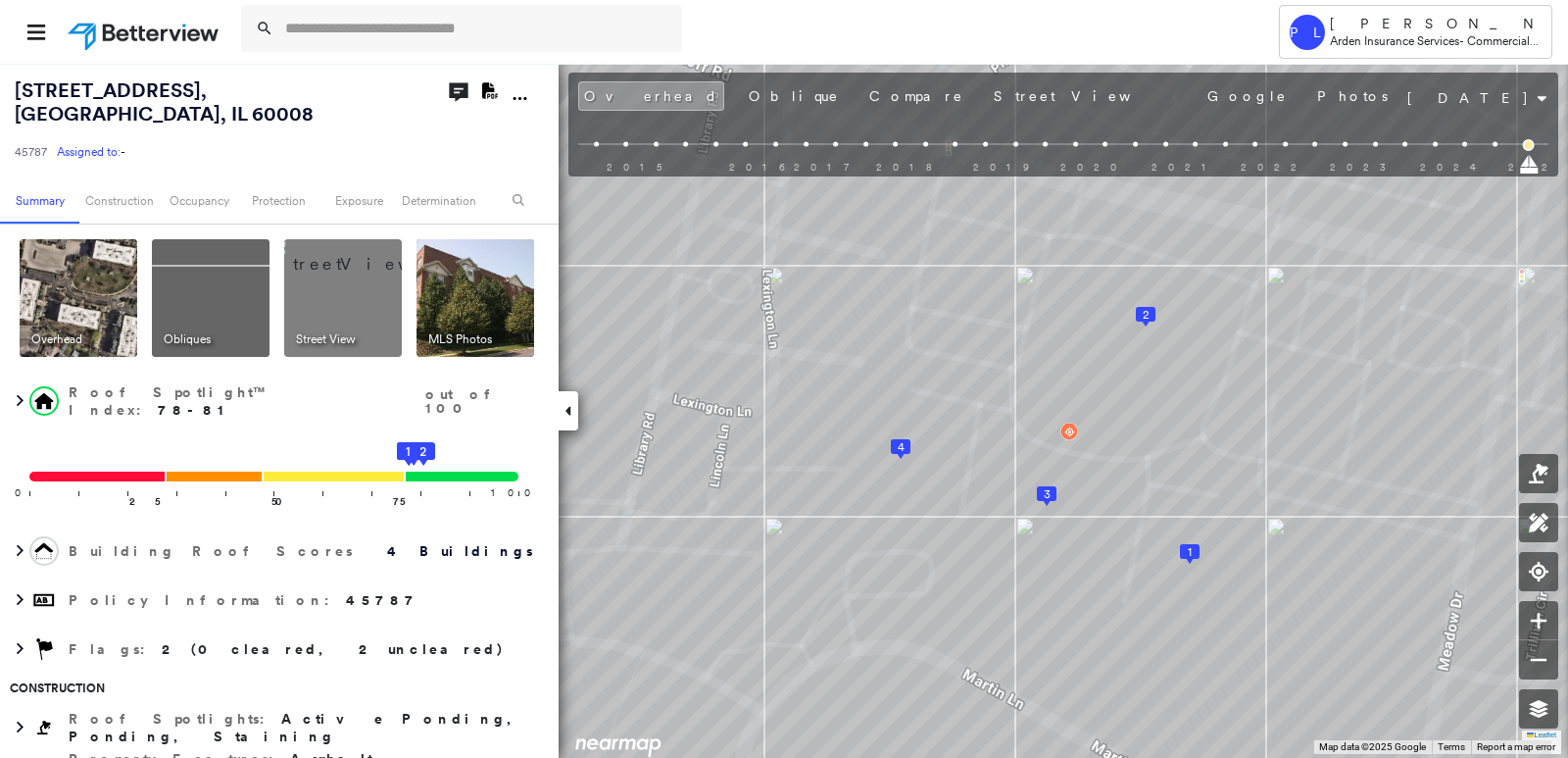 click 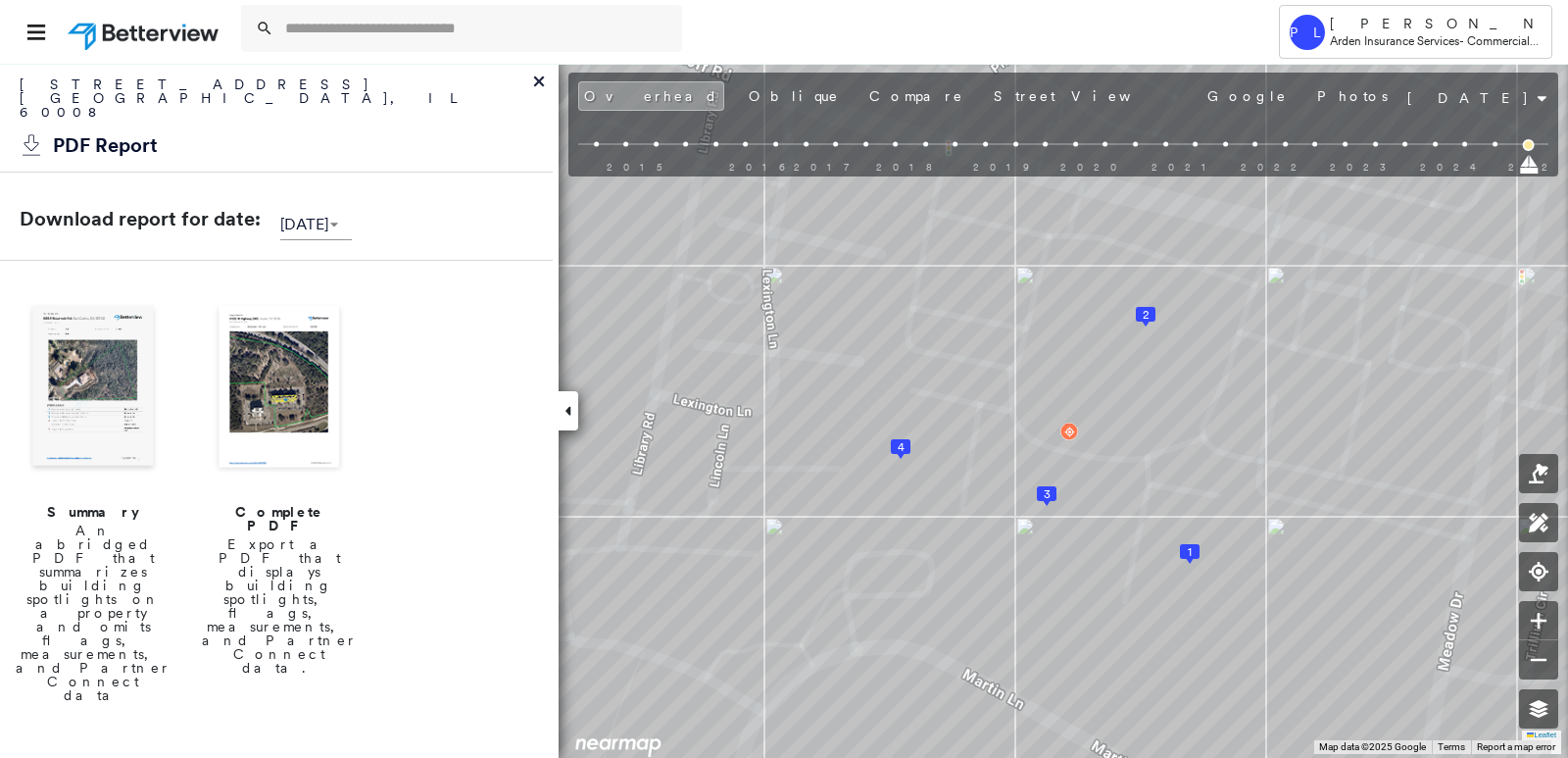 click at bounding box center [93, 388] 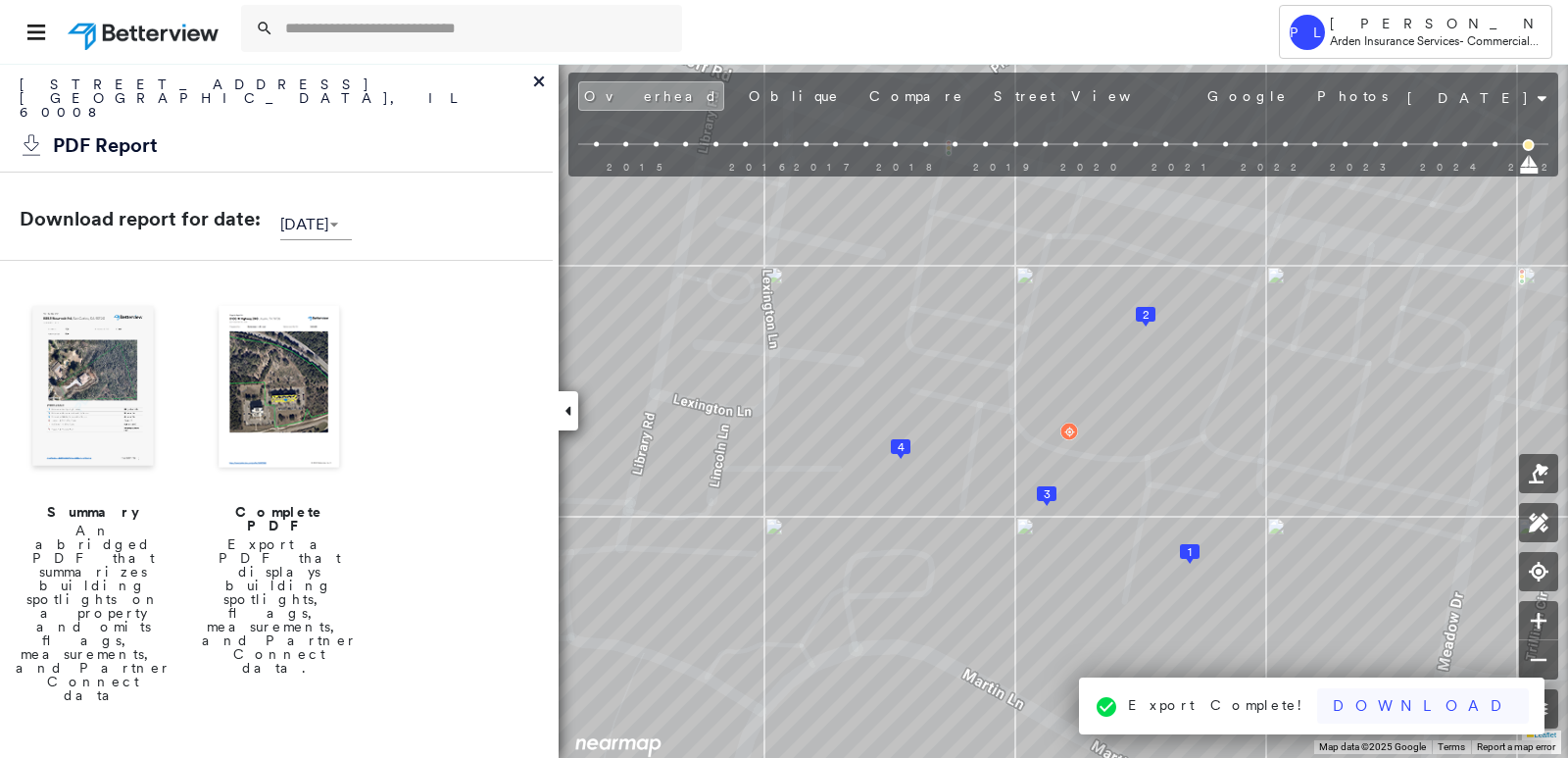 click on "Download" at bounding box center (1423, 706) 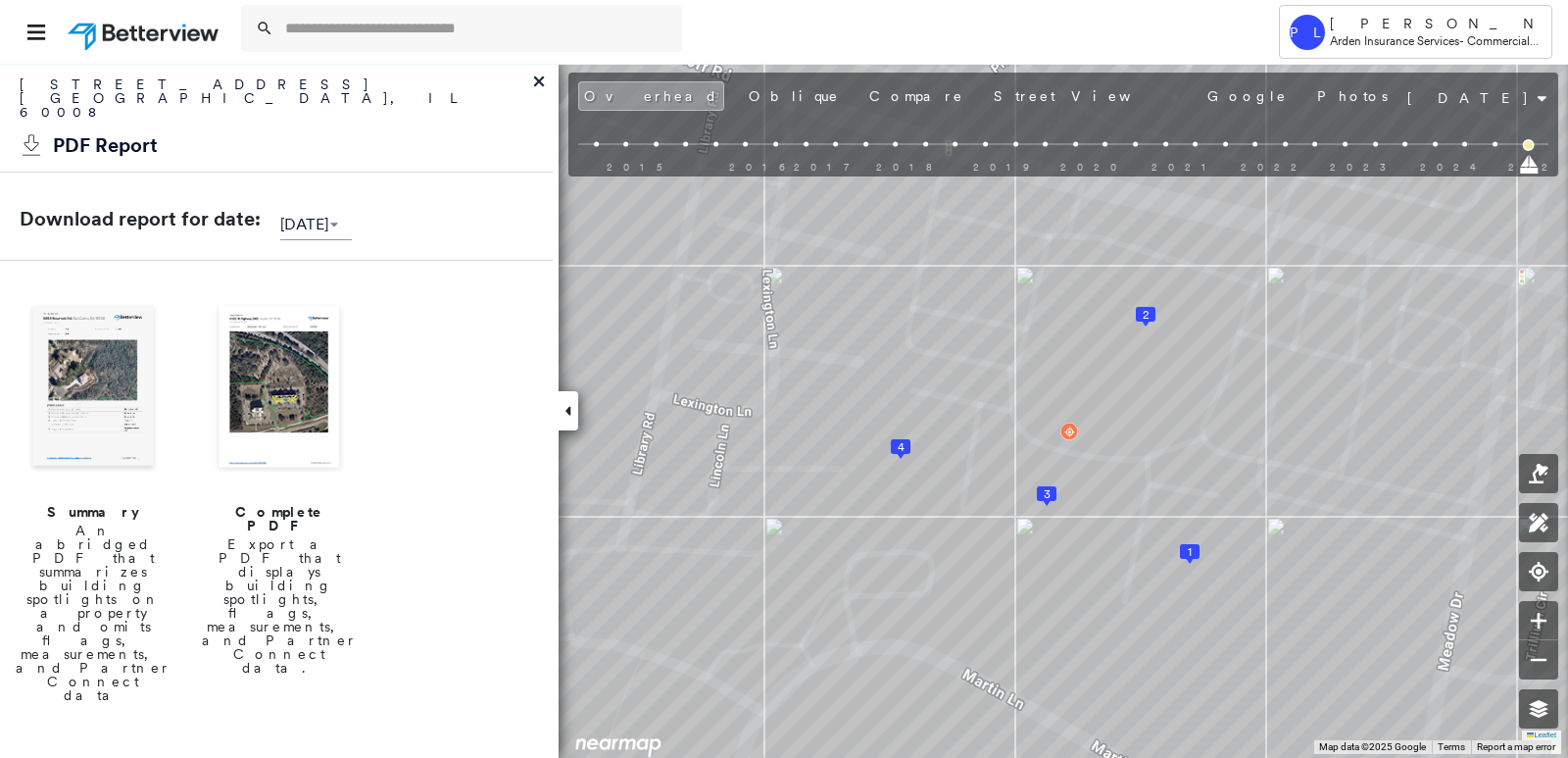click at bounding box center [279, 388] 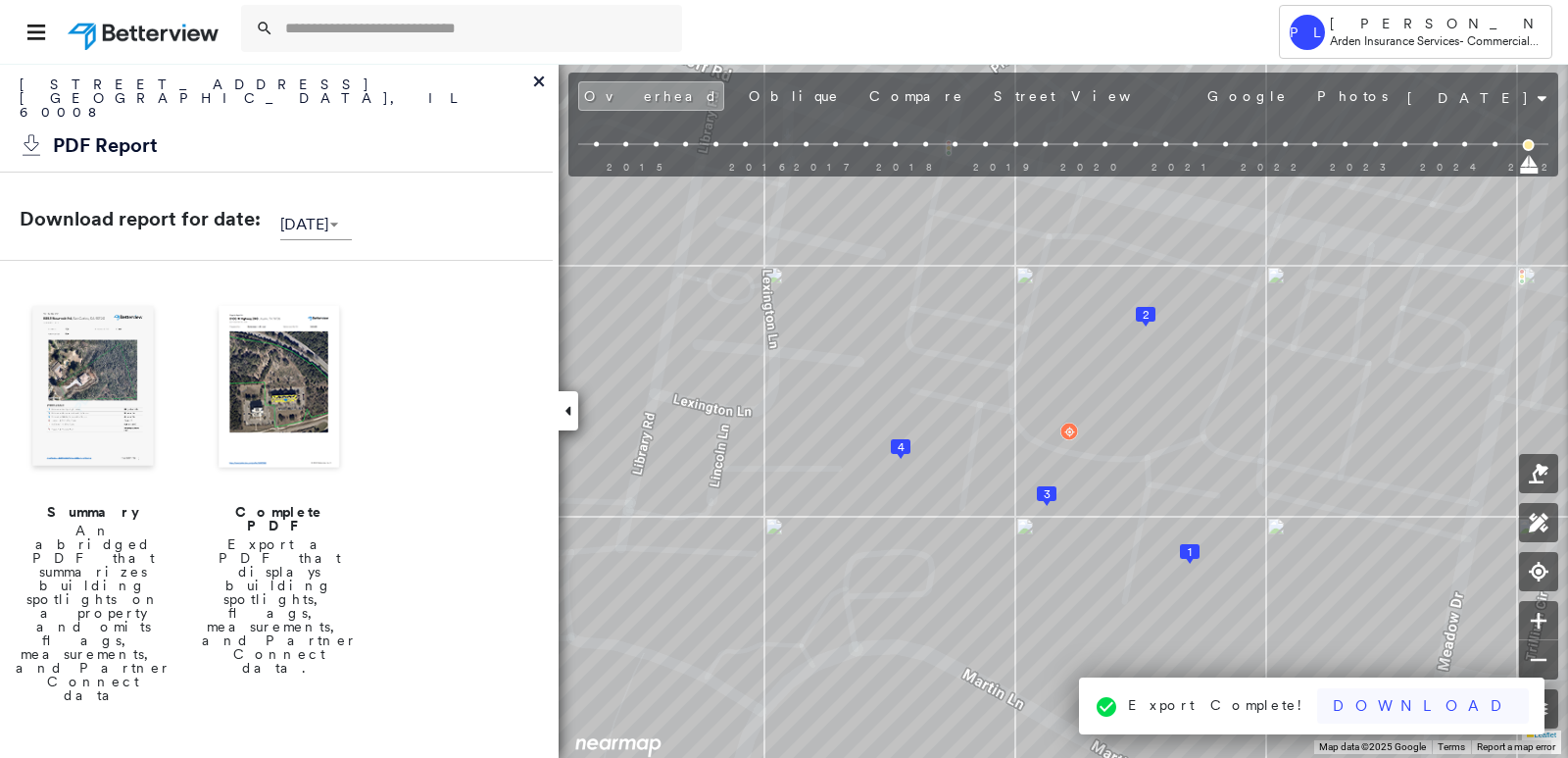 click on "Download" at bounding box center (1423, 706) 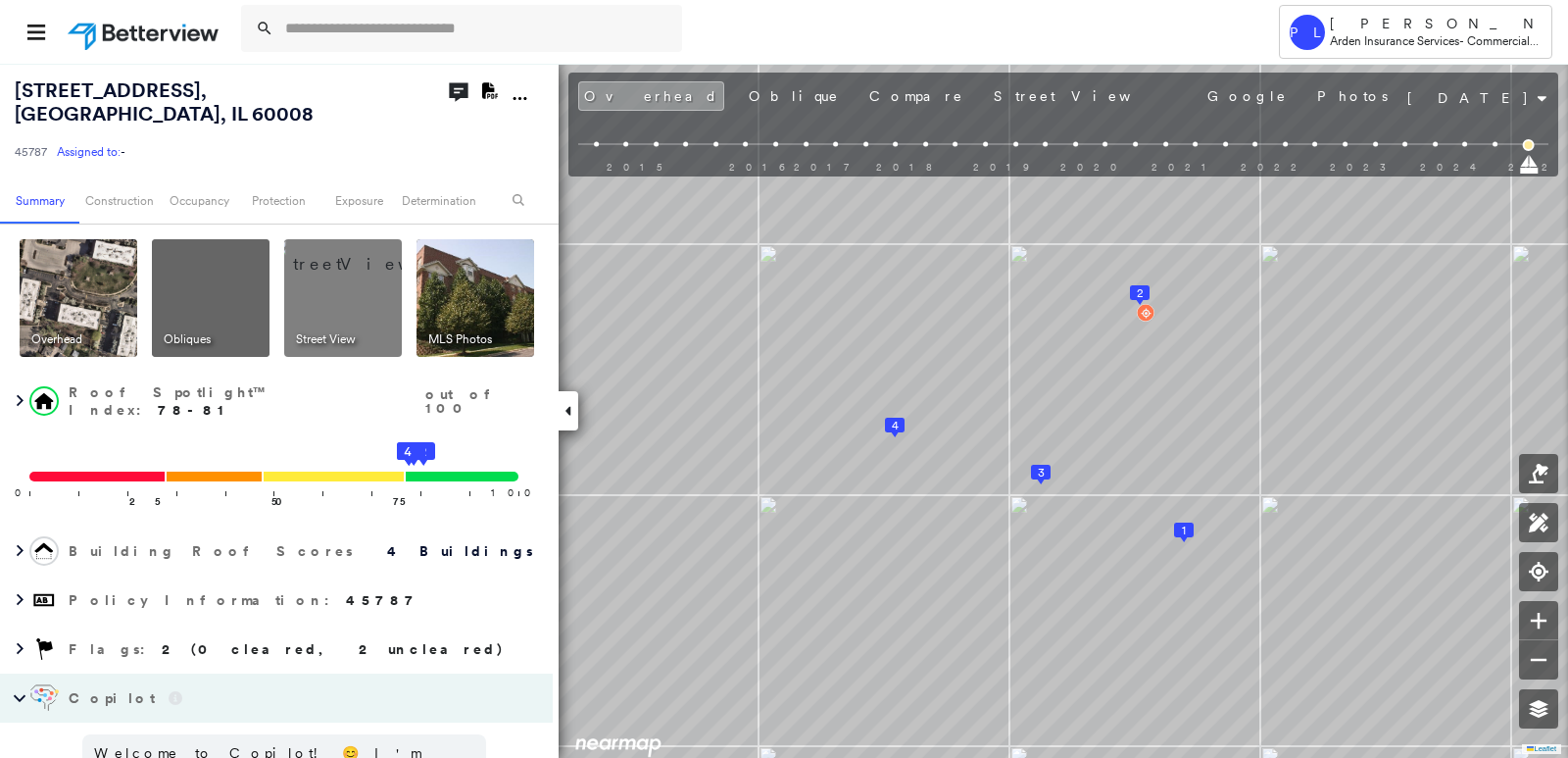 scroll, scrollTop: 0, scrollLeft: 0, axis: both 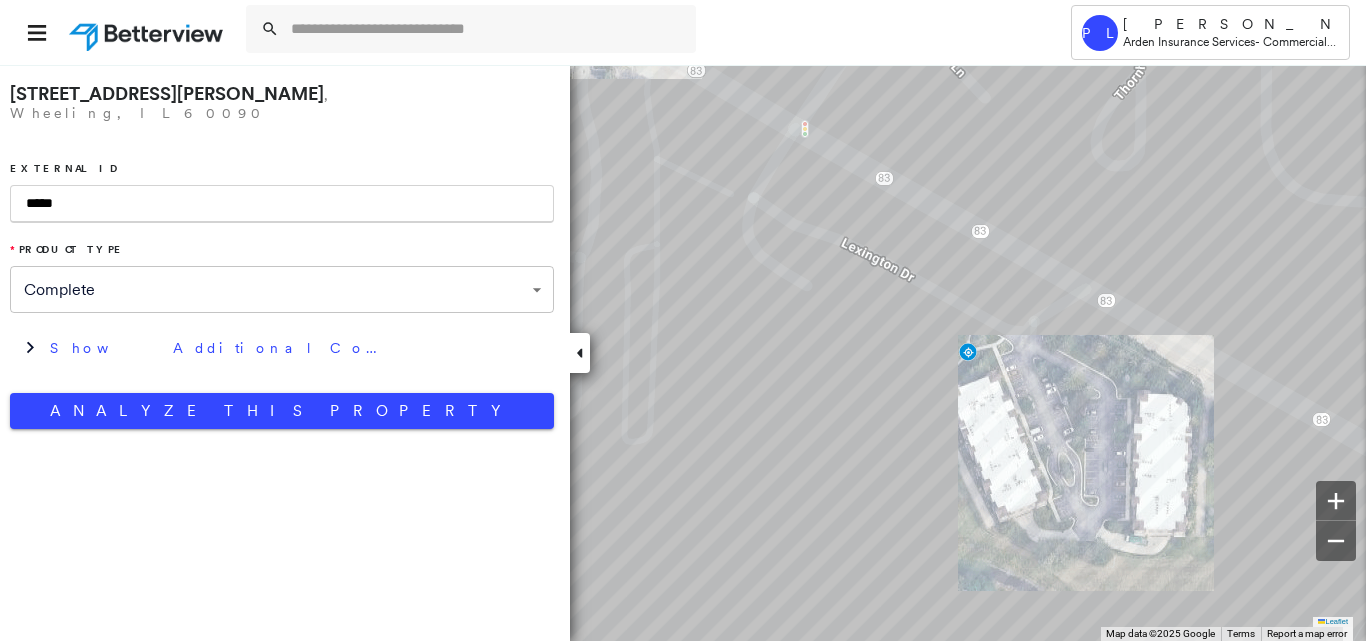 click on "*****" at bounding box center (282, 204) 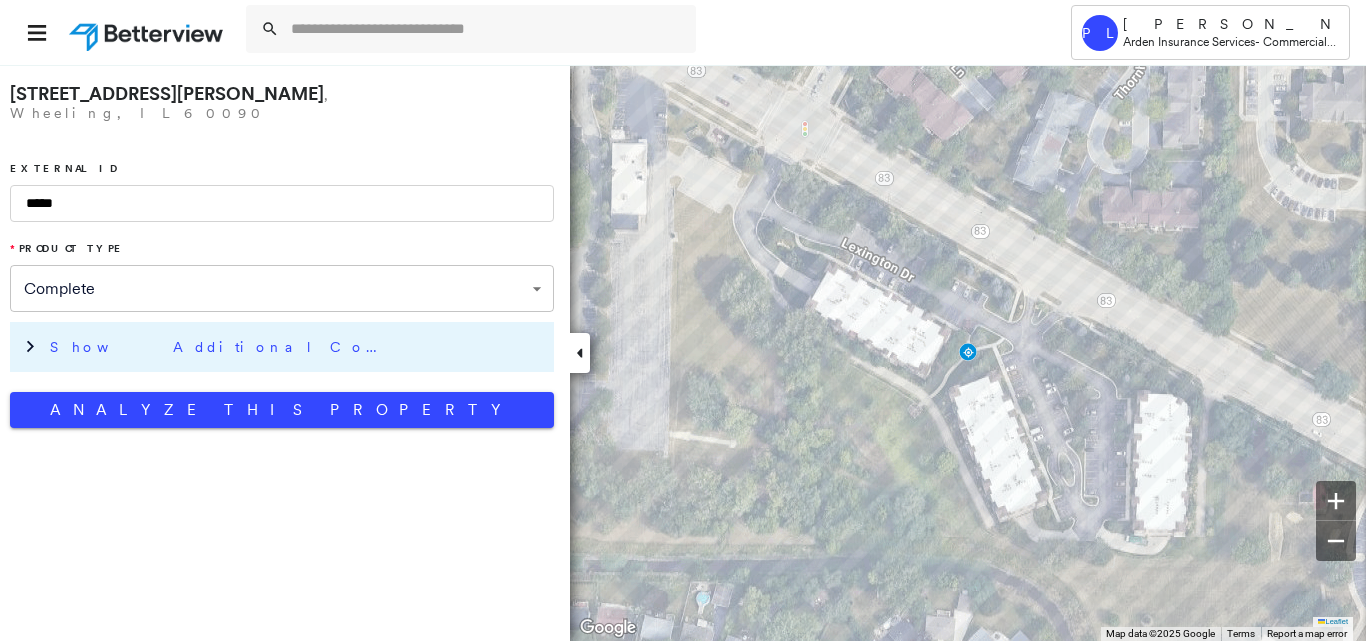 click on "Show Additional Company Data" at bounding box center [297, 347] 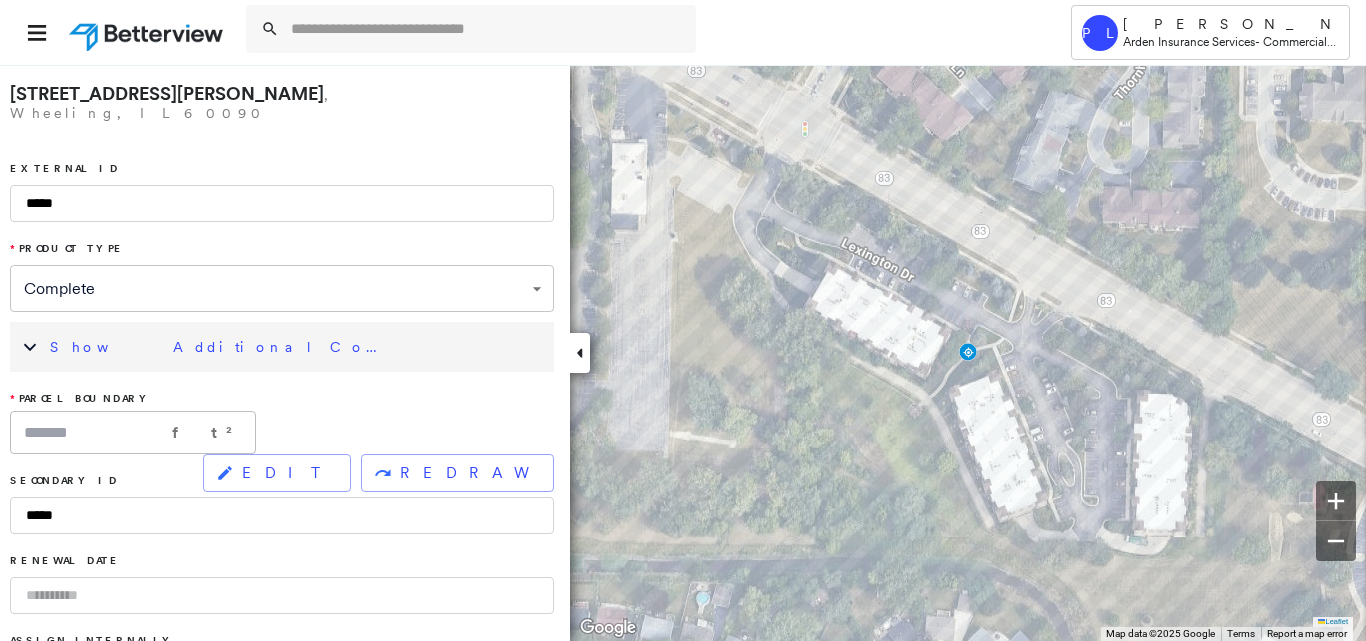 click 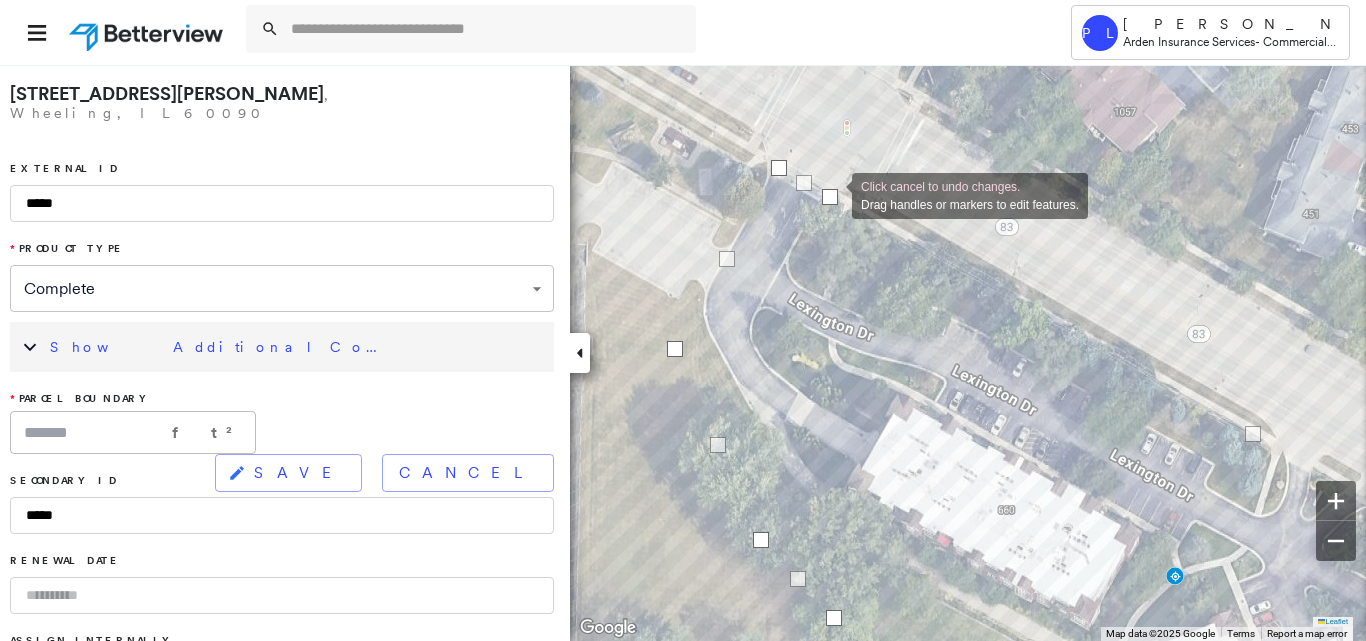 drag, startPoint x: 851, startPoint y: 205, endPoint x: 832, endPoint y: 194, distance: 21.954498 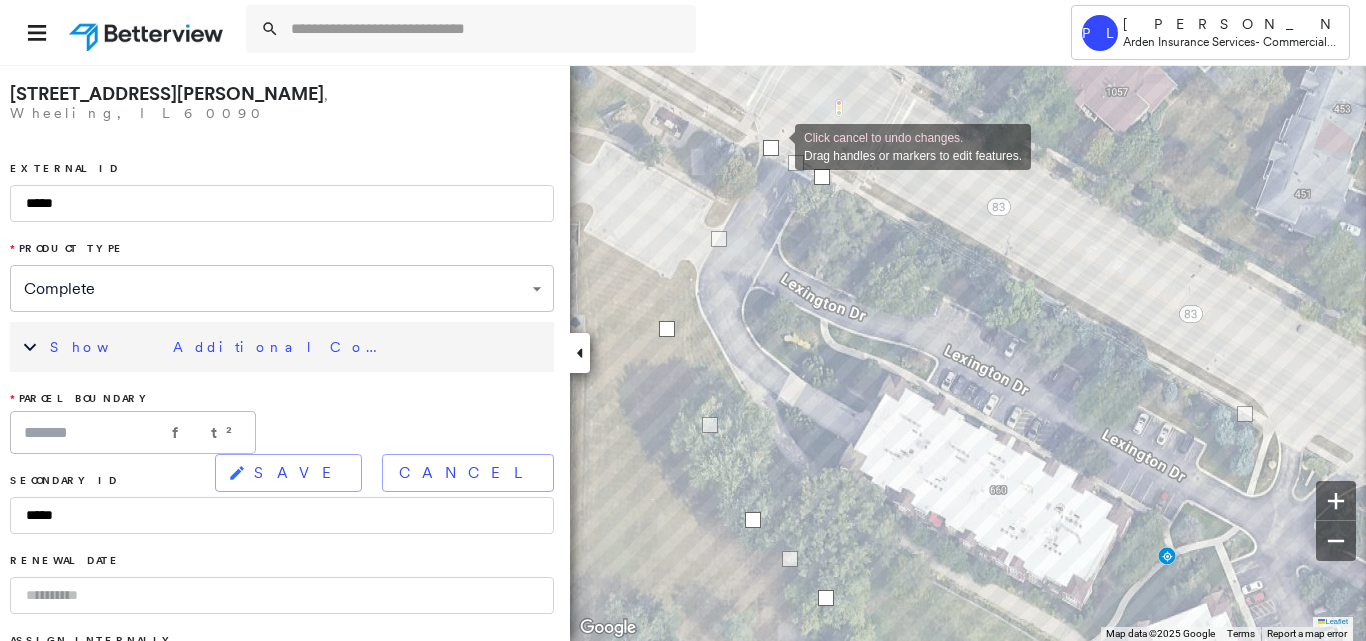click at bounding box center (771, 148) 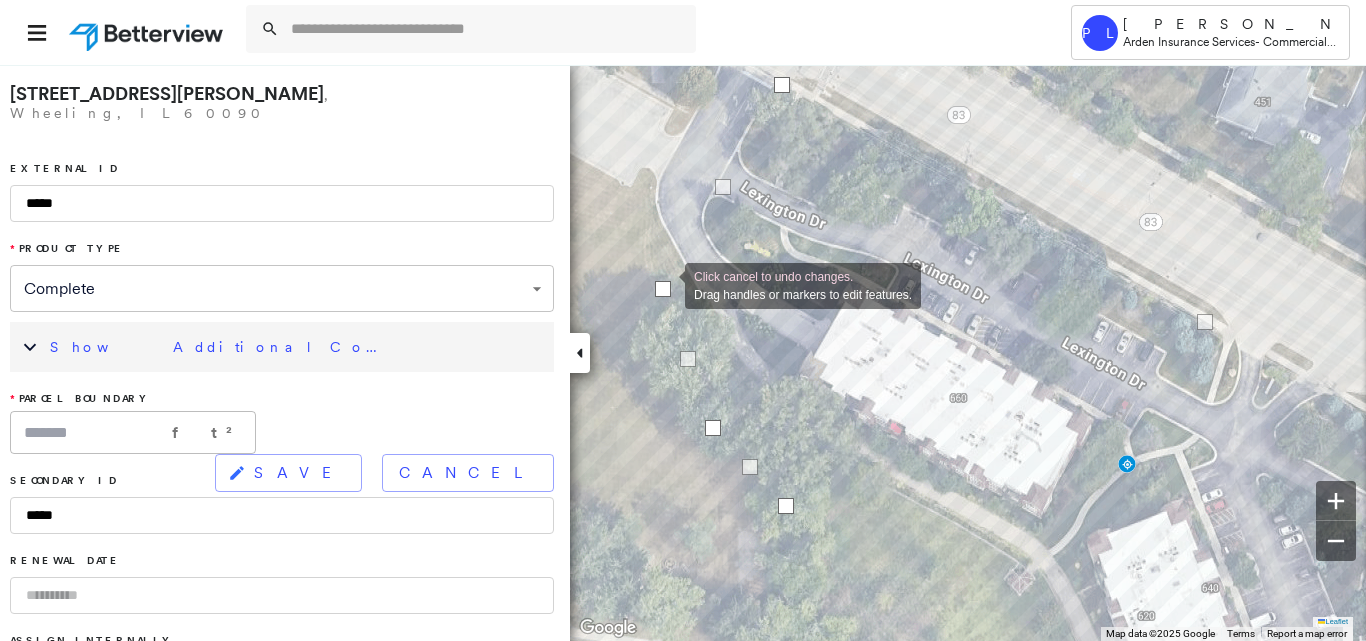 drag, startPoint x: 629, startPoint y: 232, endPoint x: 665, endPoint y: 284, distance: 63.245552 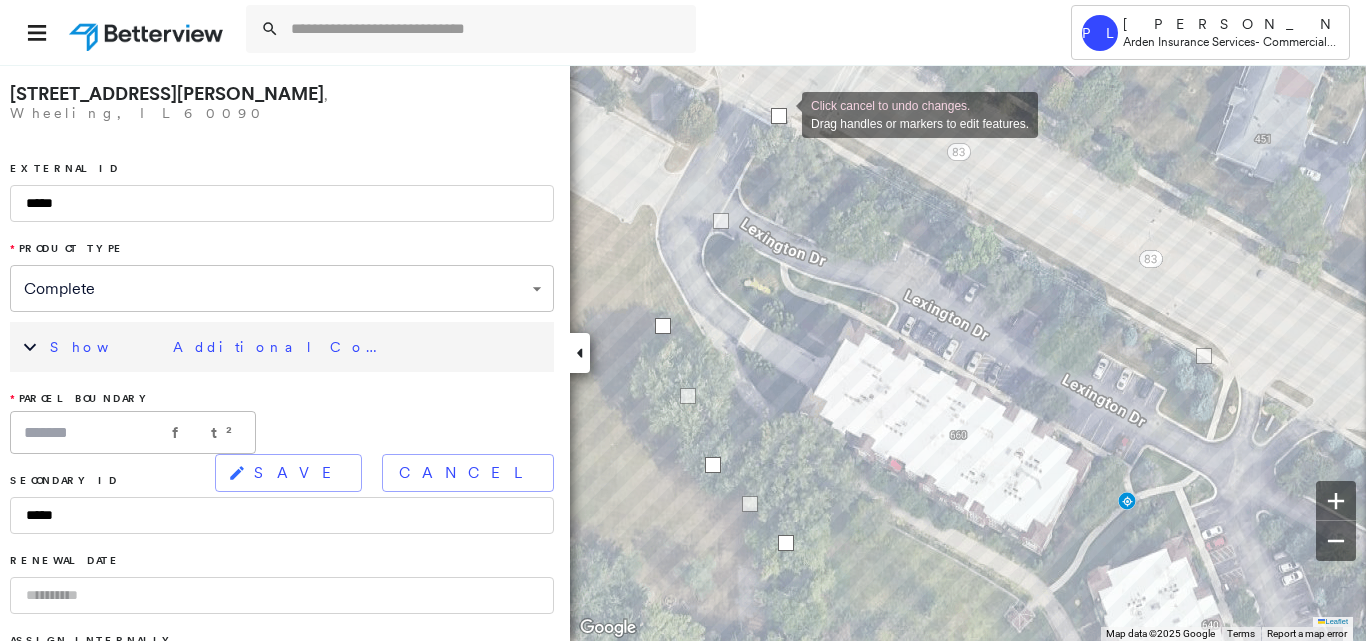 click at bounding box center [779, 116] 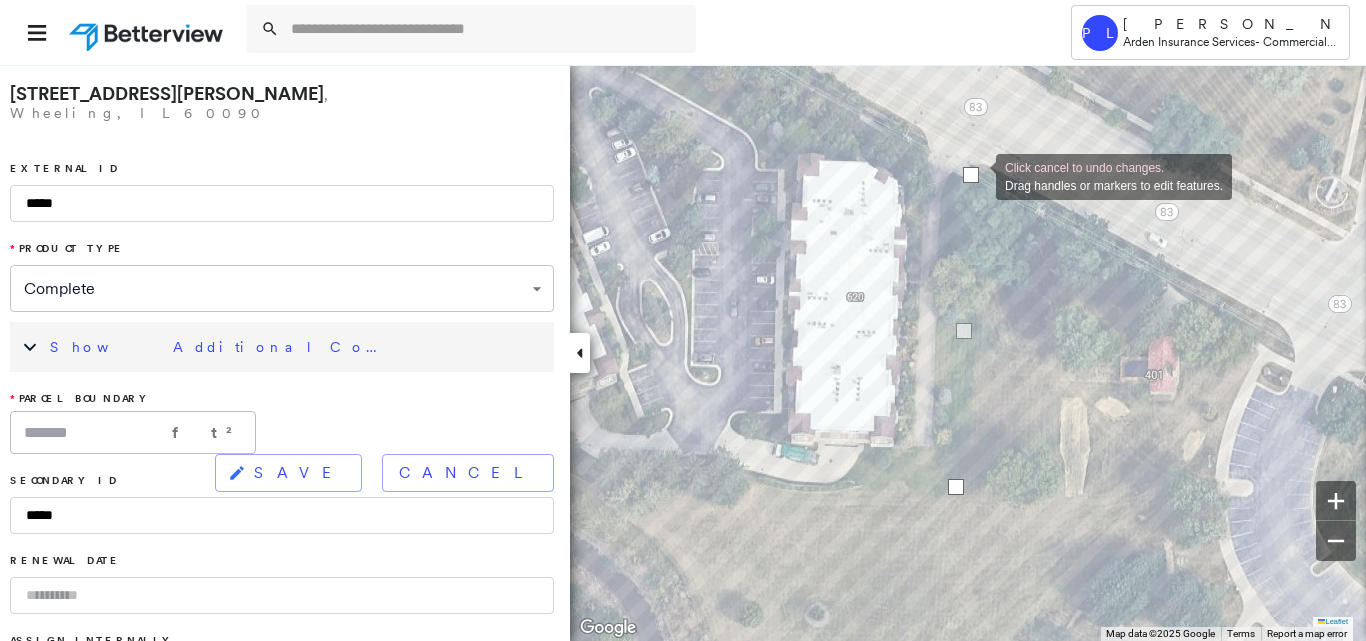 drag, startPoint x: 966, startPoint y: 174, endPoint x: 976, endPoint y: 175, distance: 10.049875 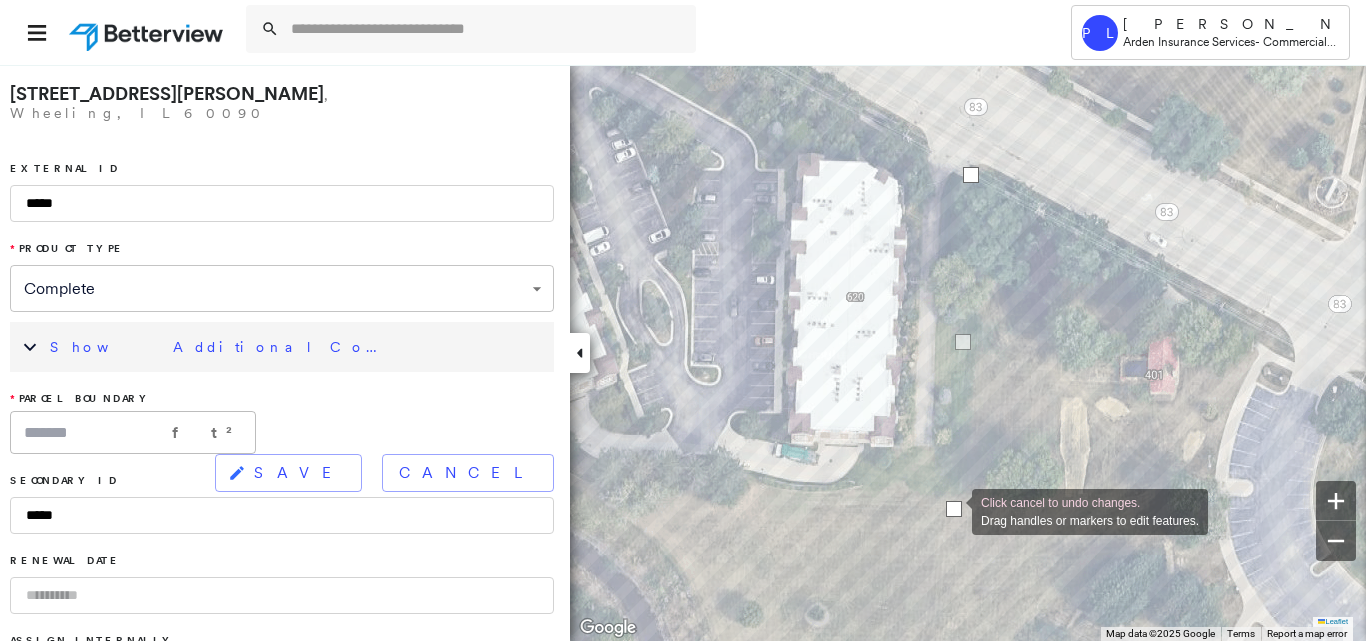 drag, startPoint x: 954, startPoint y: 488, endPoint x: 952, endPoint y: 510, distance: 22.090721 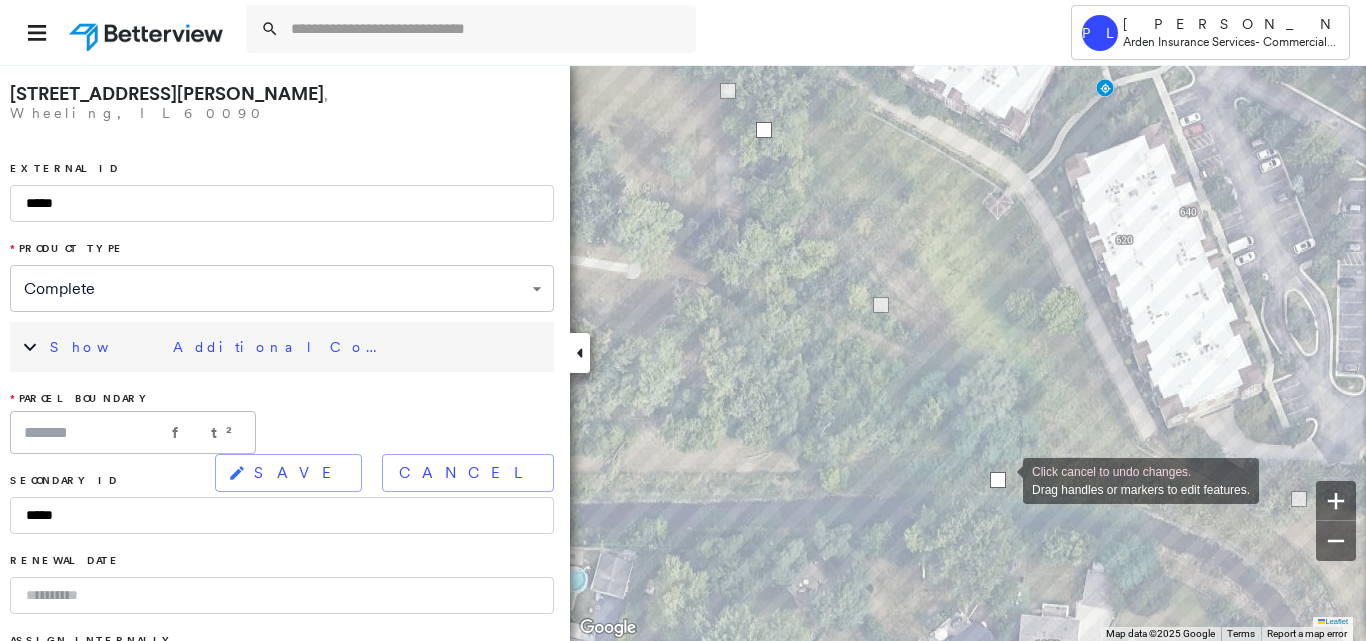 drag, startPoint x: 768, startPoint y: 494, endPoint x: 1003, endPoint y: 479, distance: 235.47824 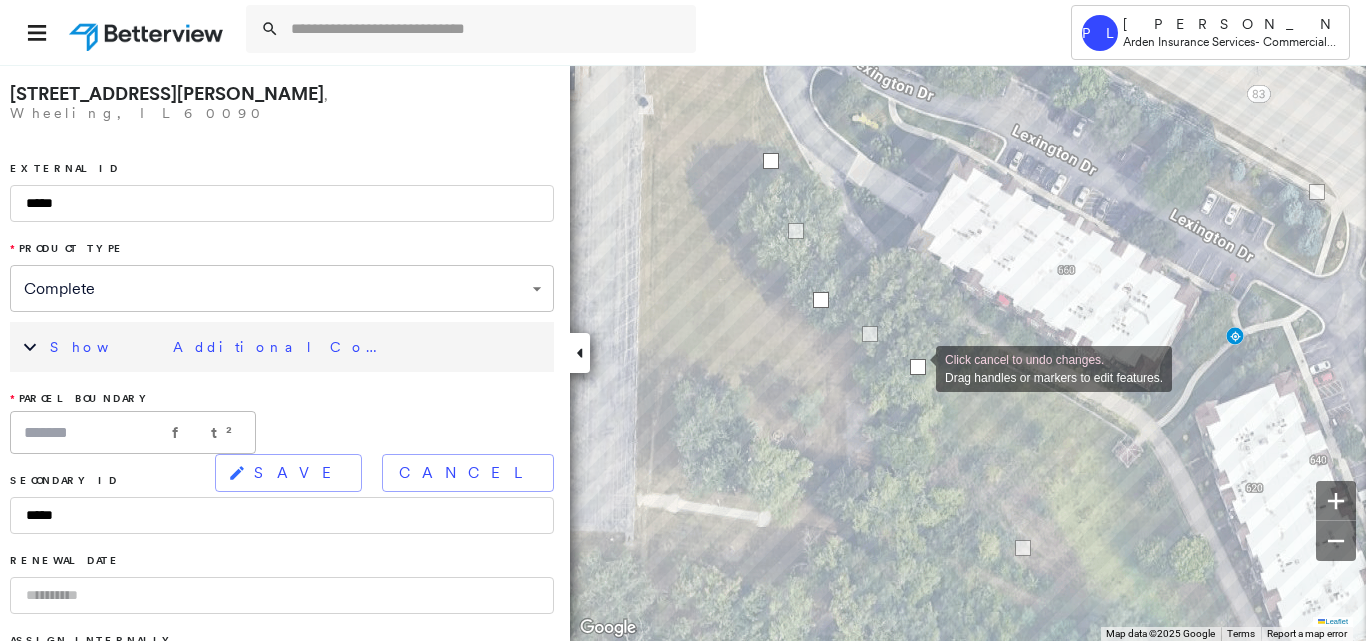 drag, startPoint x: 892, startPoint y: 378, endPoint x: 916, endPoint y: 367, distance: 26.400757 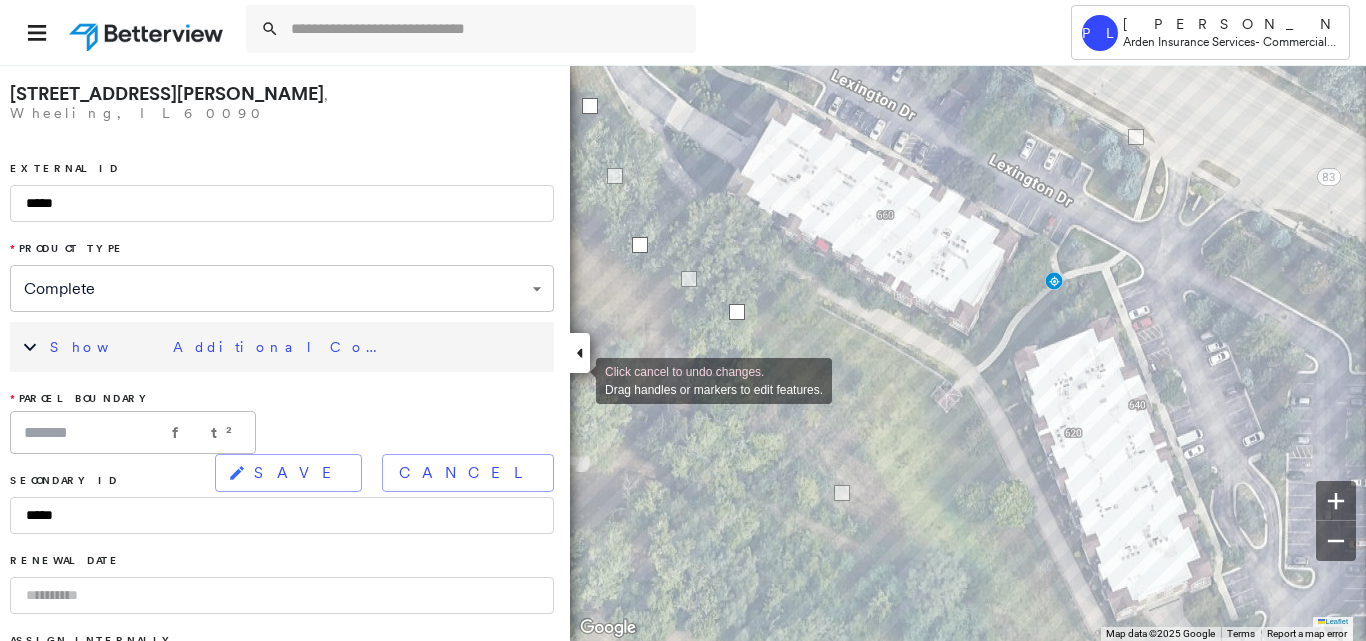 click on "SAVE" at bounding box center (299, 473) 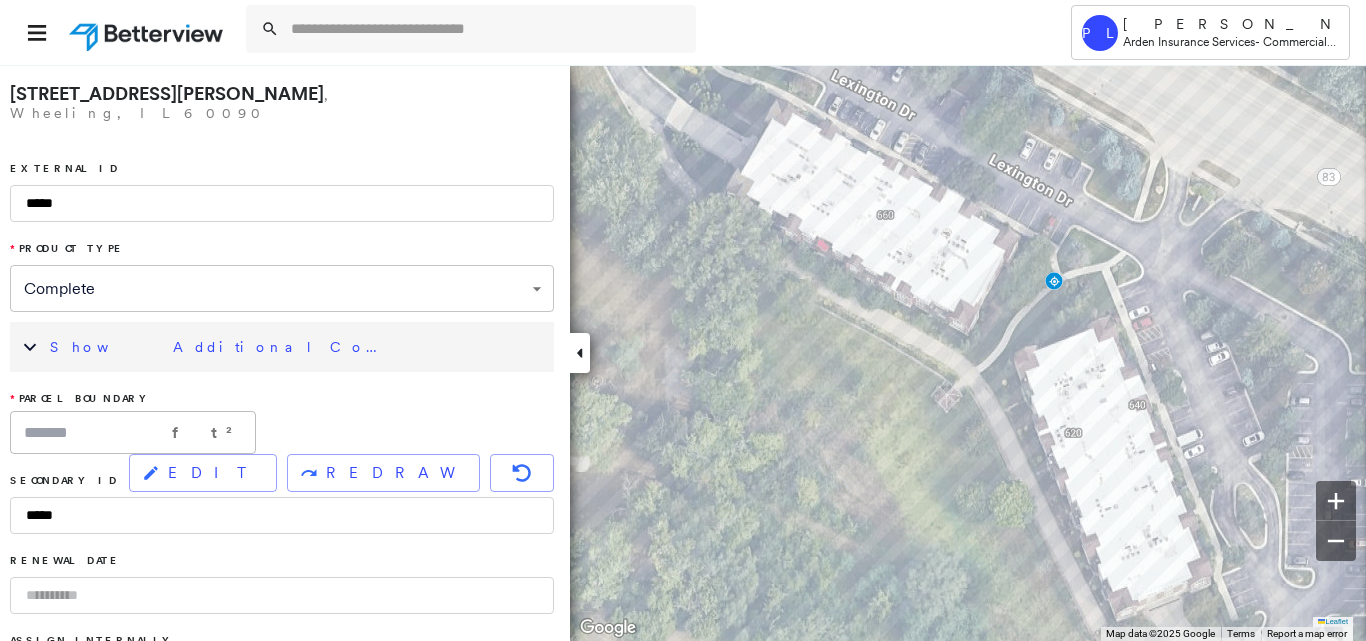 click on "Show Additional Company Data" at bounding box center (297, 347) 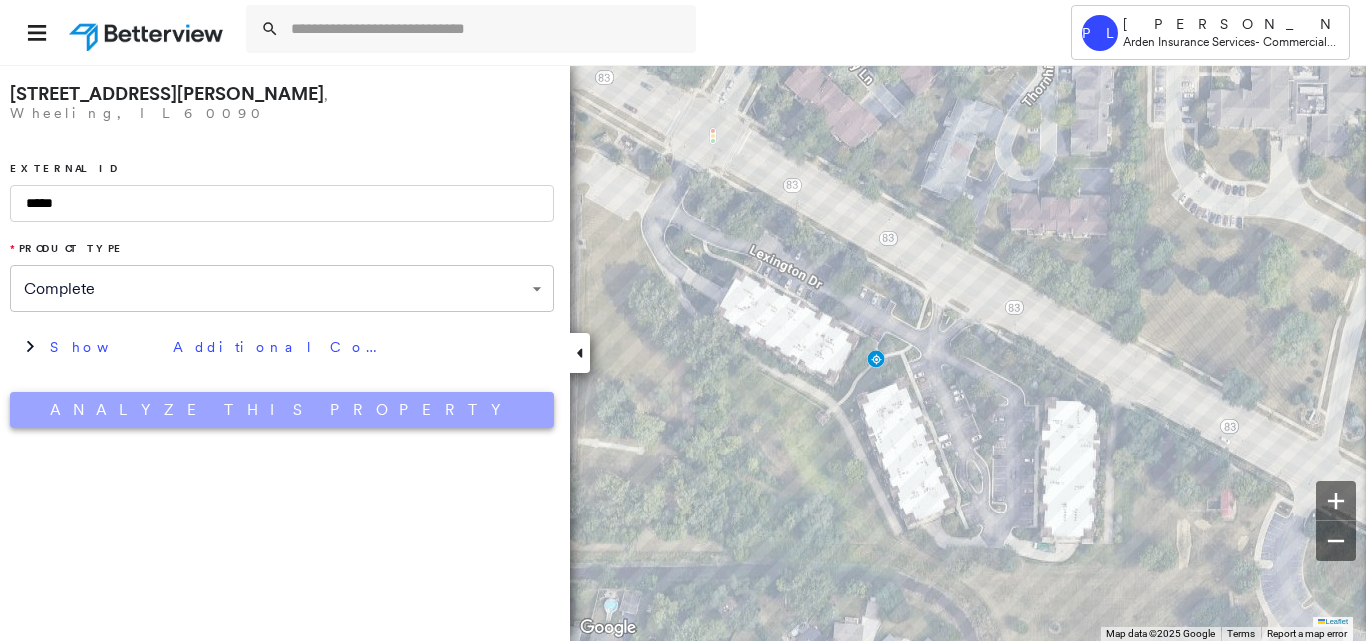 click on "Analyze This Property" at bounding box center [282, 410] 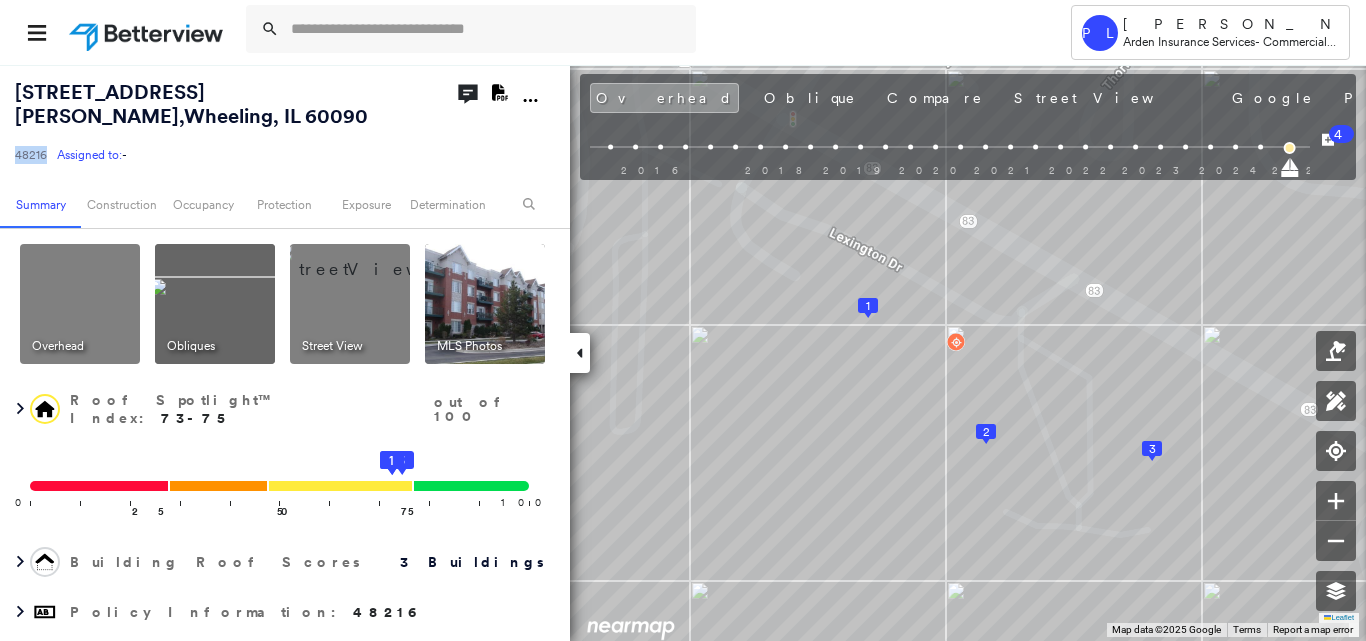 drag, startPoint x: 13, startPoint y: 129, endPoint x: 43, endPoint y: 148, distance: 35.510563 